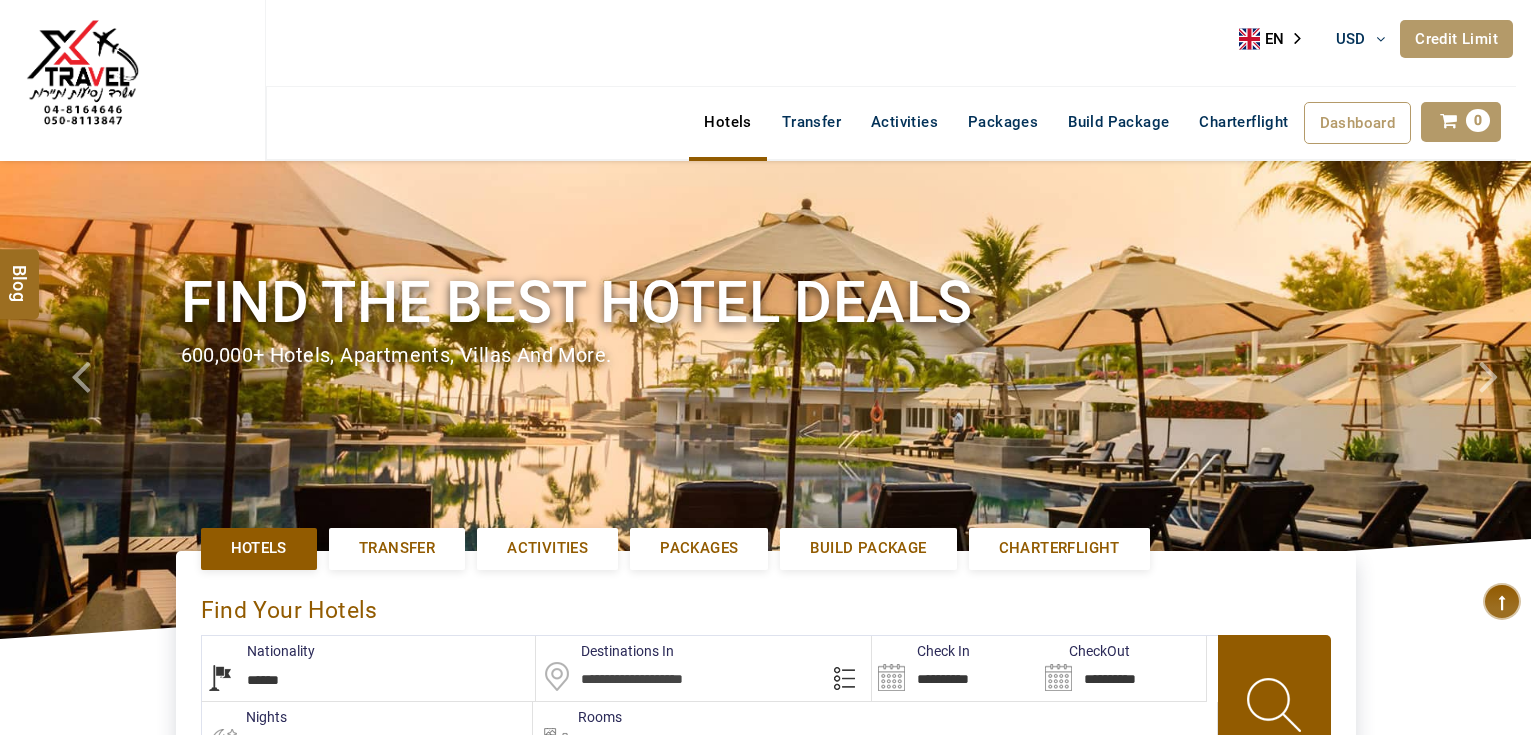 select on "******" 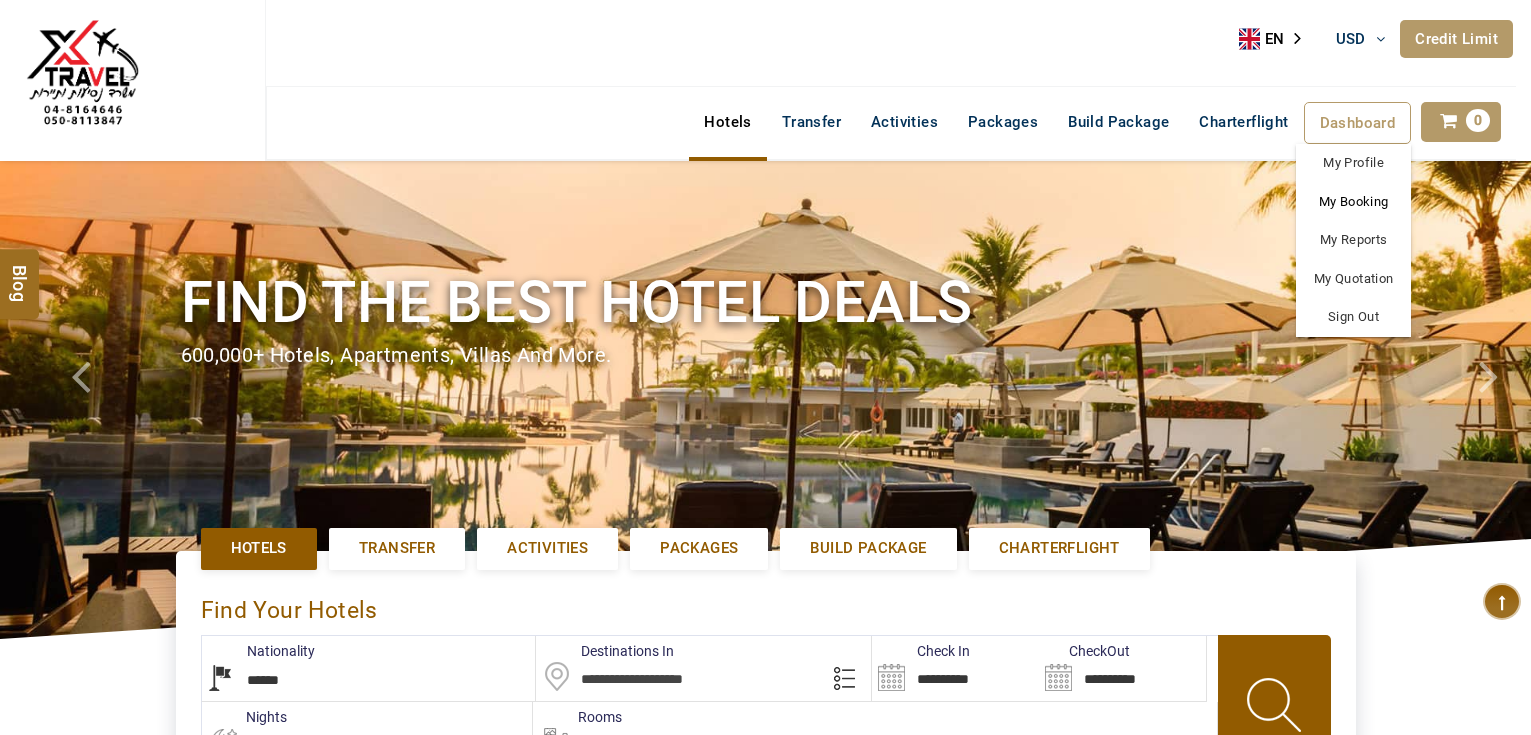 scroll, scrollTop: 0, scrollLeft: 0, axis: both 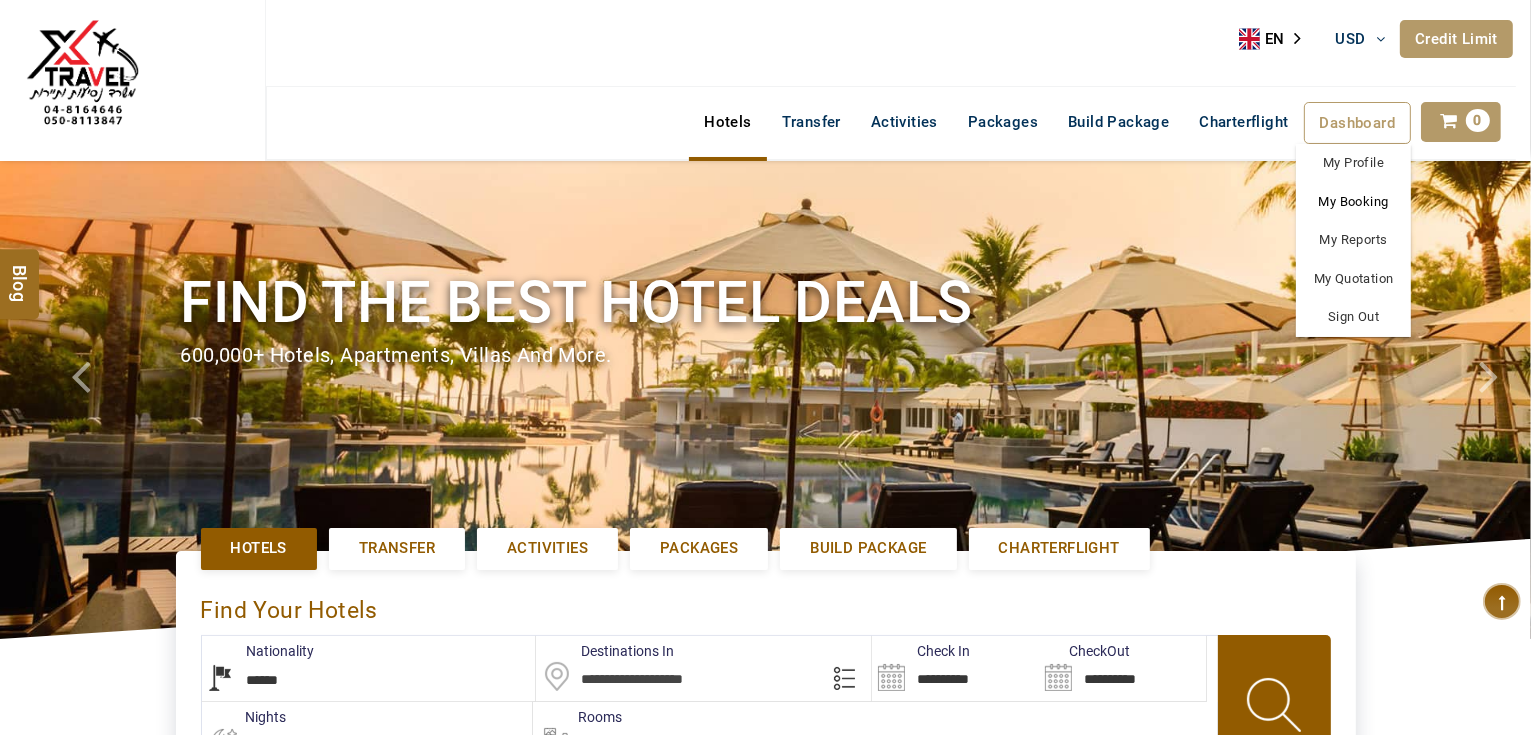 click on "My Booking" at bounding box center (1353, 202) 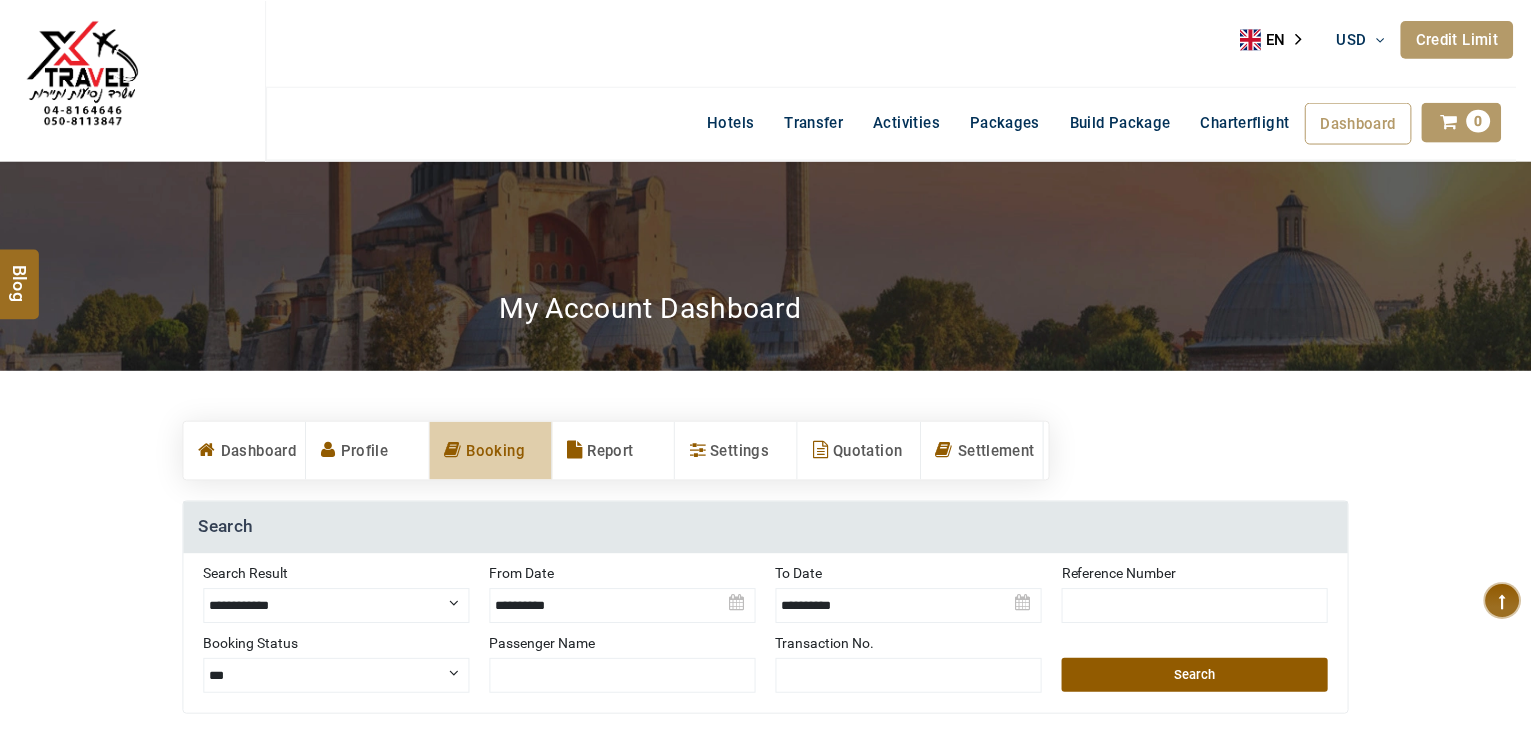 scroll, scrollTop: 0, scrollLeft: 0, axis: both 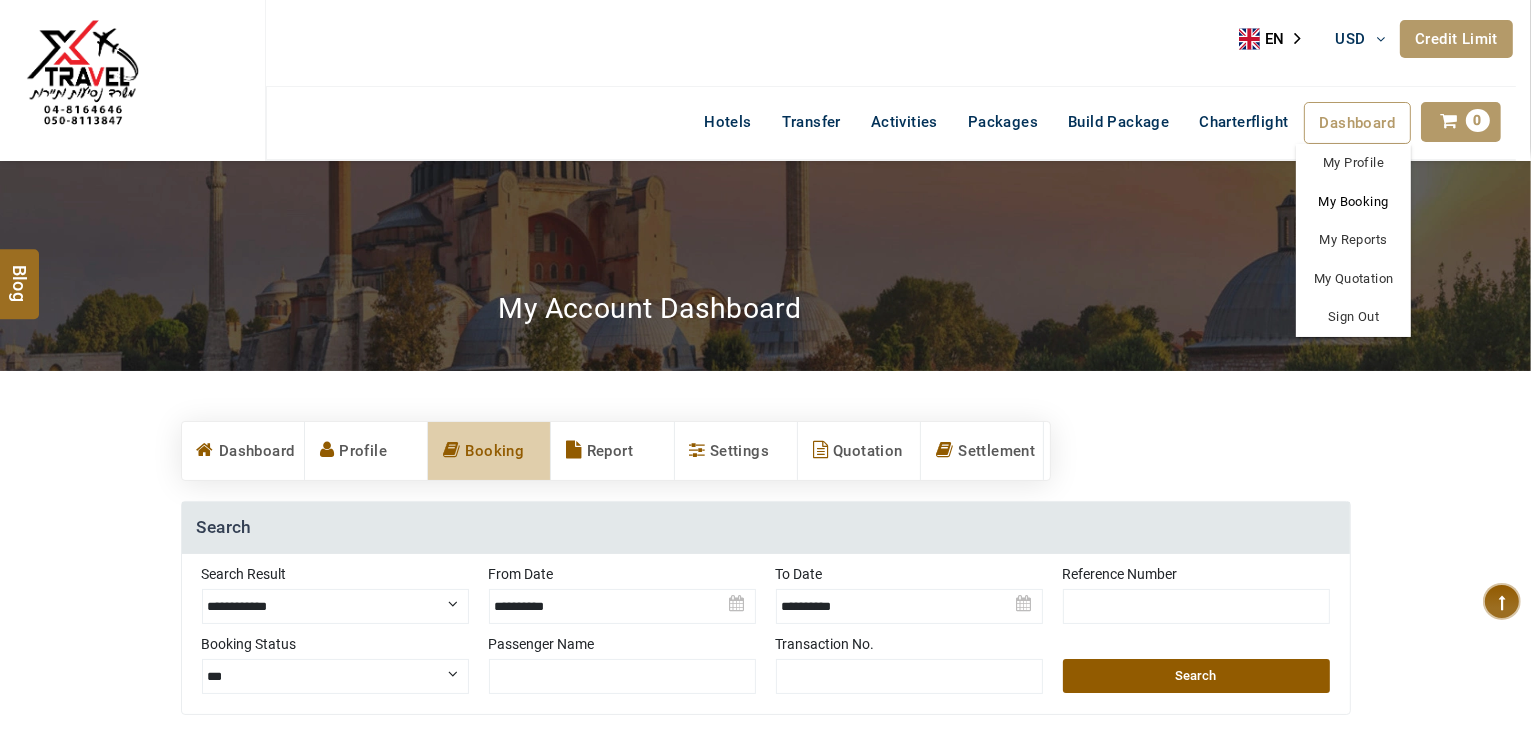 click on "My Booking" at bounding box center (1353, 202) 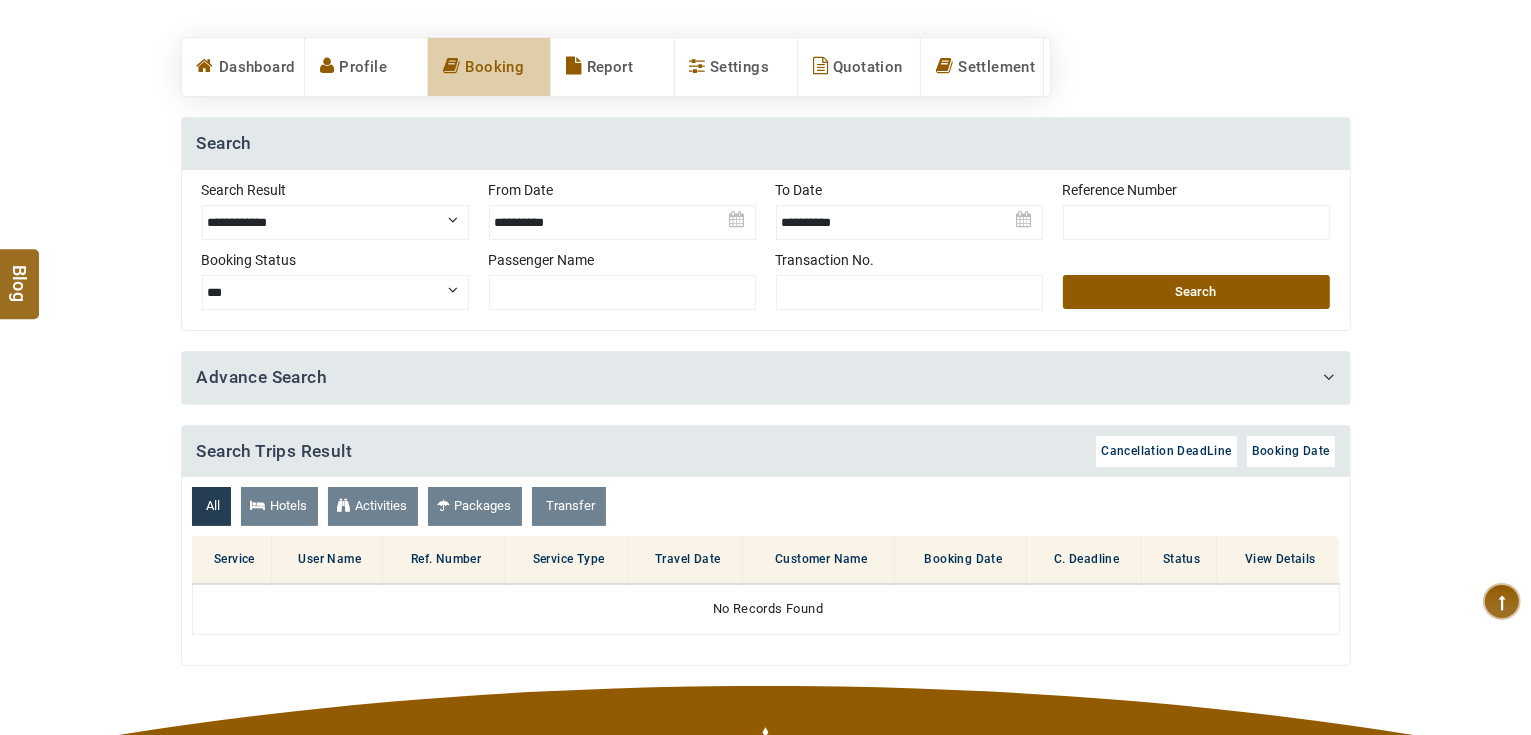 scroll, scrollTop: 400, scrollLeft: 0, axis: vertical 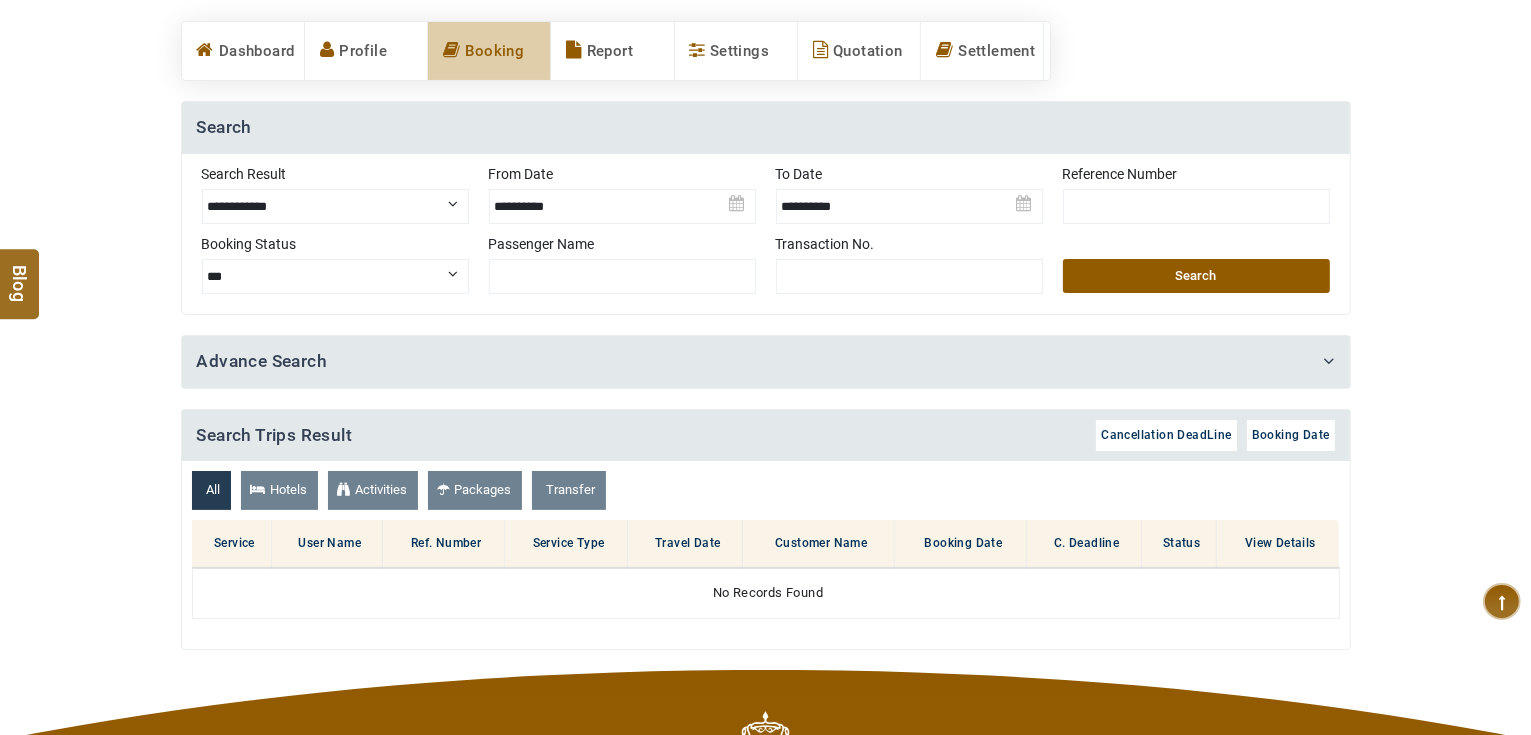 drag, startPoint x: 352, startPoint y: 207, endPoint x: 352, endPoint y: 220, distance: 13 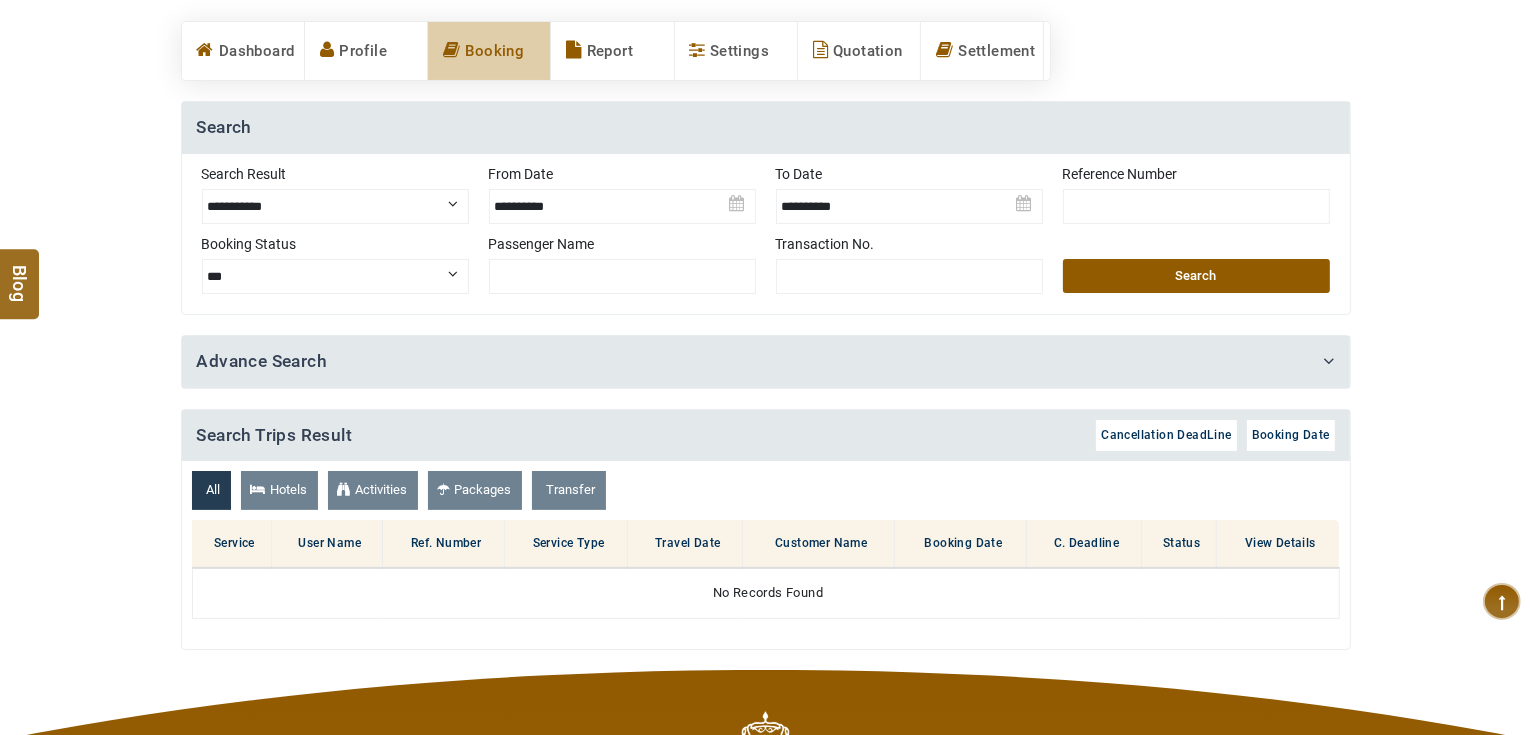 click on "**********" at bounding box center (335, 206) 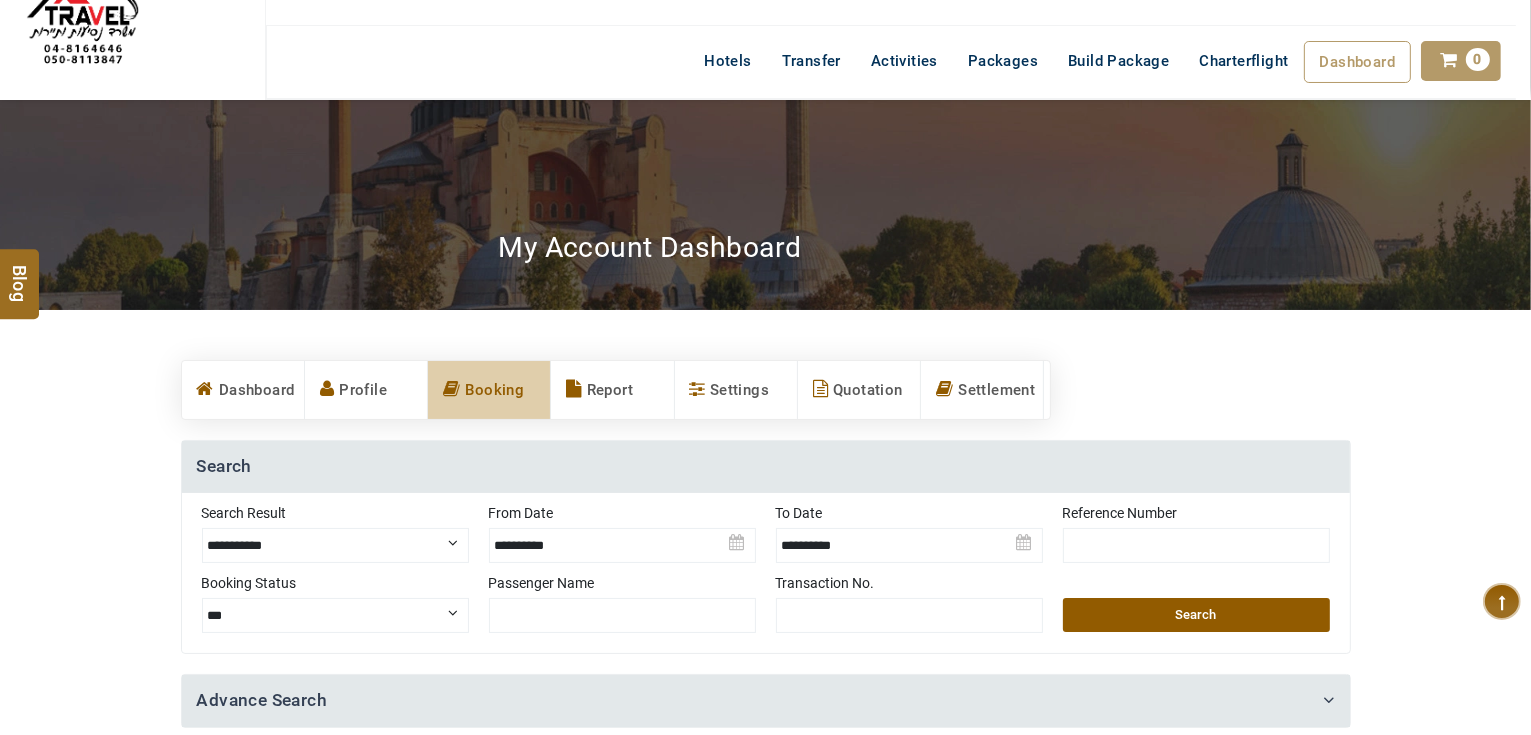 scroll, scrollTop: 0, scrollLeft: 0, axis: both 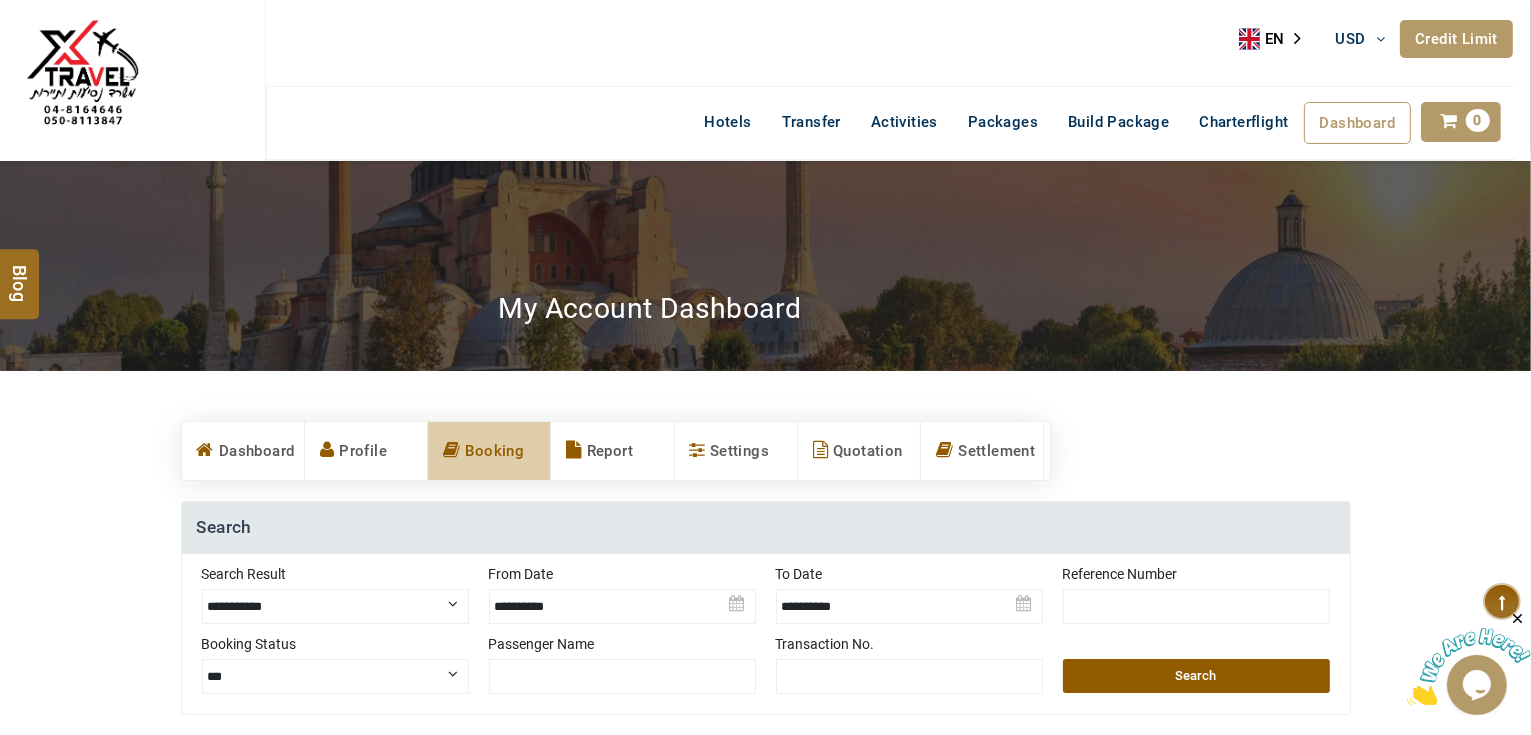 click on "Credit Limit" at bounding box center [1456, 39] 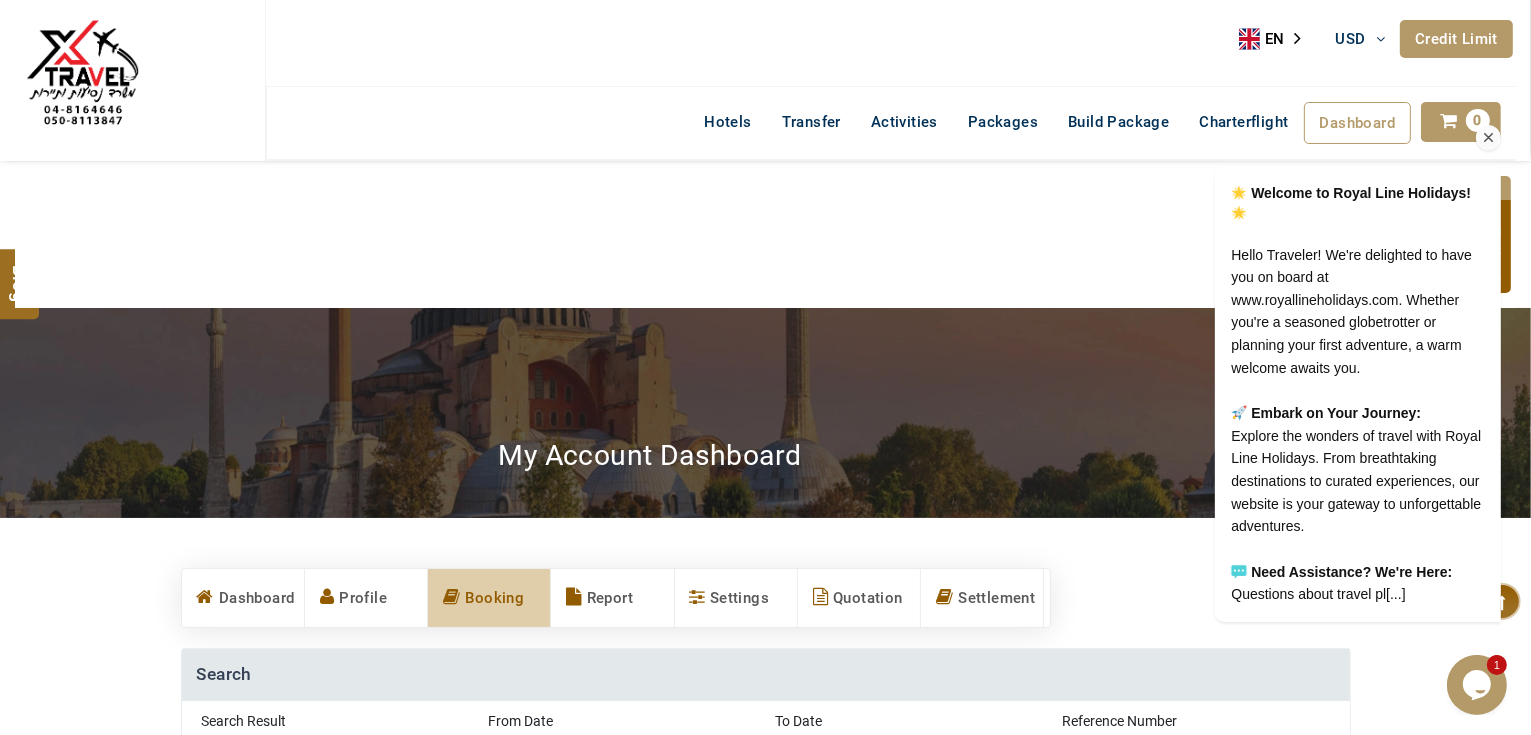 click at bounding box center (1488, 138) 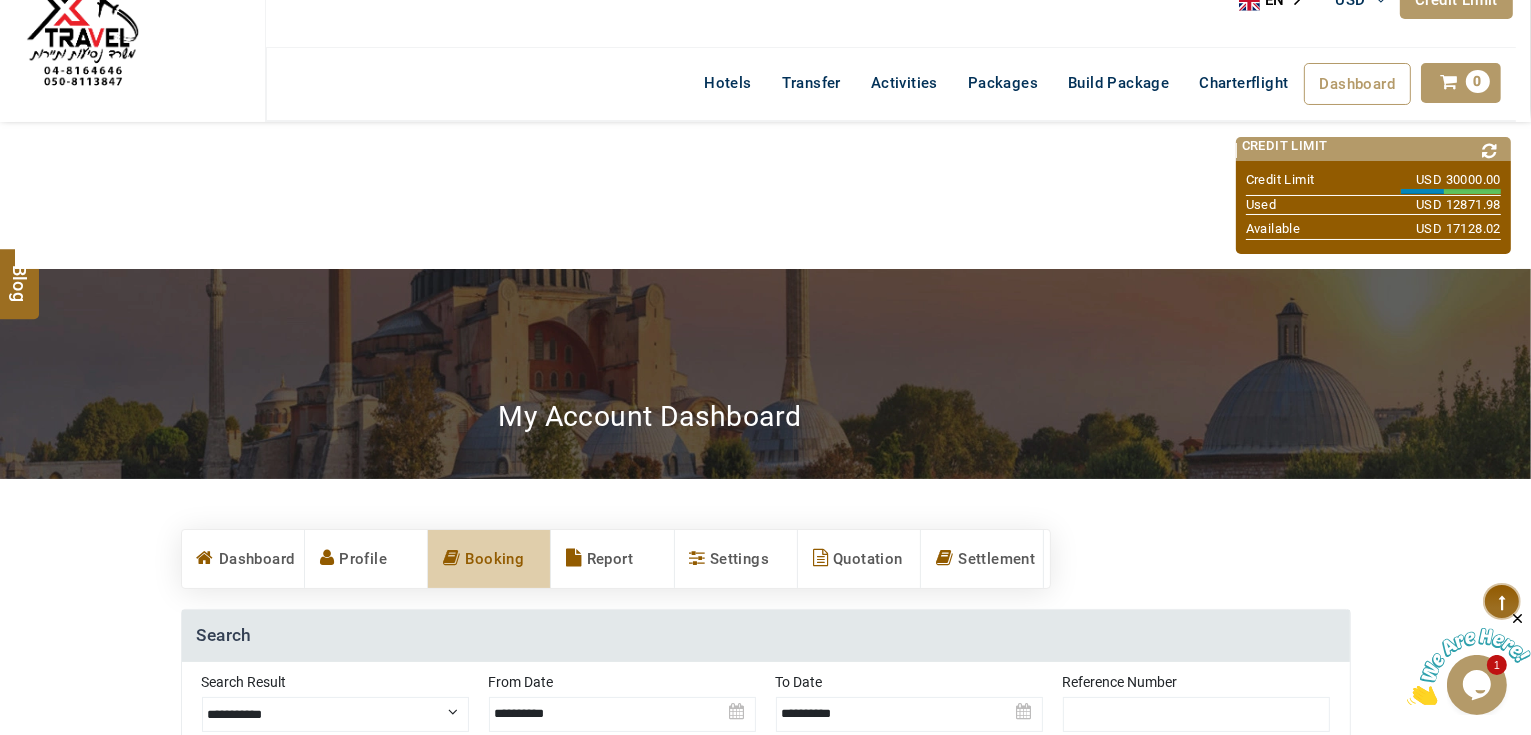 scroll, scrollTop: 0, scrollLeft: 0, axis: both 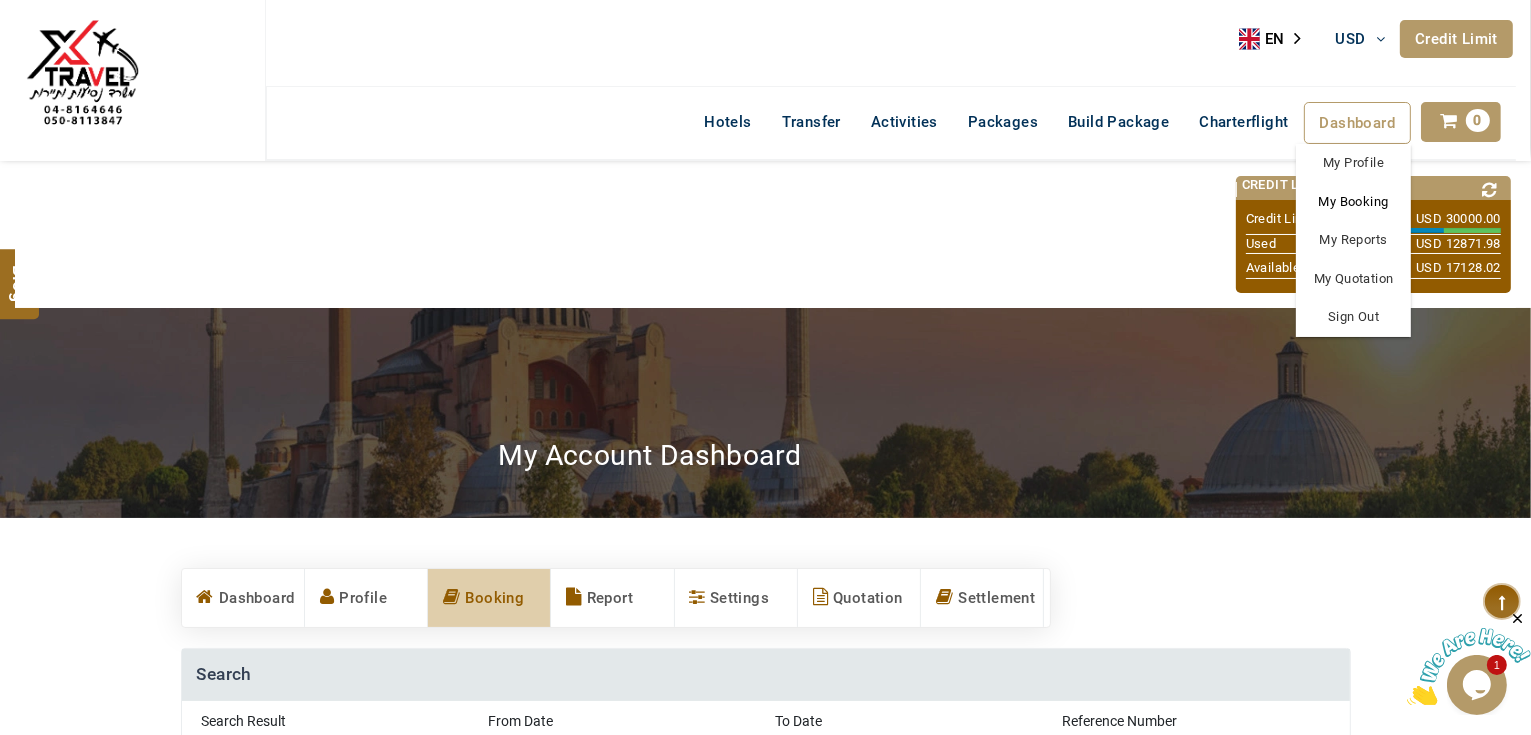 click on "My Booking" at bounding box center [1353, 202] 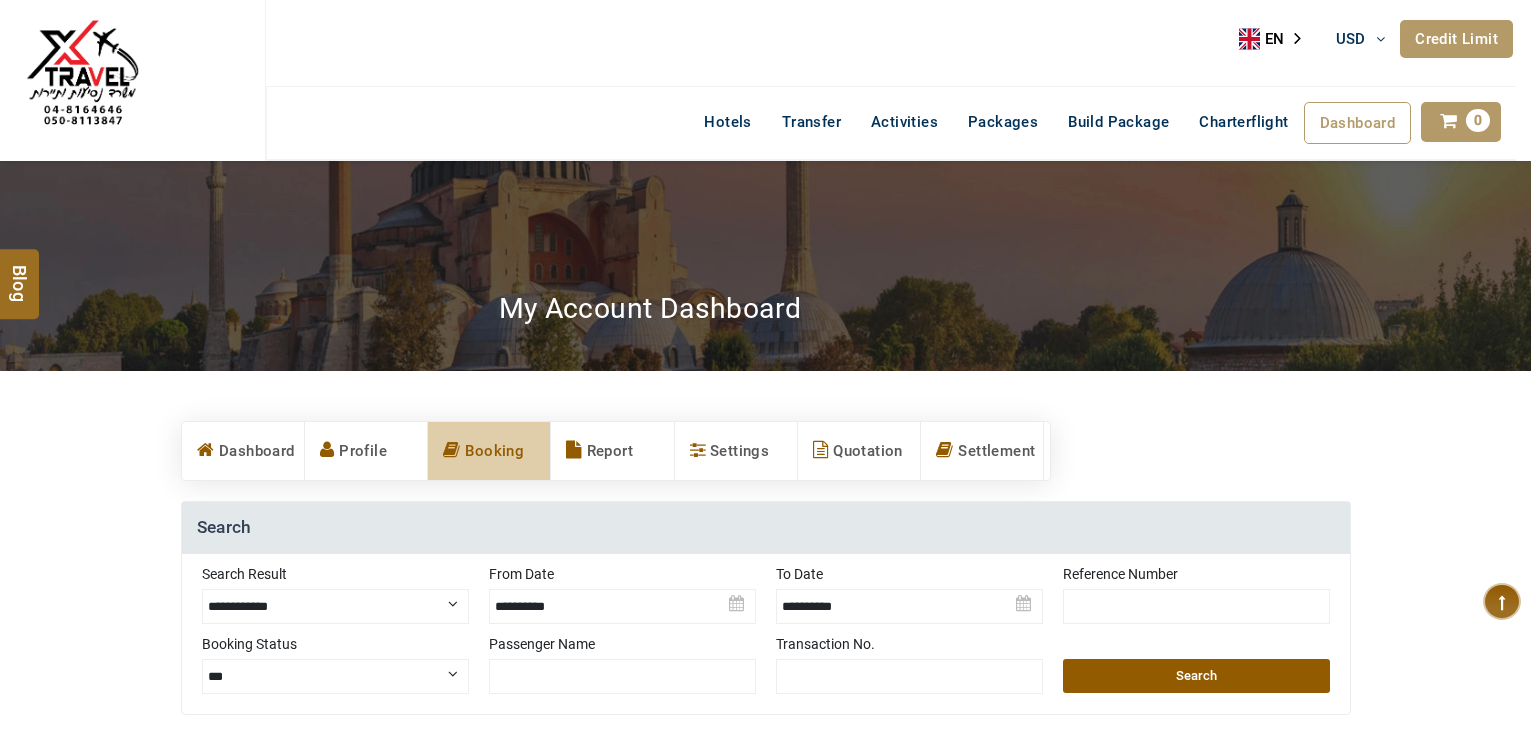 scroll, scrollTop: 0, scrollLeft: 0, axis: both 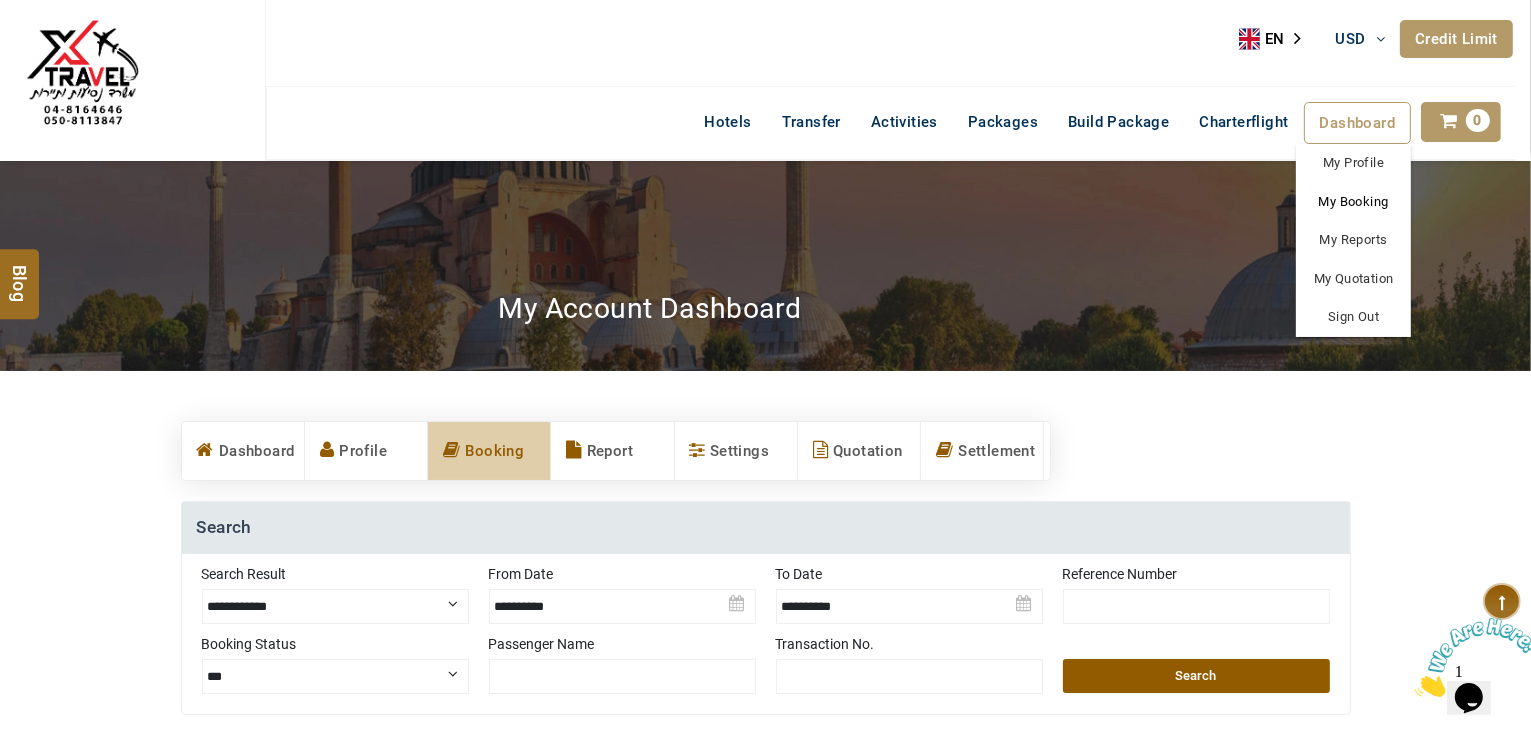 click on "My Booking" at bounding box center [1353, 202] 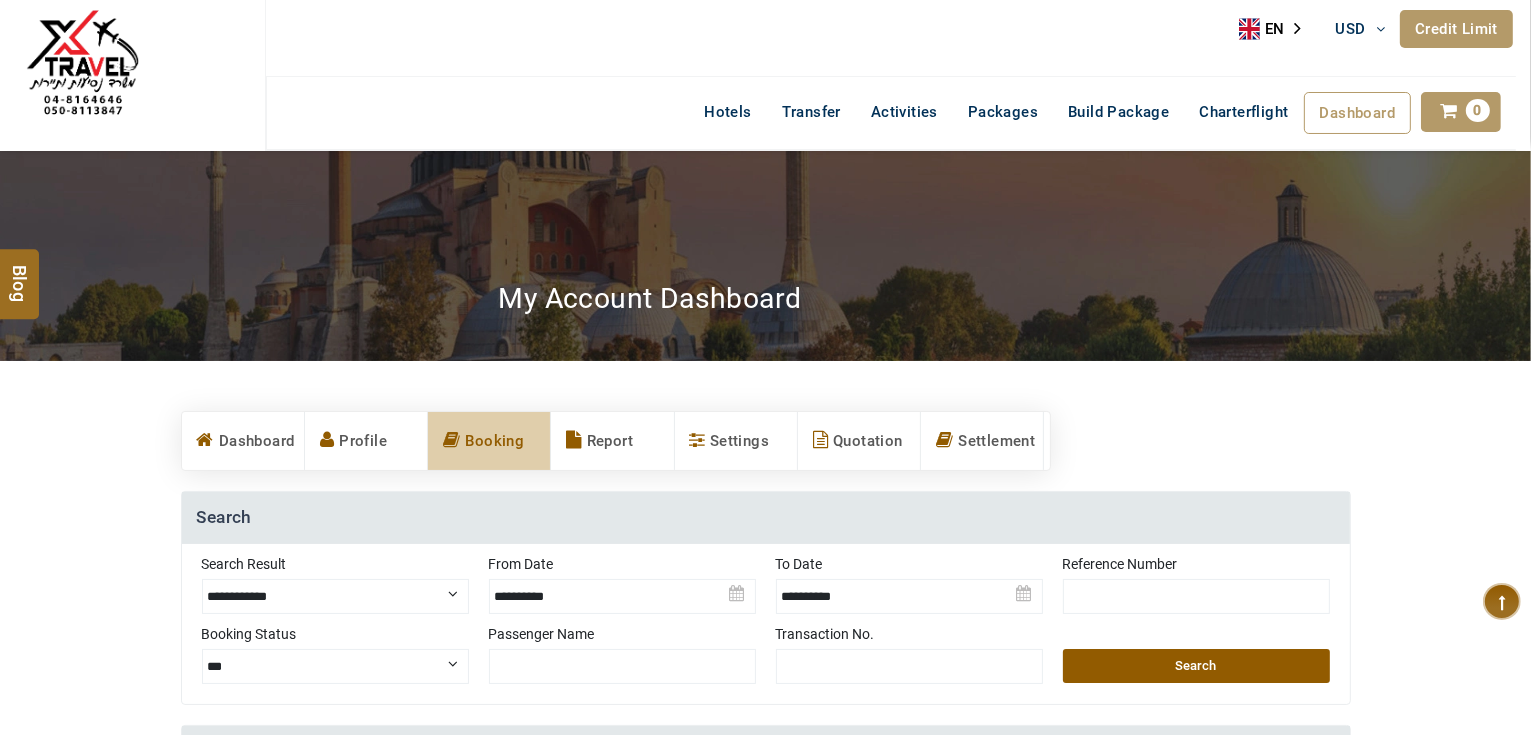scroll, scrollTop: 0, scrollLeft: 0, axis: both 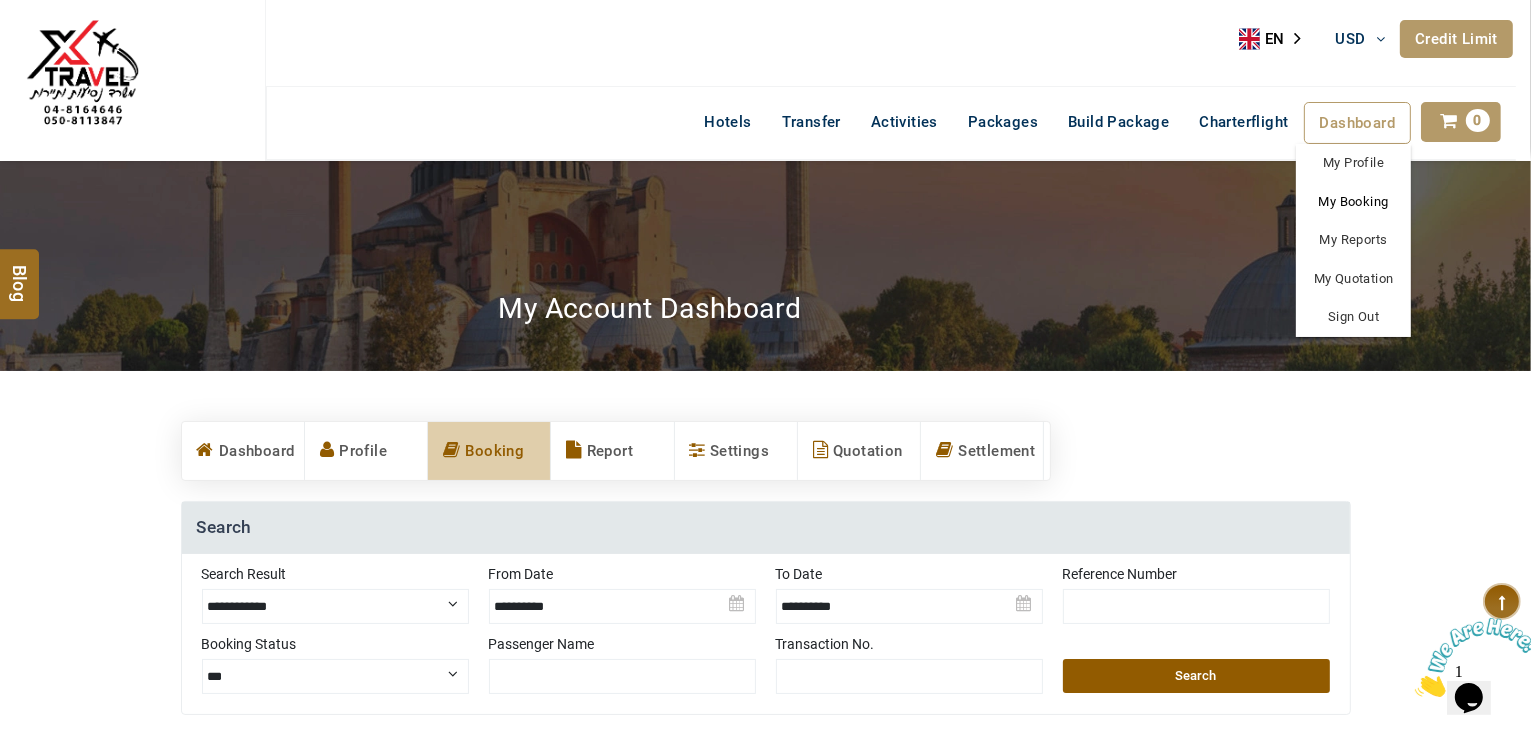 click on "My Booking" at bounding box center [1353, 202] 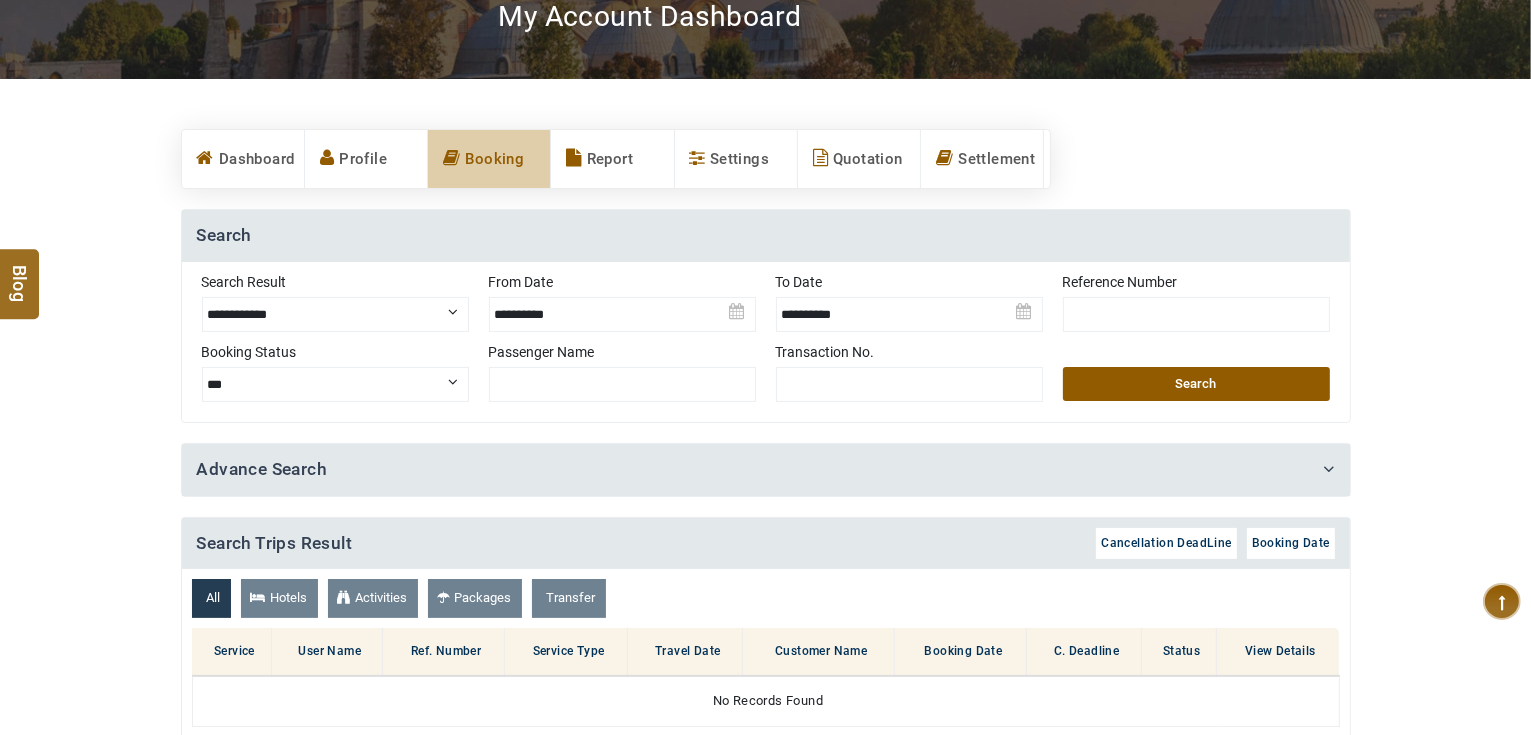 scroll, scrollTop: 320, scrollLeft: 0, axis: vertical 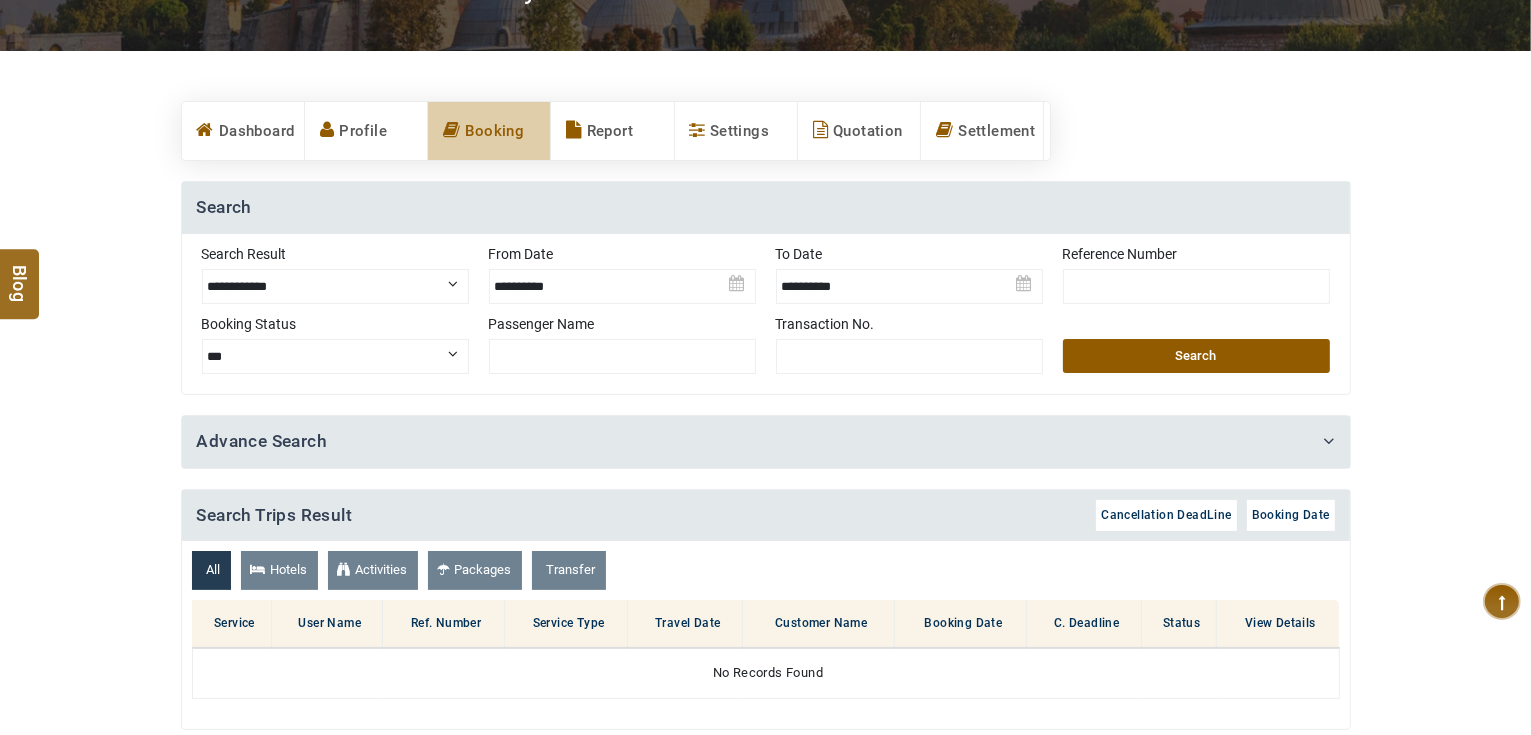 click on "**********" at bounding box center (335, 286) 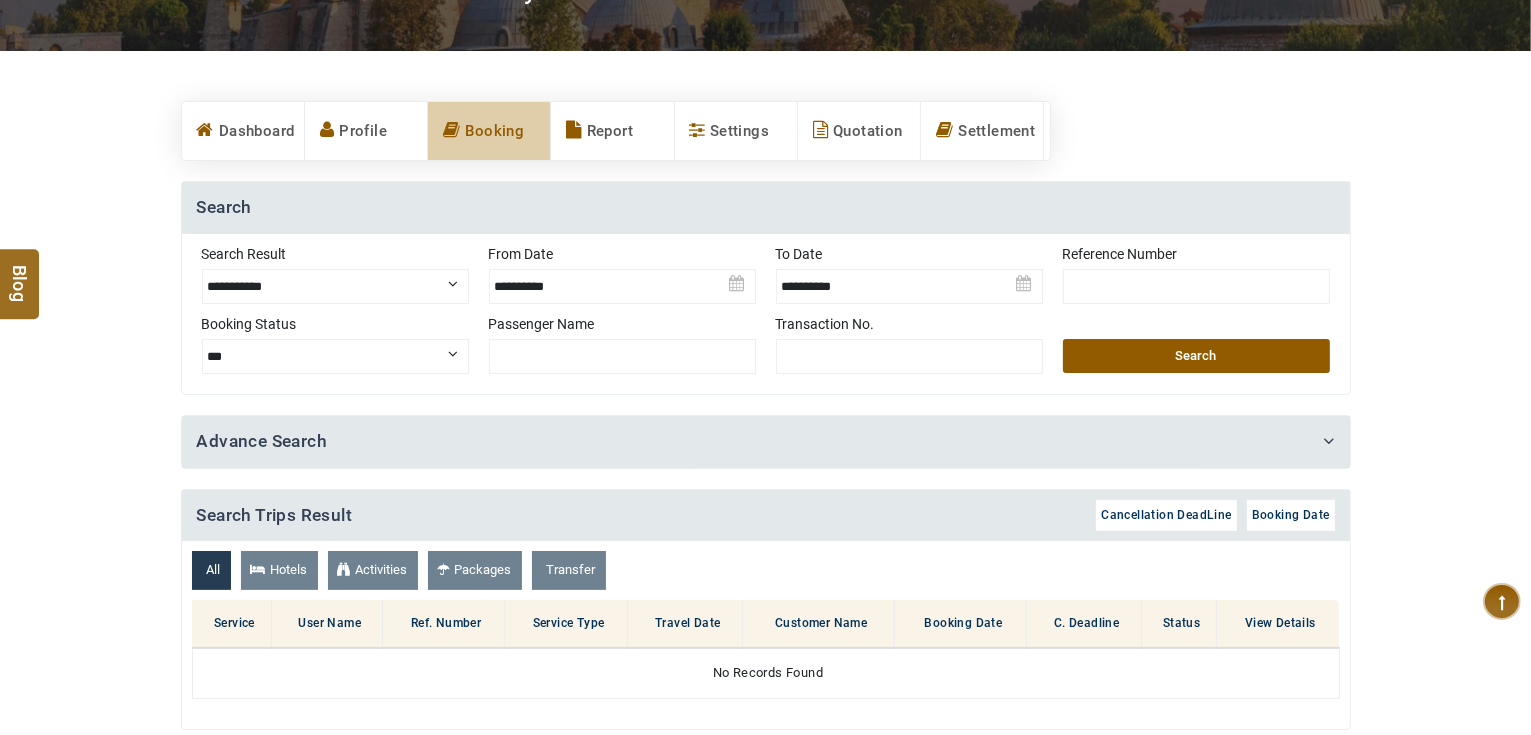 click on "**********" at bounding box center [335, 286] 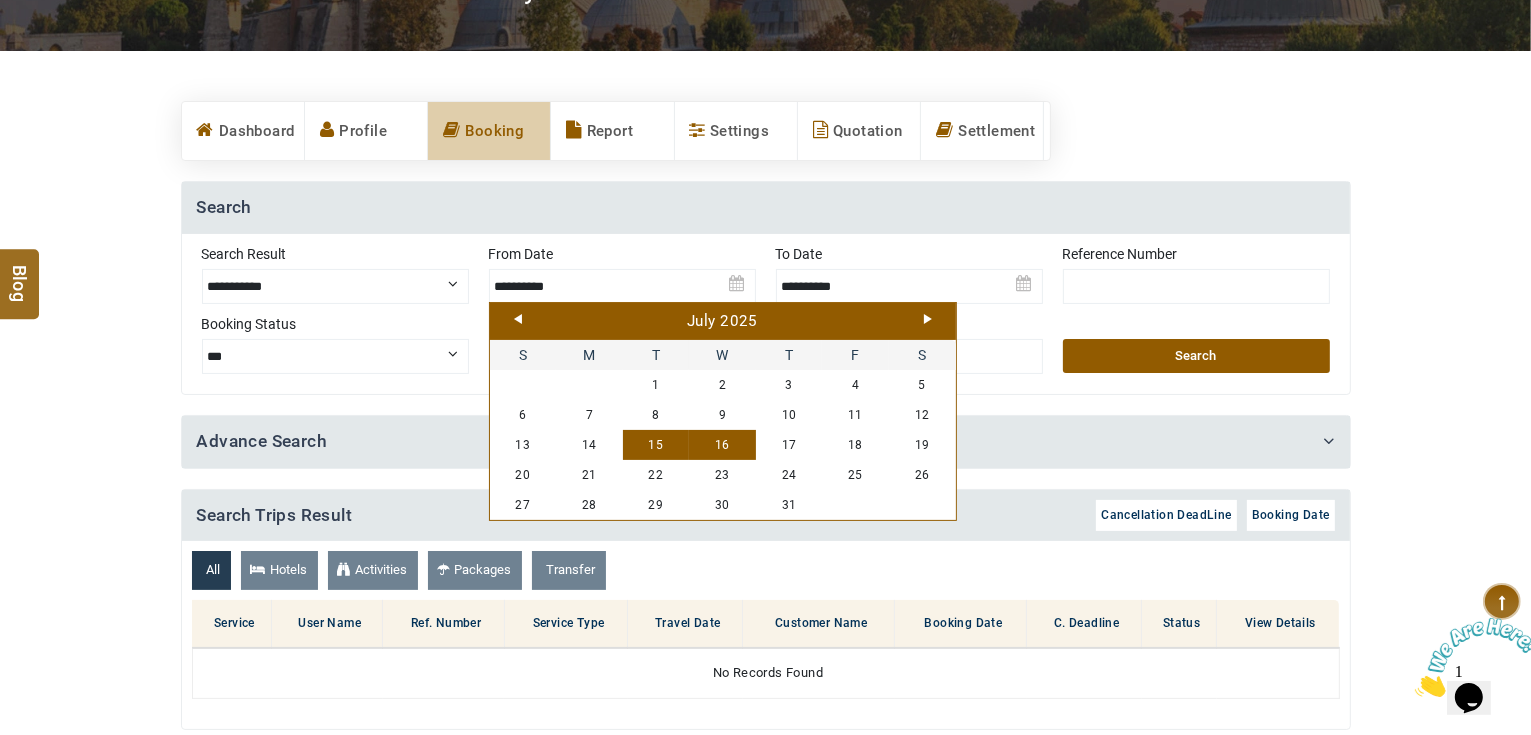 scroll, scrollTop: 0, scrollLeft: 0, axis: both 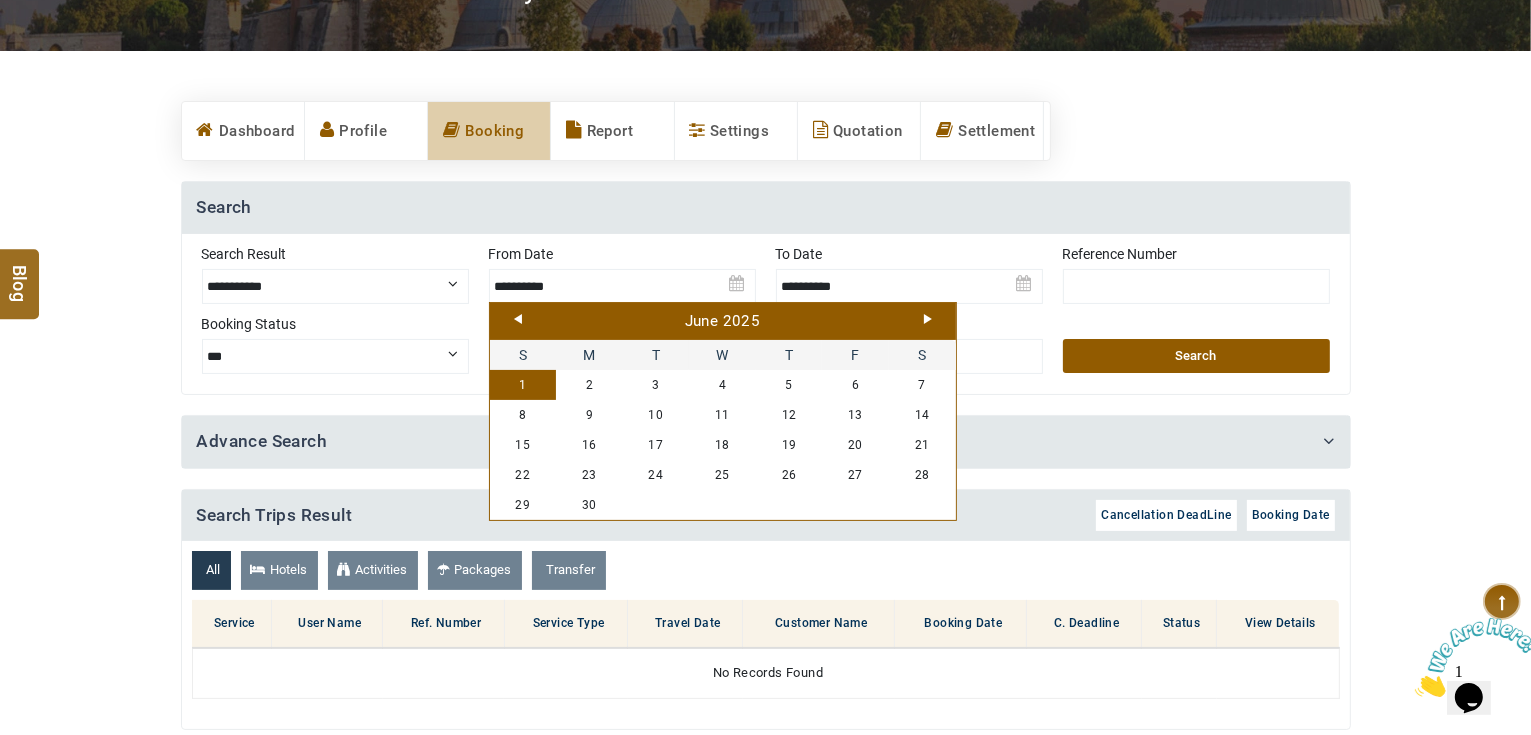 click on "1" at bounding box center [523, 385] 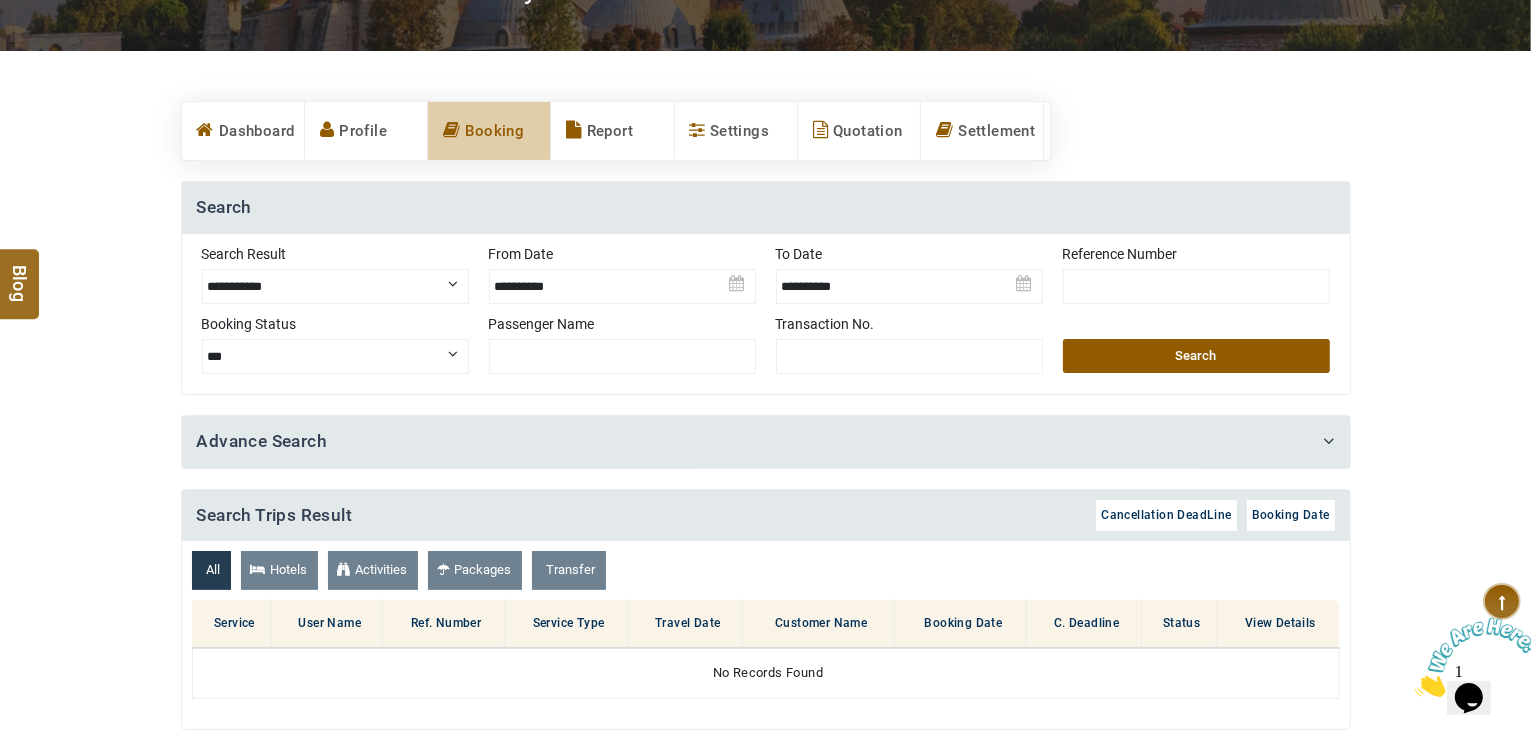 click at bounding box center (909, 279) 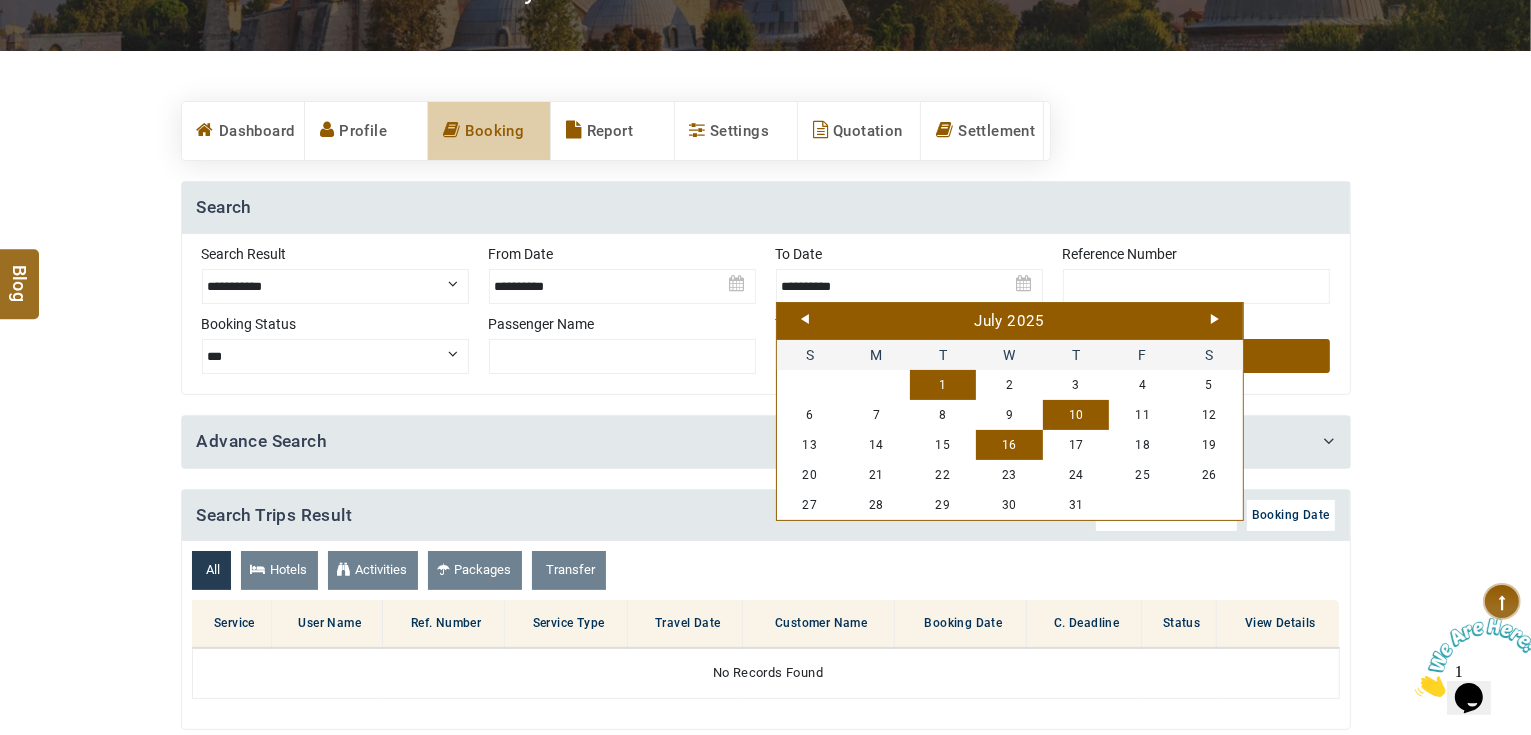 click on "10" at bounding box center (1076, 415) 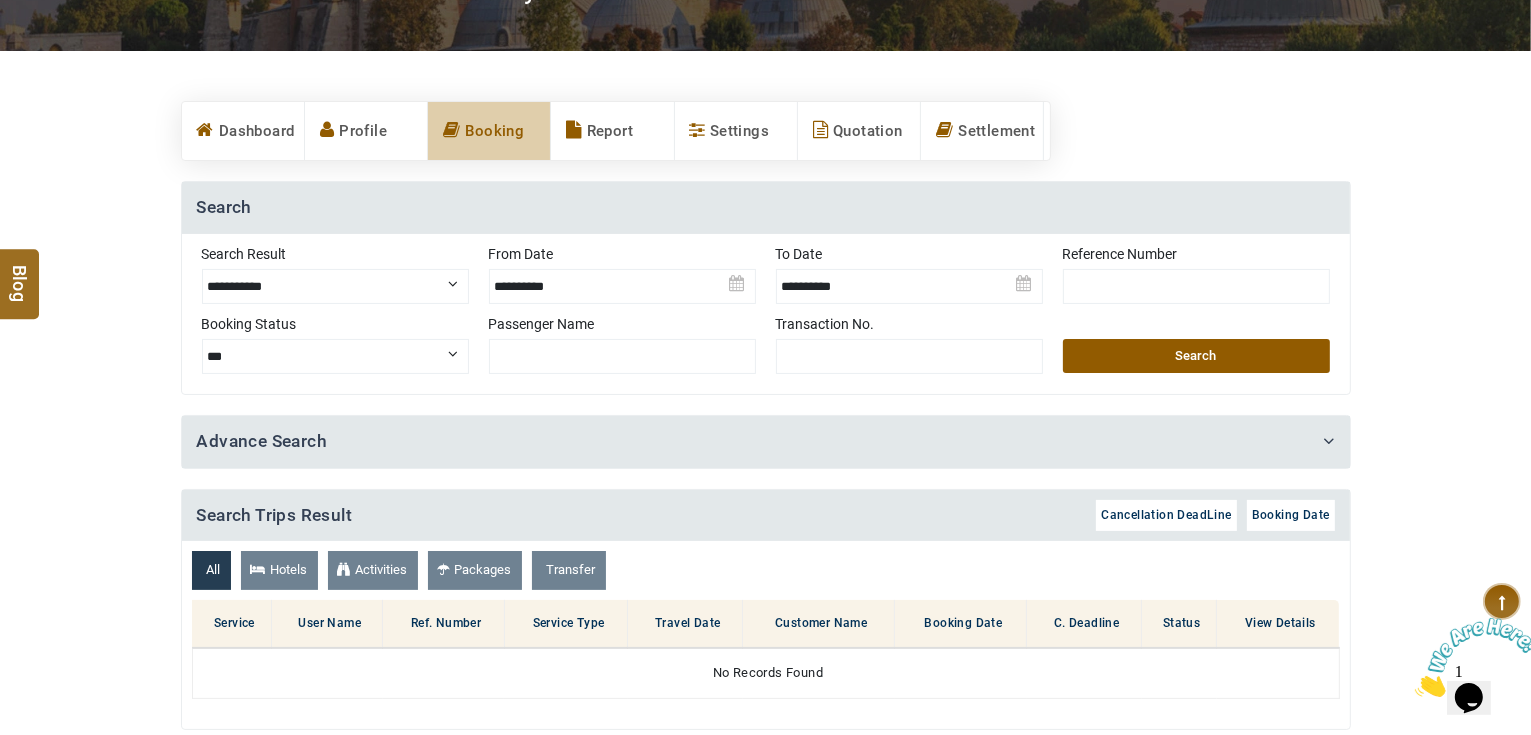 click at bounding box center (909, 279) 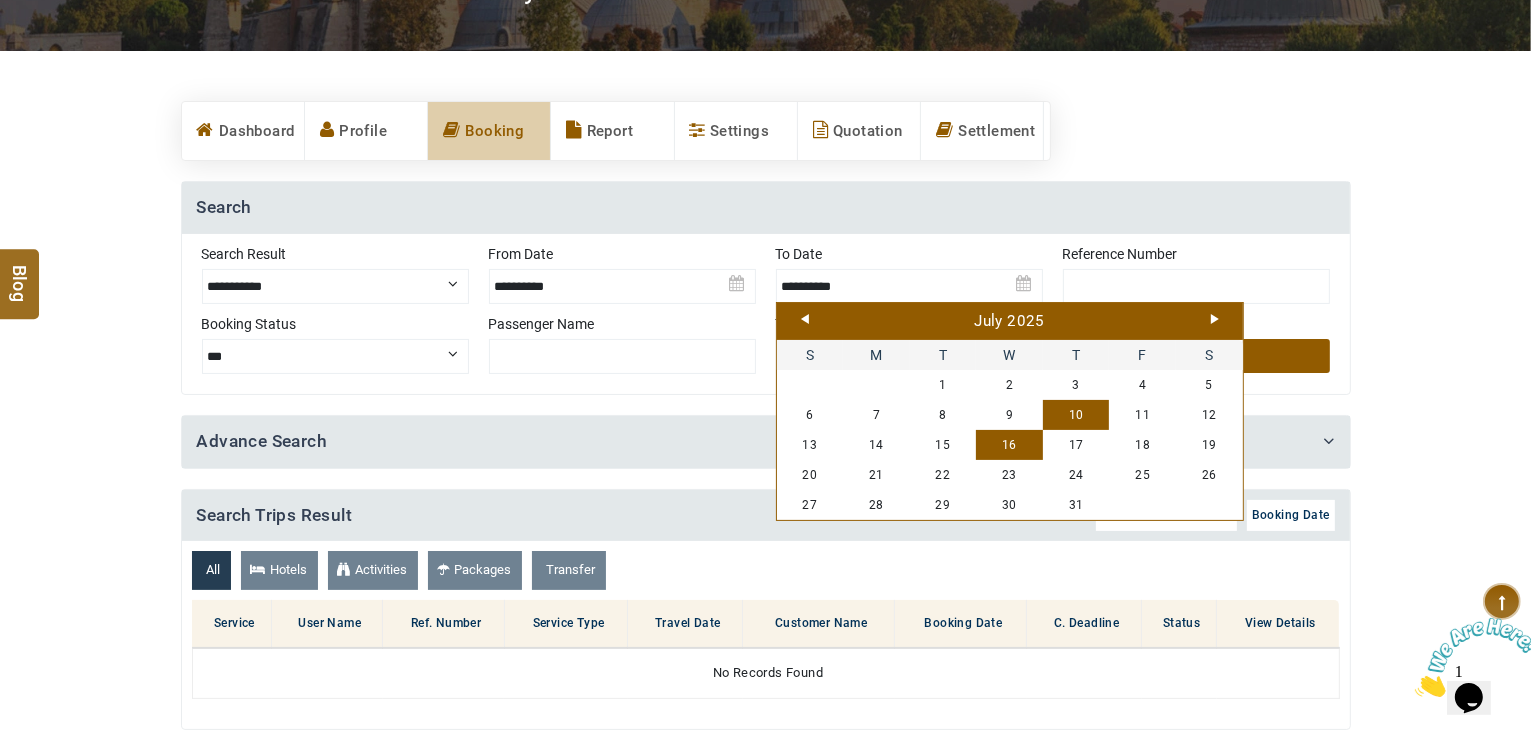 click on "Prev Next July   2025" at bounding box center [1010, 321] 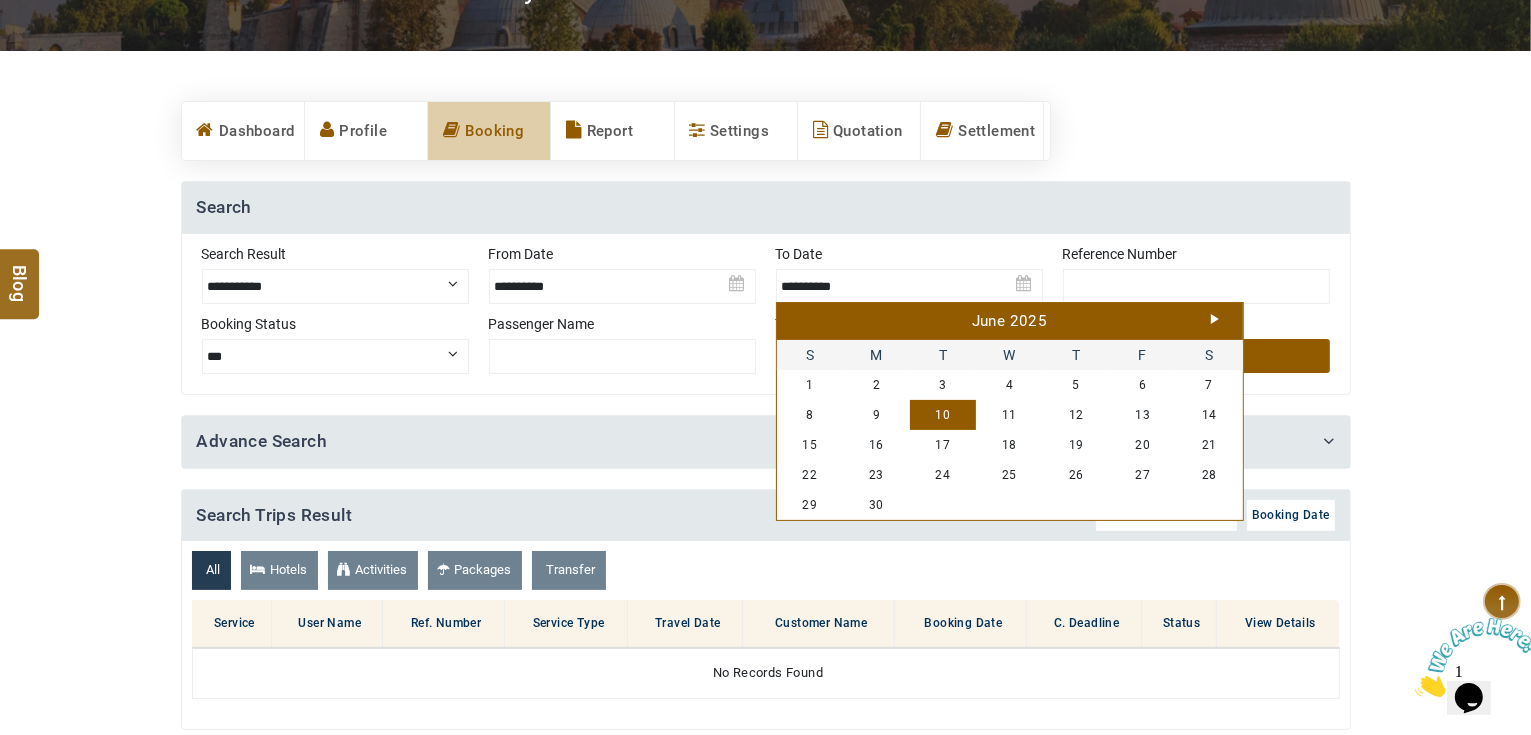 click on "10" at bounding box center (943, 415) 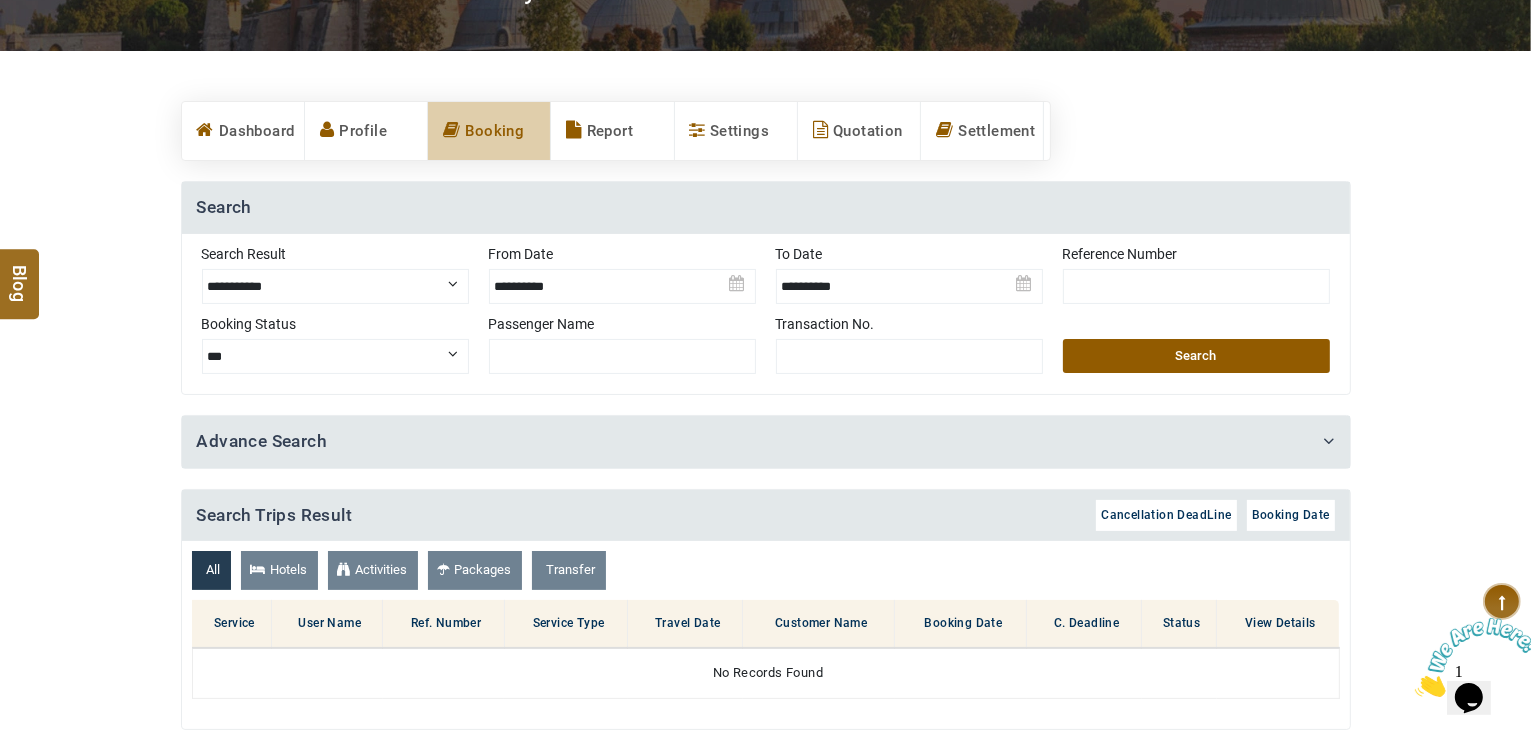 drag, startPoint x: 1102, startPoint y: 354, endPoint x: 951, endPoint y: 291, distance: 163.6154 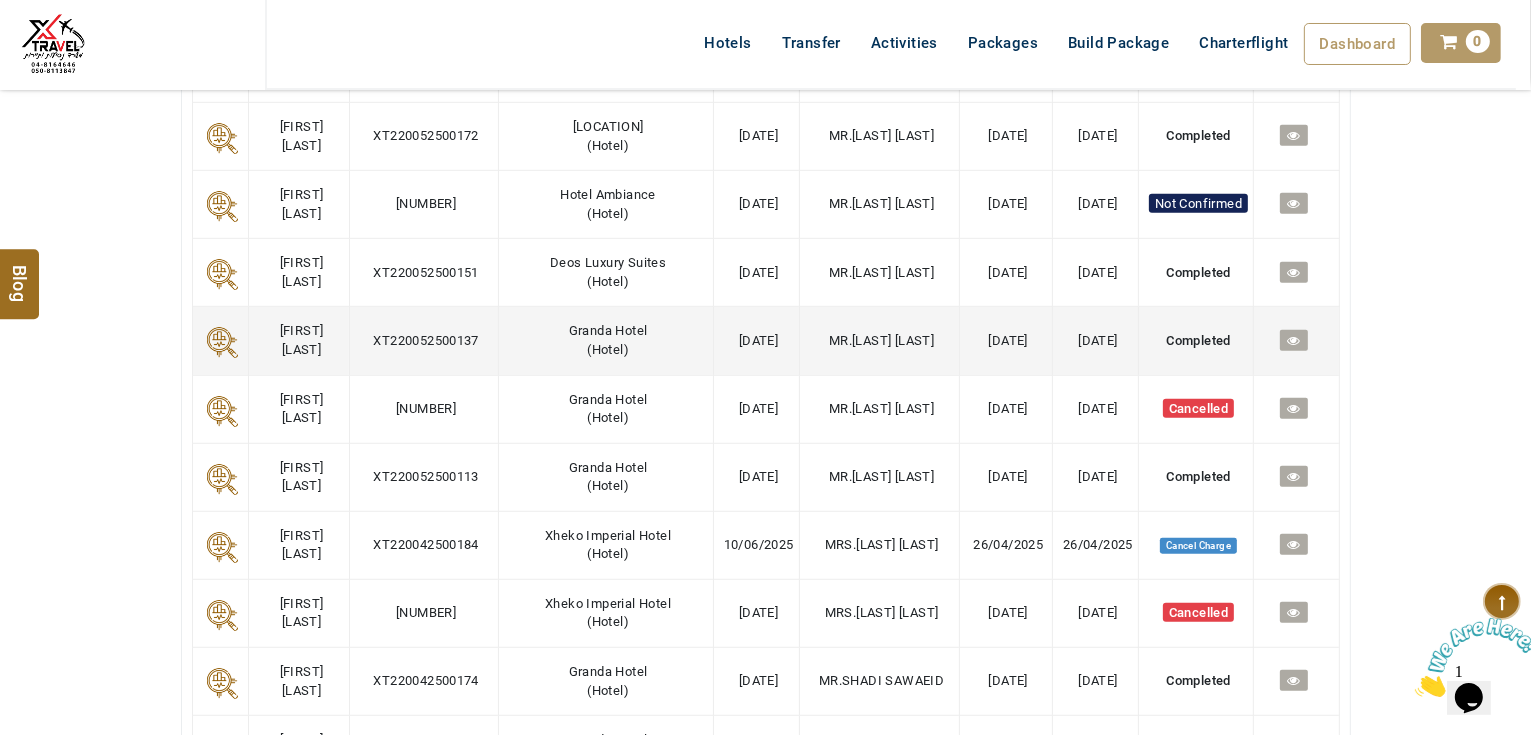 scroll, scrollTop: 1280, scrollLeft: 0, axis: vertical 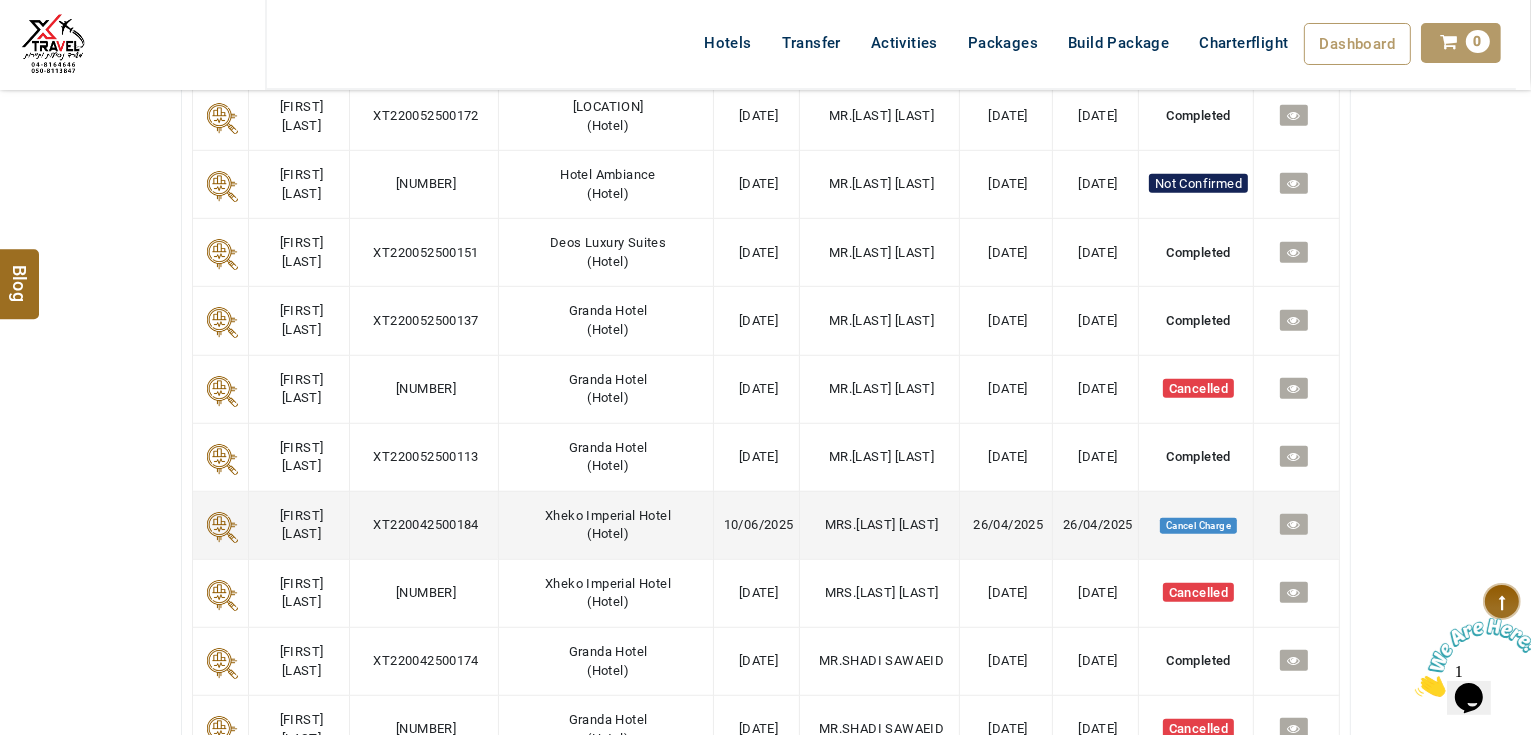 click at bounding box center (1293, 524) 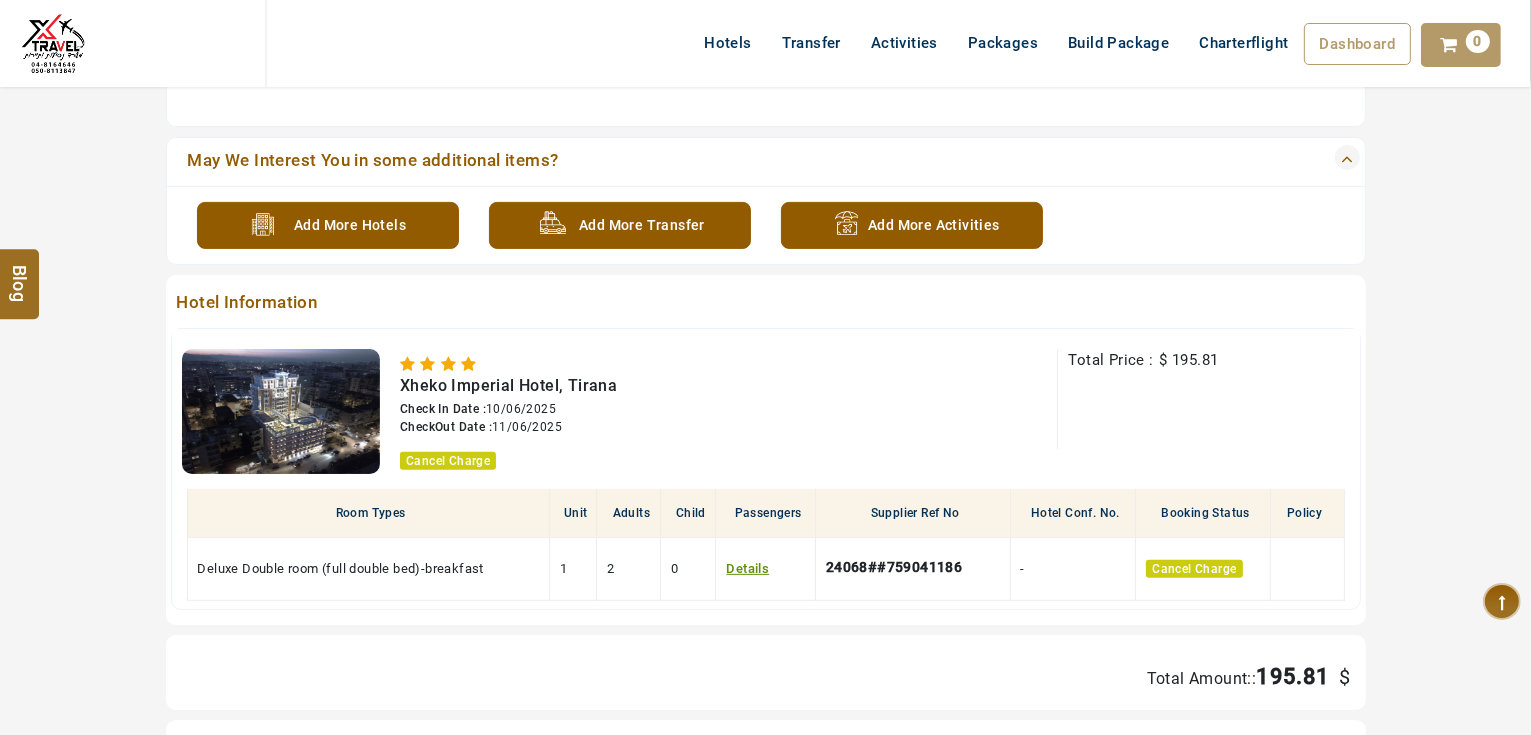 scroll, scrollTop: 655, scrollLeft: 0, axis: vertical 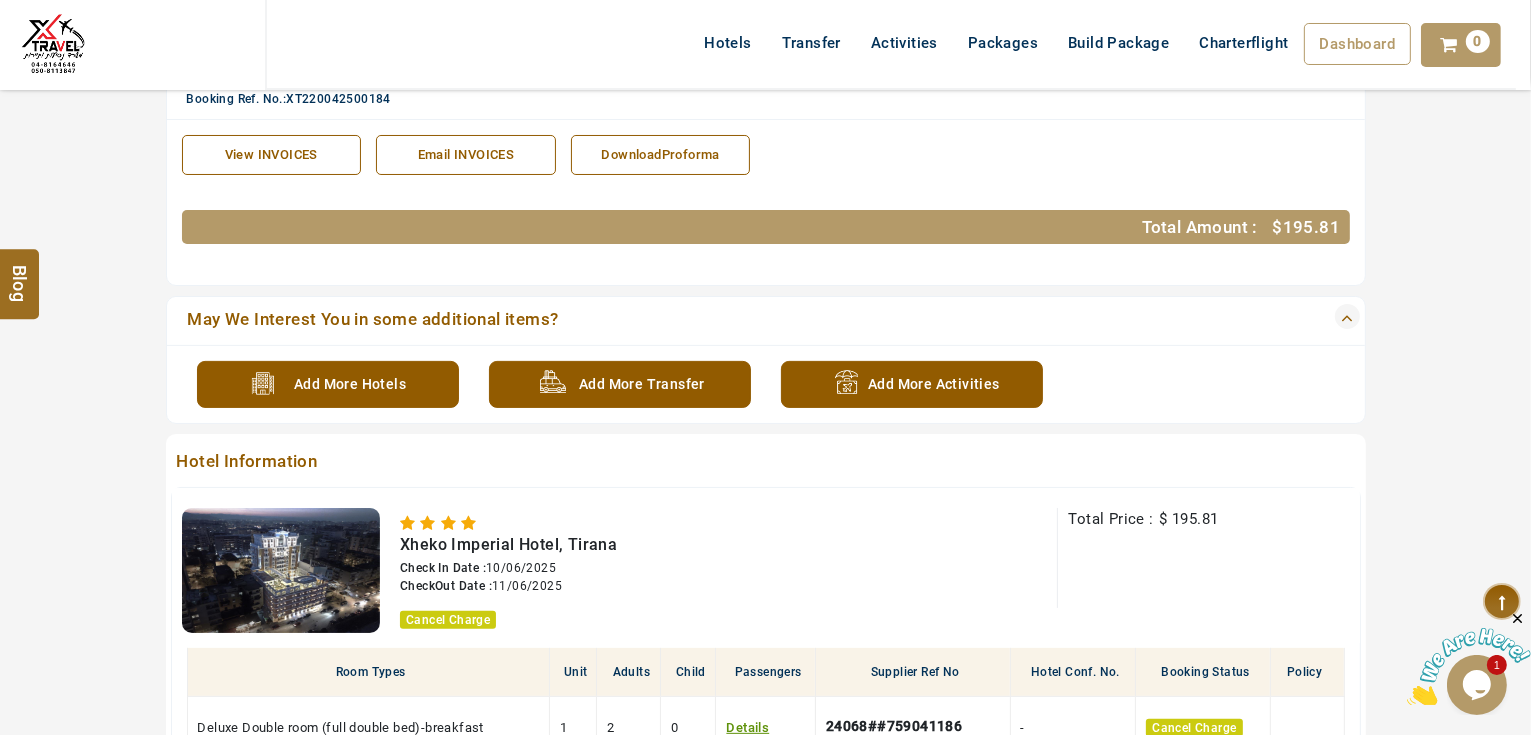 click on "Booking Guest Detail  Booking Ref. No.  XT220042500184 Guest Name Mrs.osman reem Payment Method Credit Limit Nationality Israel Total nights 1 Oops 0 Points View Booking Detail Booking Ref. No.:  XT220042500184 View INVOICES Print The Royal Line Holidays NOORANIYAH-BLDG NO:03 / hor al anz Tel :  +971 55 344 0168   E-Mail :   info@royallineholidays.com     Website : royallineb2b.com   INVOICE INVOICE NO: XT220042500184 GST ID NO: - Ordered By: ahmad jindawy O/S Ref: 24068##759041186 DATE OF ISSUE: 26-Apr-2025 File NO: XT220042500184 Period Of Stay: 10/06/2025 - COMPANY: 00972548113847 Address: SHEFA'AMR Zip Code: 20200 Tel No: 548113847 VAT ID NO: - PARTY'S NAME: Mrs.osman reem Payment: Credit Limit Due Date: 26/04/2025 Description Night(s) qty price amount 10/06/2025   Tuesday - Wednesday Xheko Imperial Hotel, Tirana 1 2 195.81 $   195.81 TOTAL NET AMOUNT:  $   195.81 TOTAL PAID AMOUNT:  $   195.81 OUTSTANDING BALANCE:  $   0.00 Proforma Invoice 00972548113847 ahmad jindawy SHEFA'AMR Proforma Invoice" at bounding box center [765, 567] 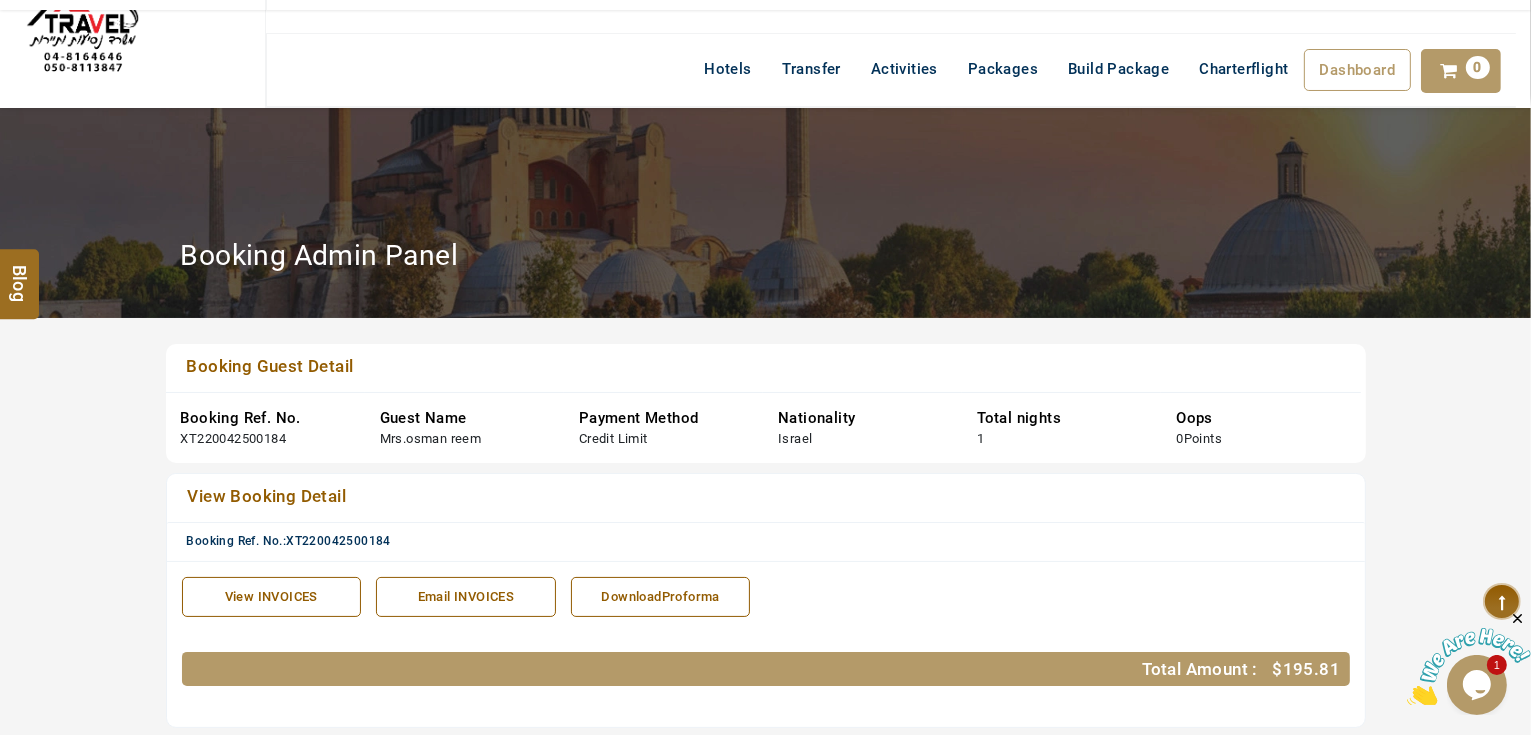 scroll, scrollTop: 0, scrollLeft: 0, axis: both 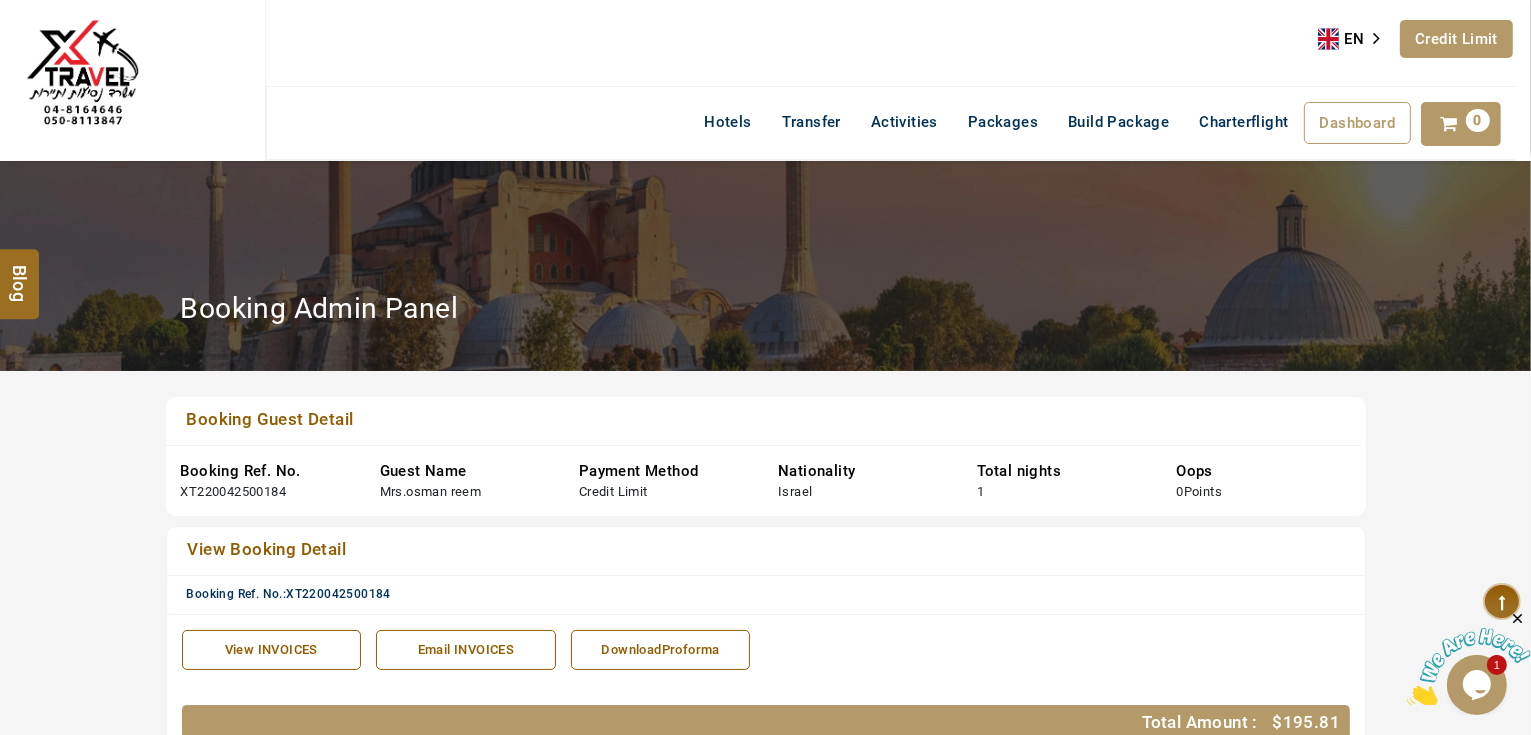 click on "Credit Limit" at bounding box center (1456, 39) 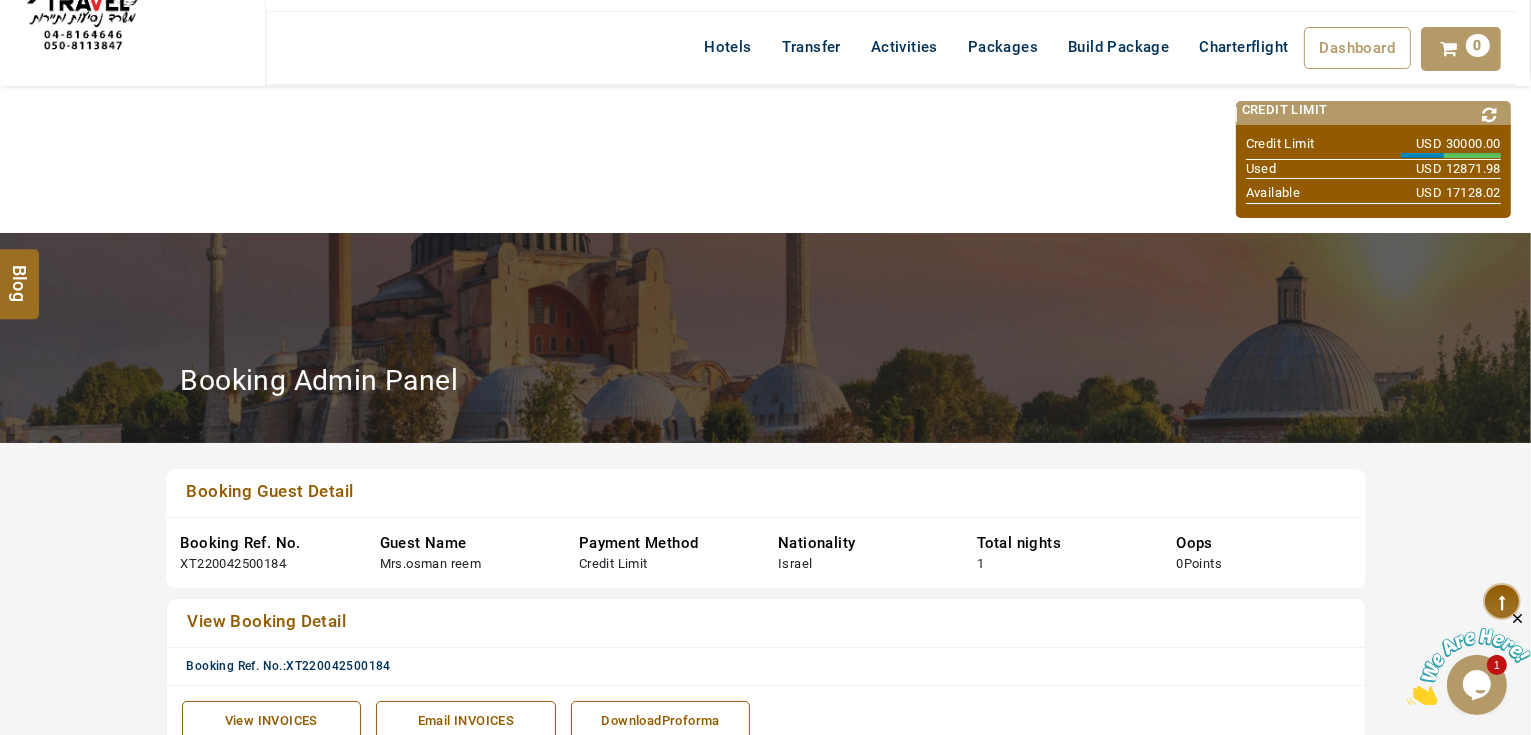 scroll, scrollTop: 160, scrollLeft: 0, axis: vertical 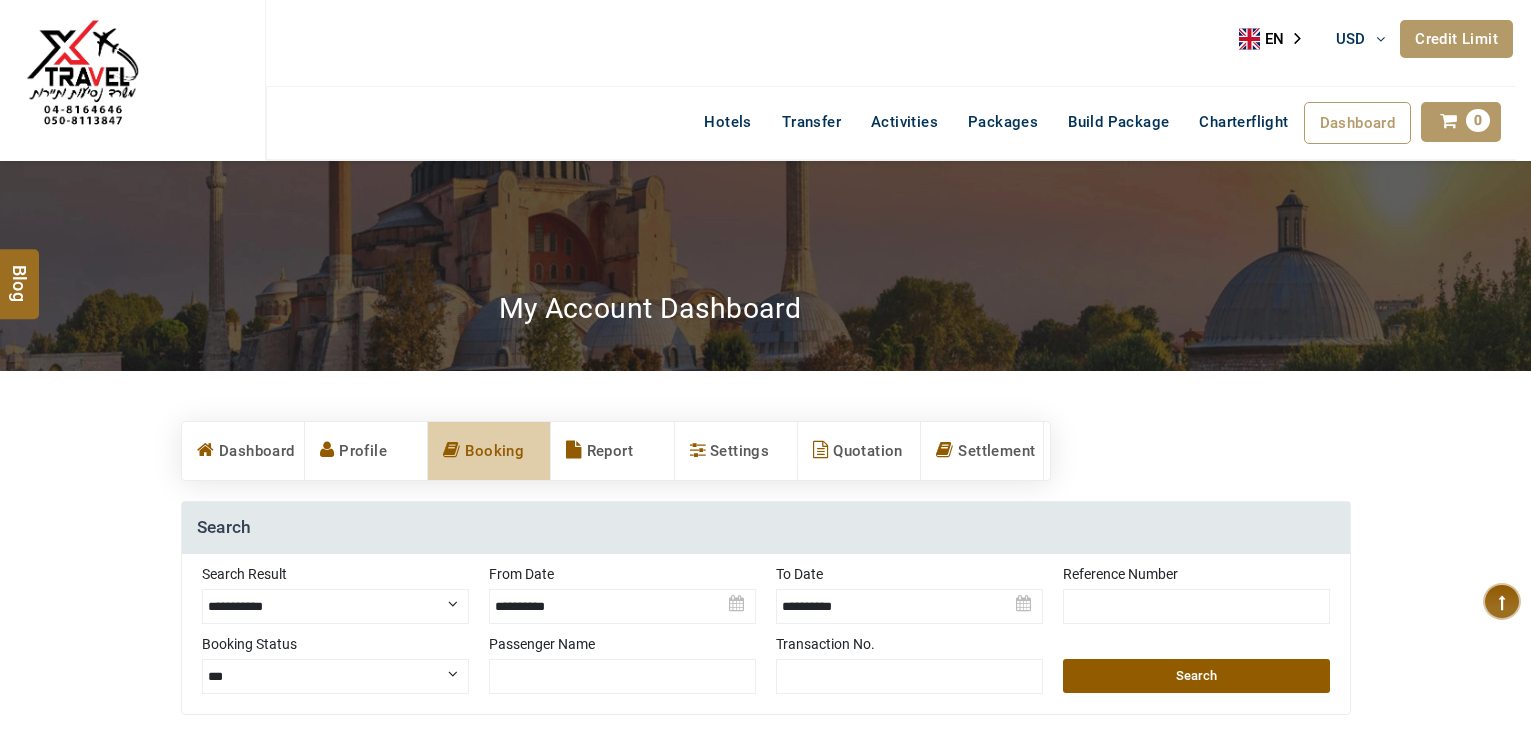 select on "**********" 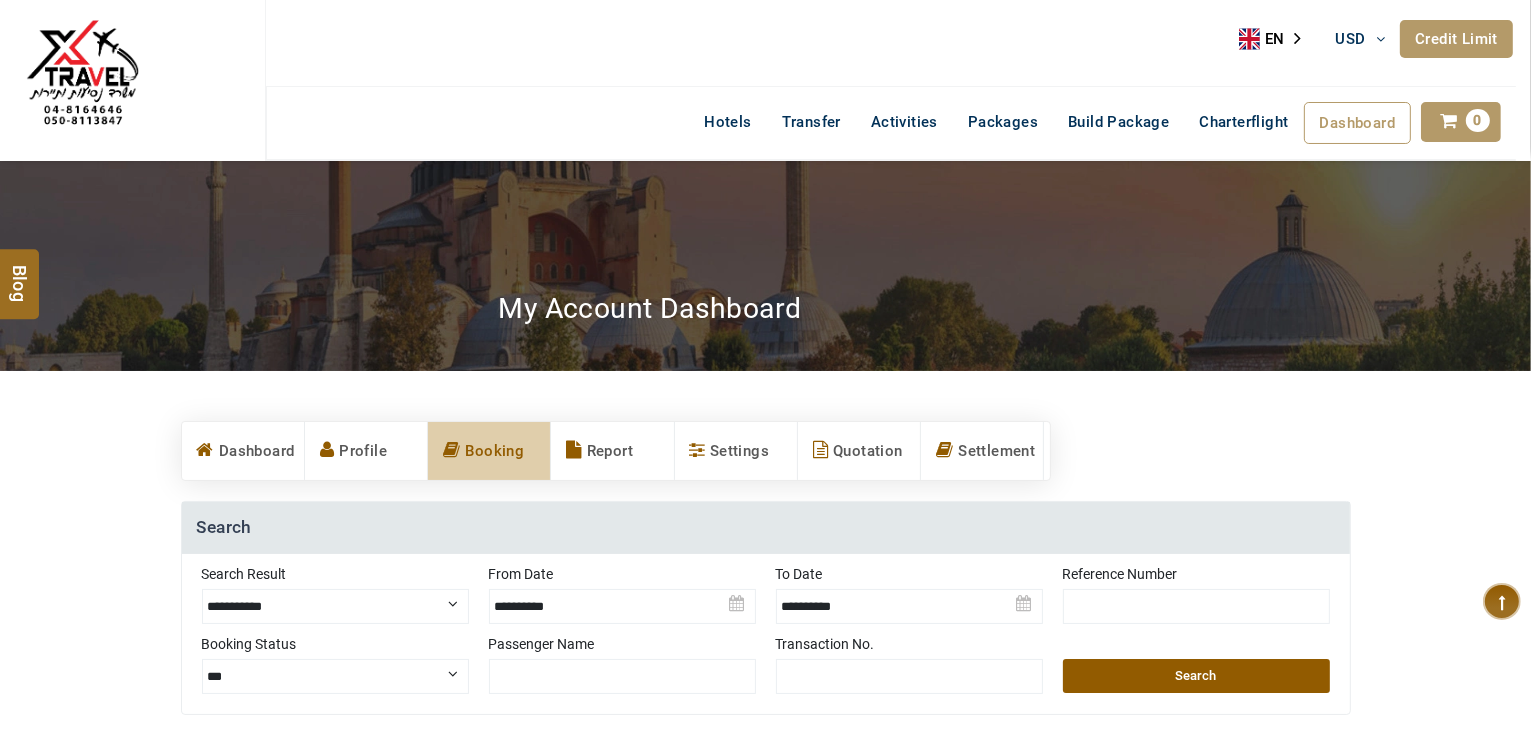 click on "Credit Limit" at bounding box center [1456, 39] 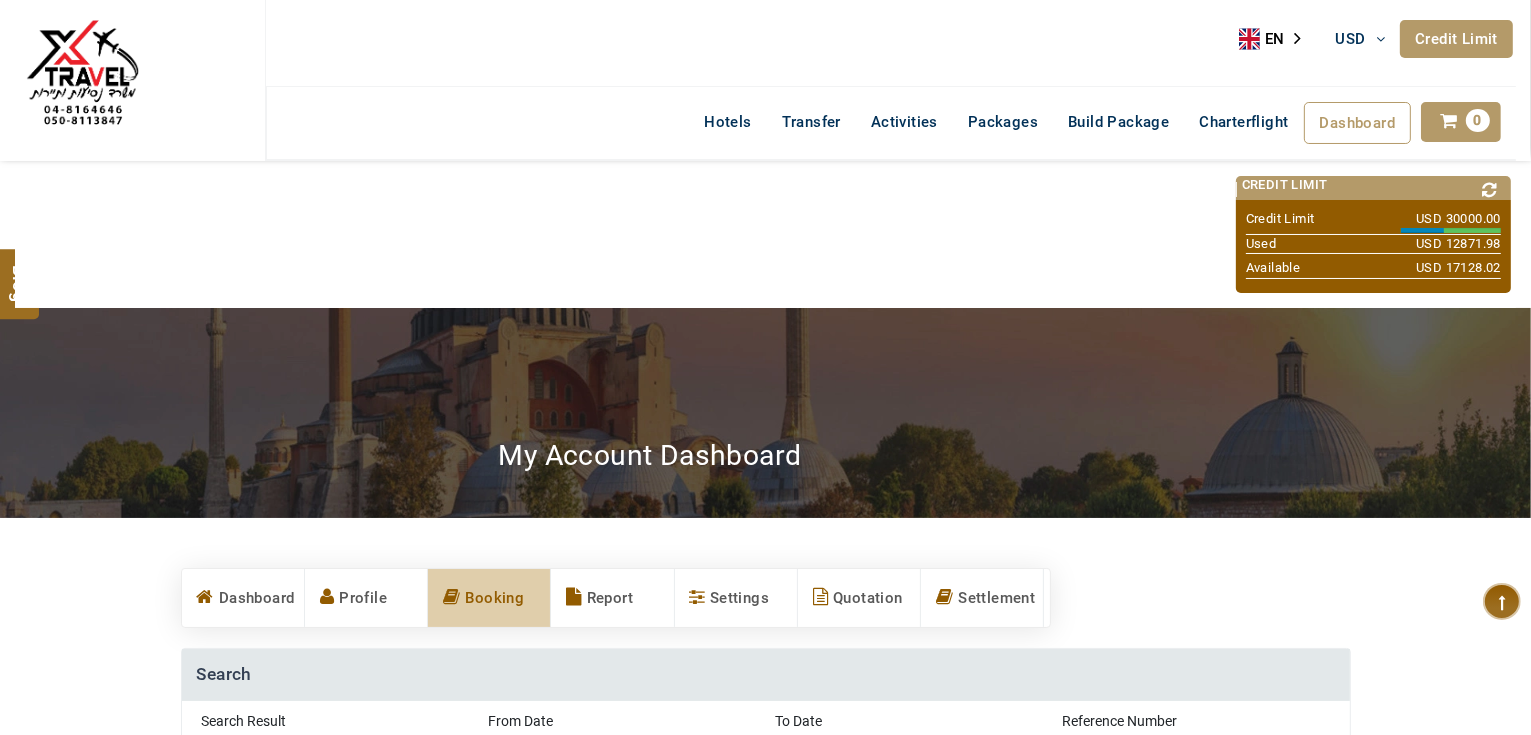 click at bounding box center [1490, 190] 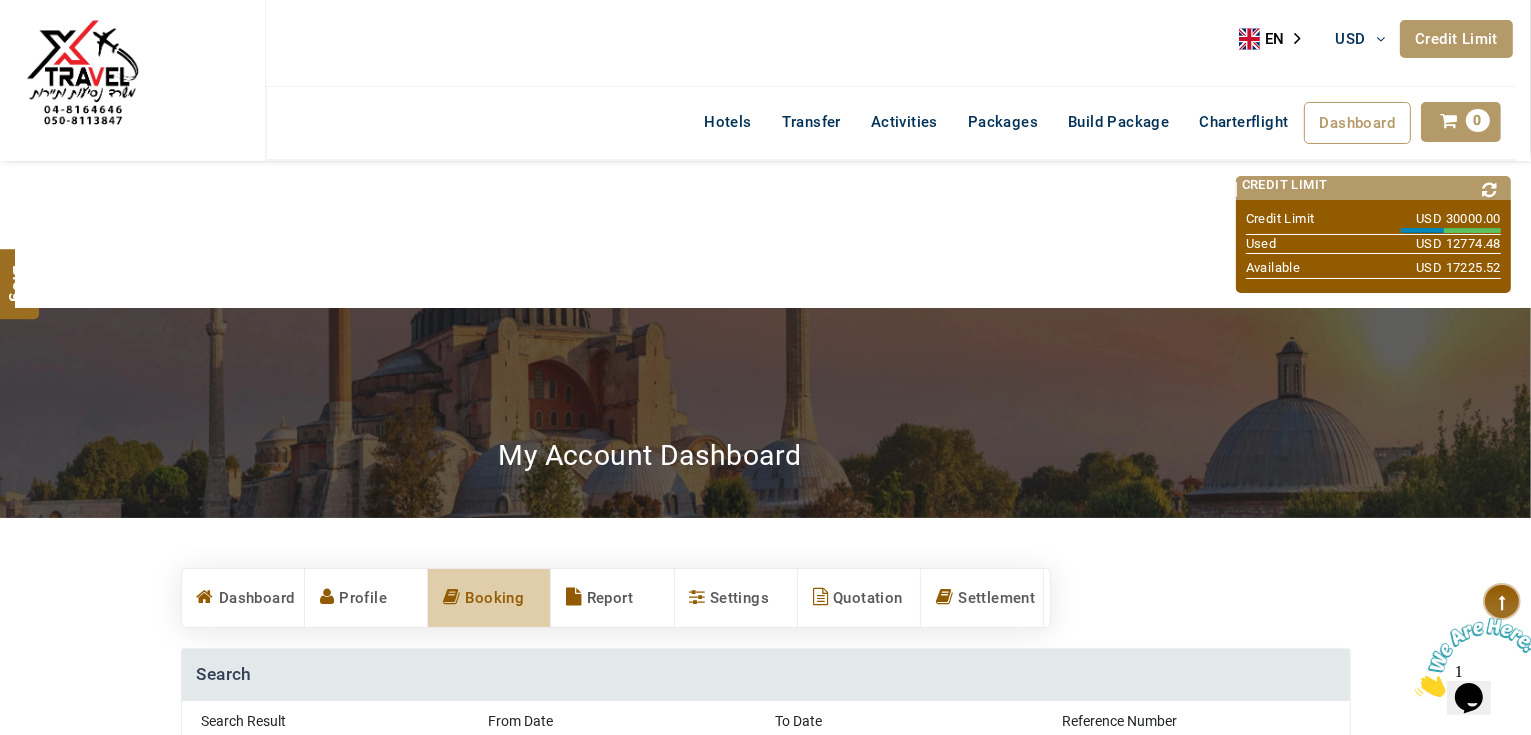 scroll, scrollTop: 0, scrollLeft: 0, axis: both 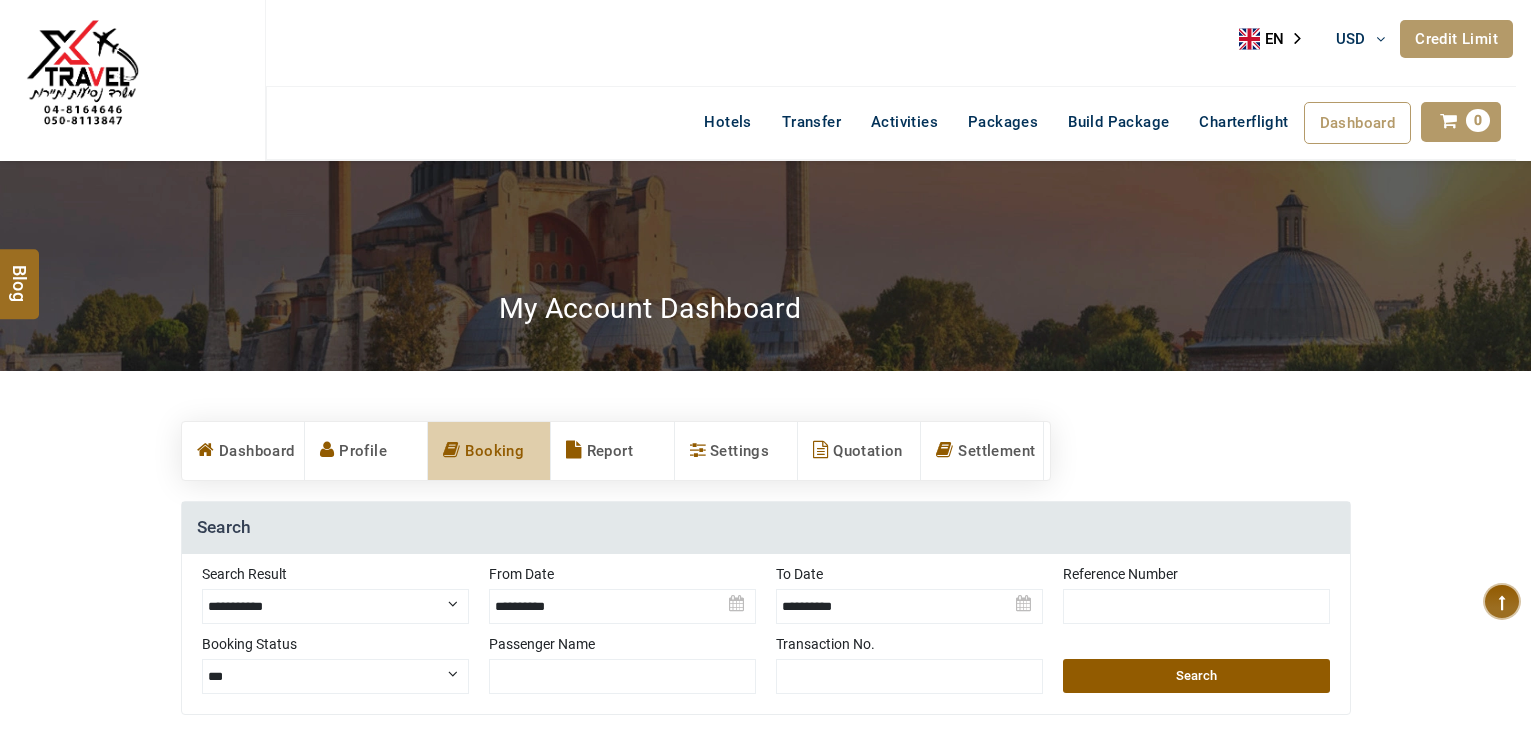 select on "**********" 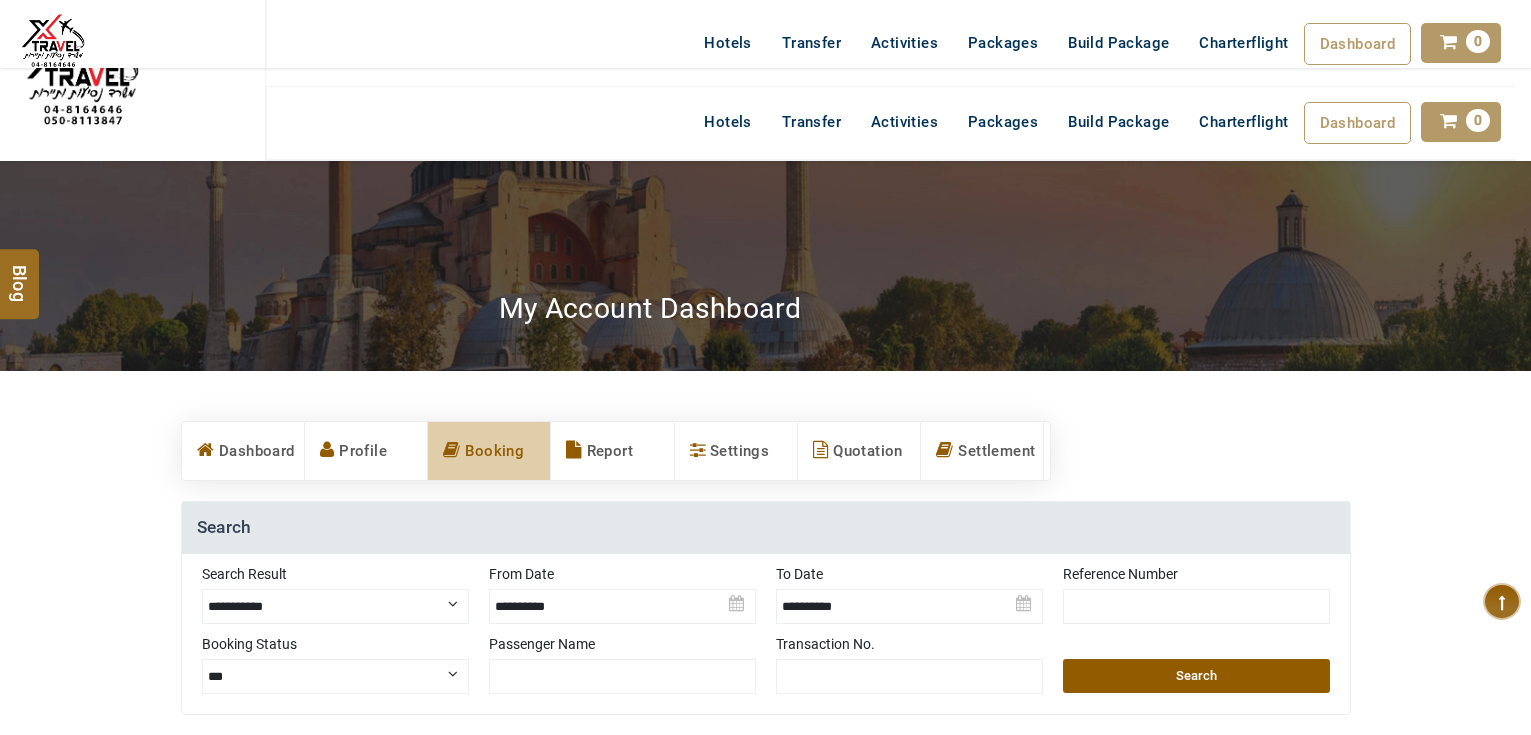 scroll, scrollTop: 855, scrollLeft: 0, axis: vertical 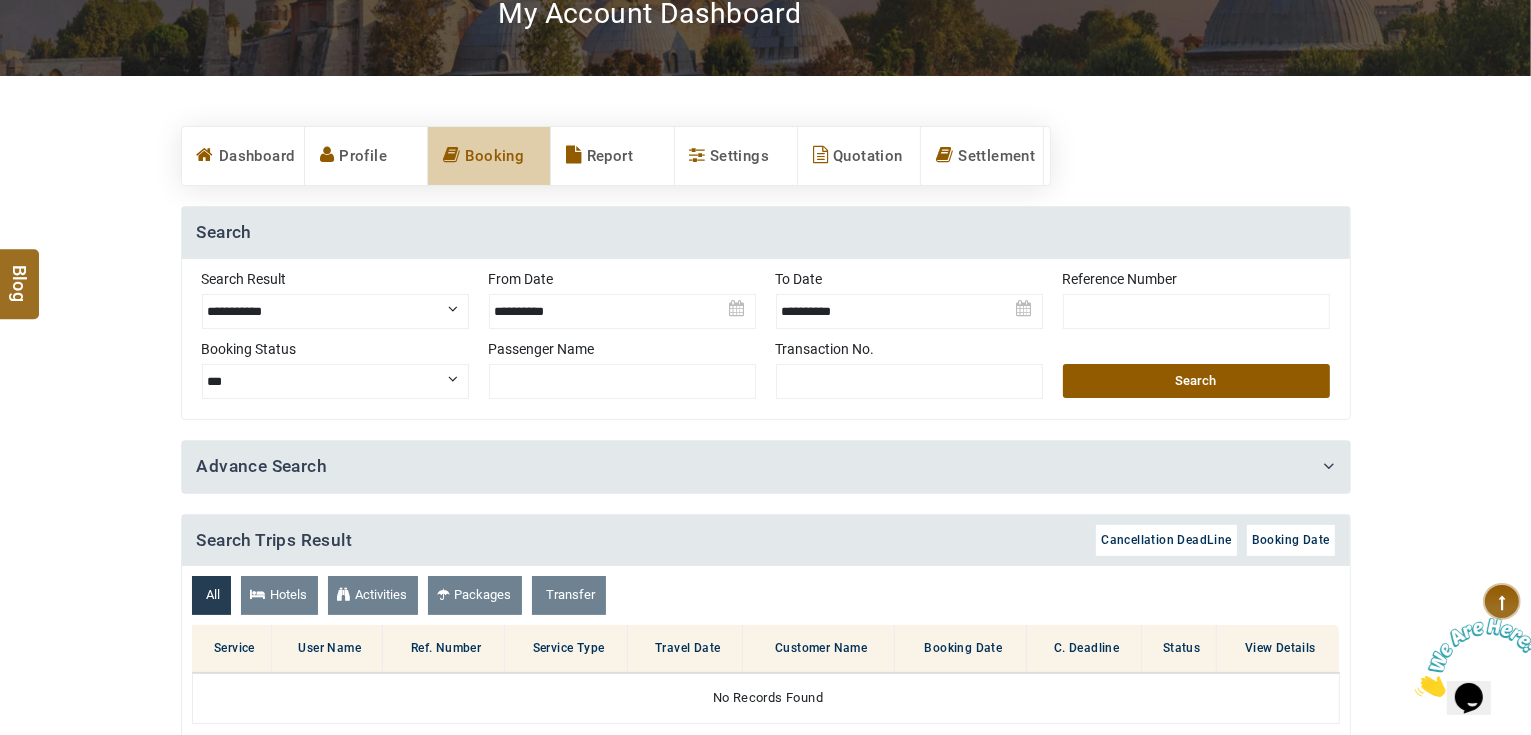 click at bounding box center [765, -29] 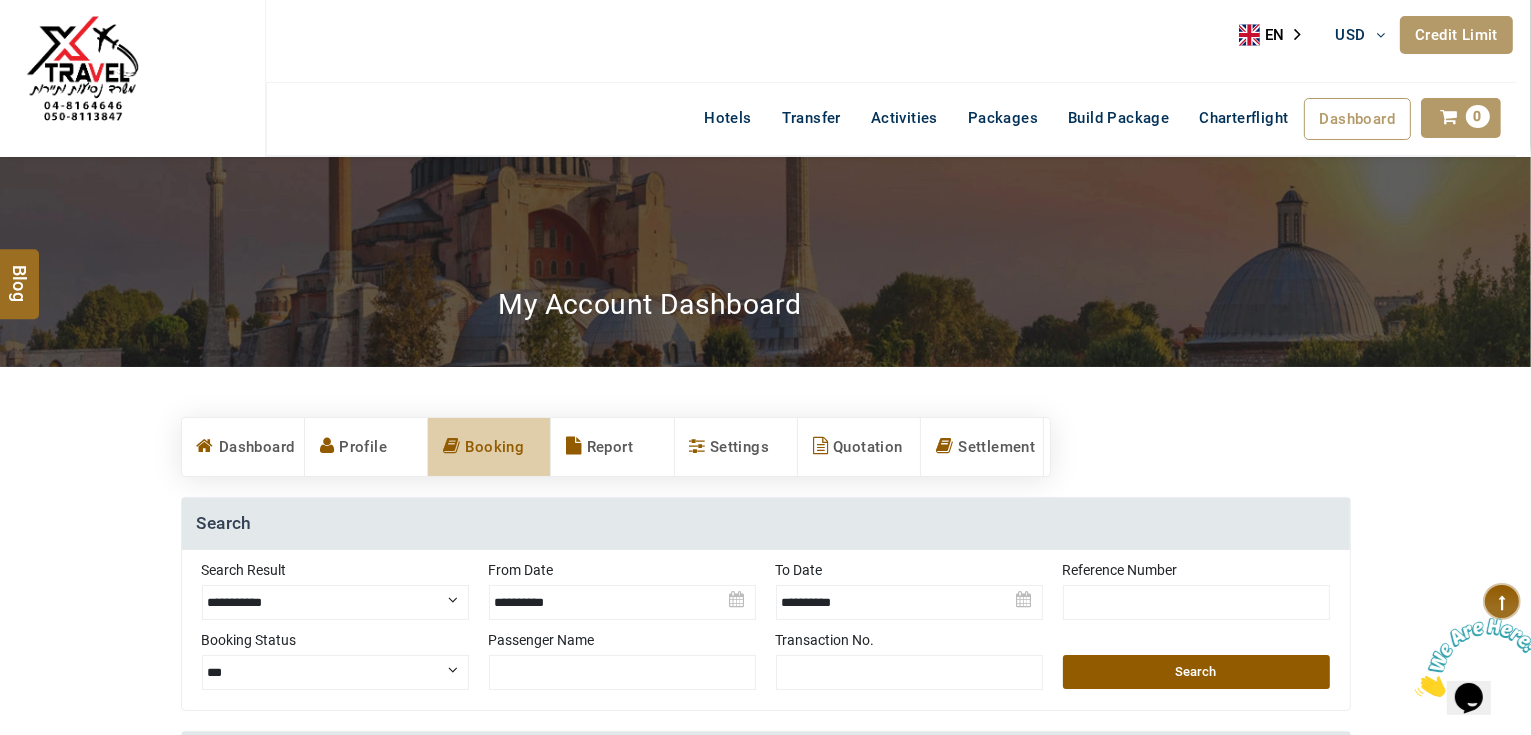 scroll, scrollTop: 0, scrollLeft: 0, axis: both 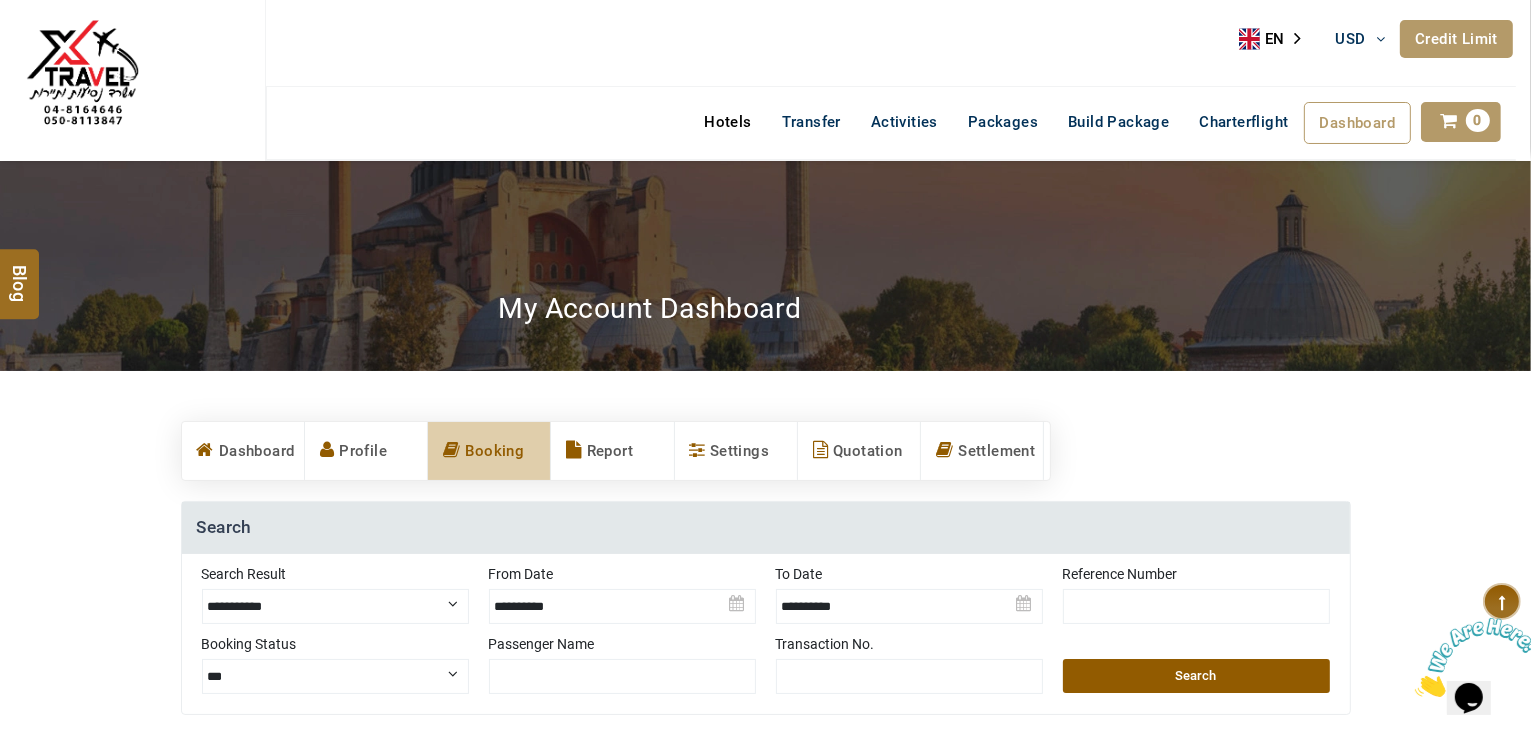 click on "Hotels" at bounding box center [727, 122] 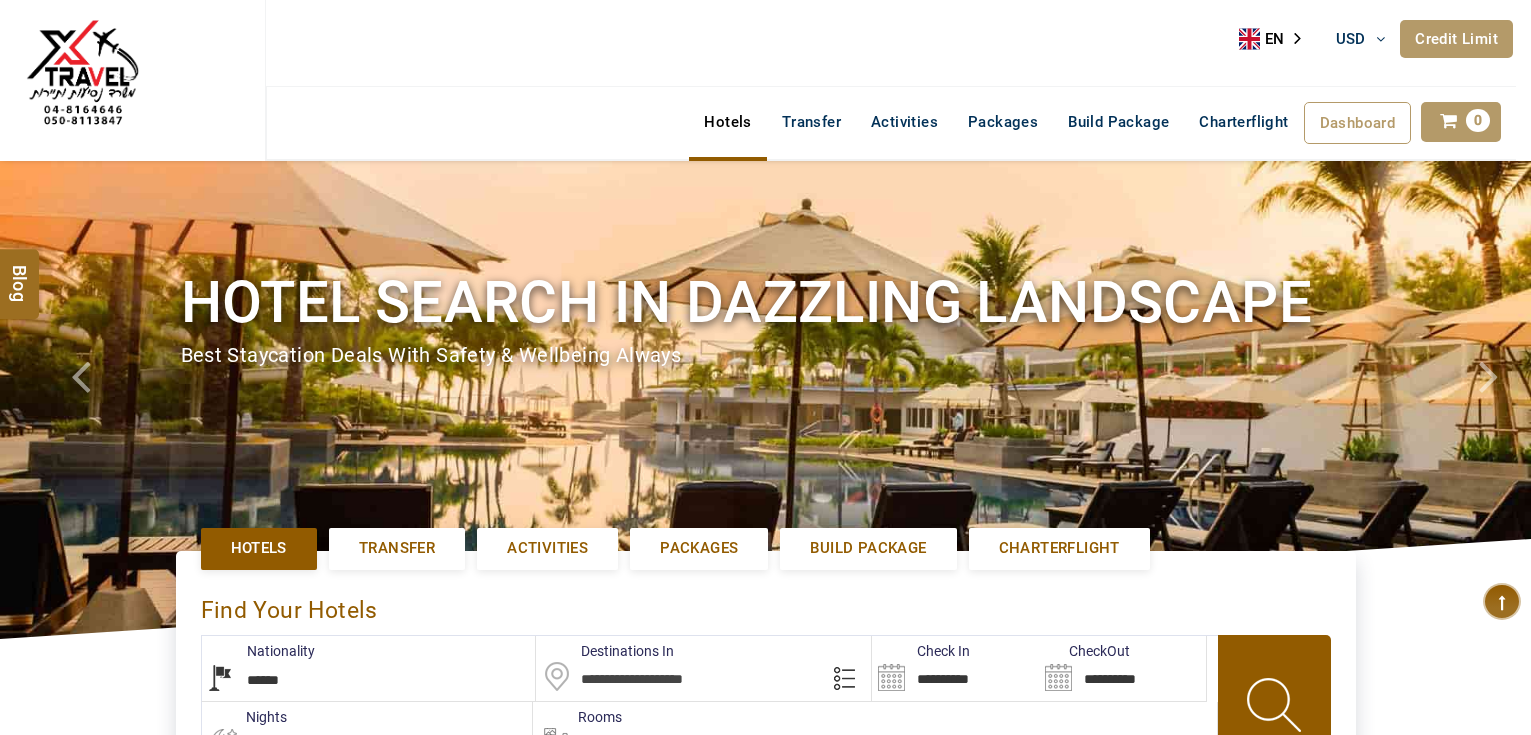 select on "******" 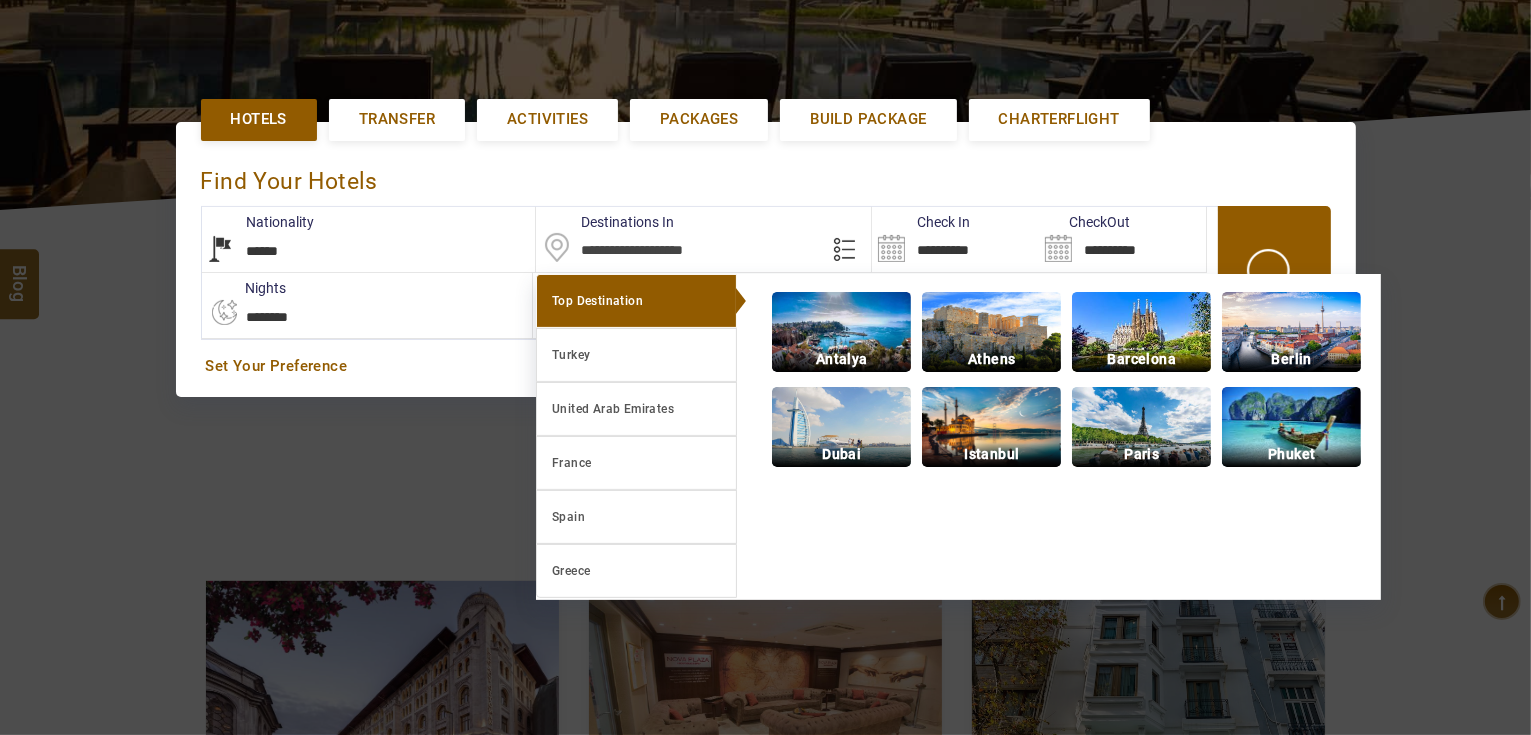 type on "*" 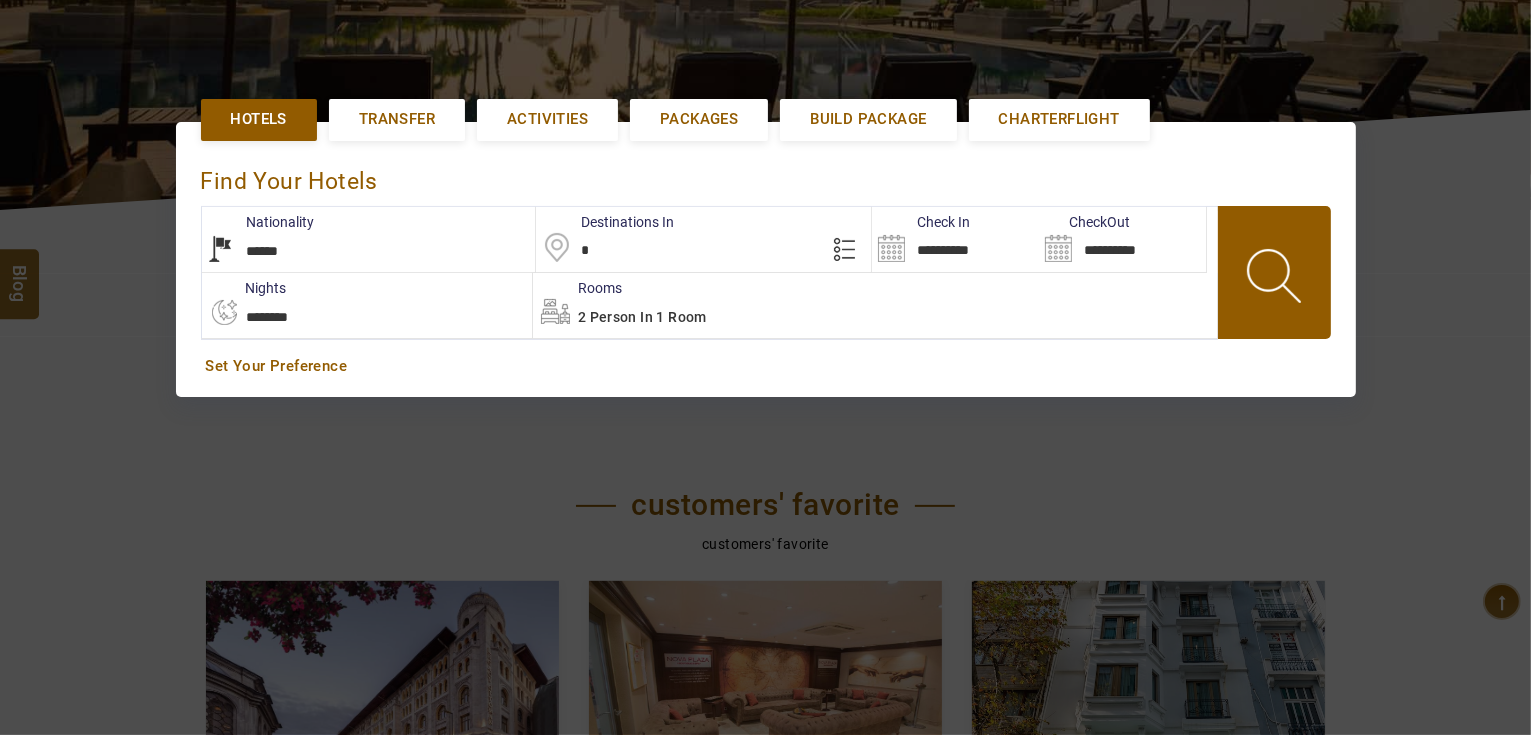 type on "**********" 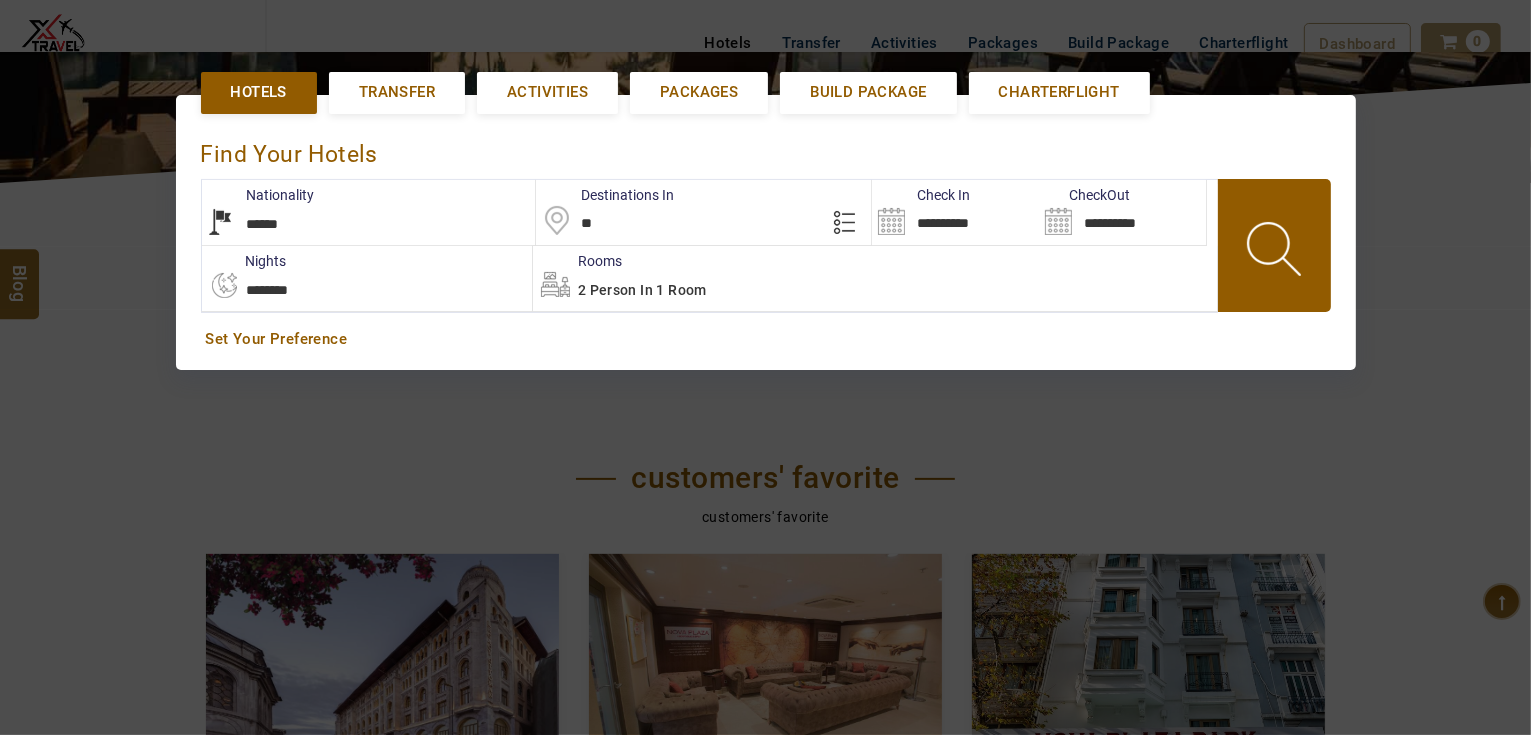 scroll, scrollTop: 460, scrollLeft: 0, axis: vertical 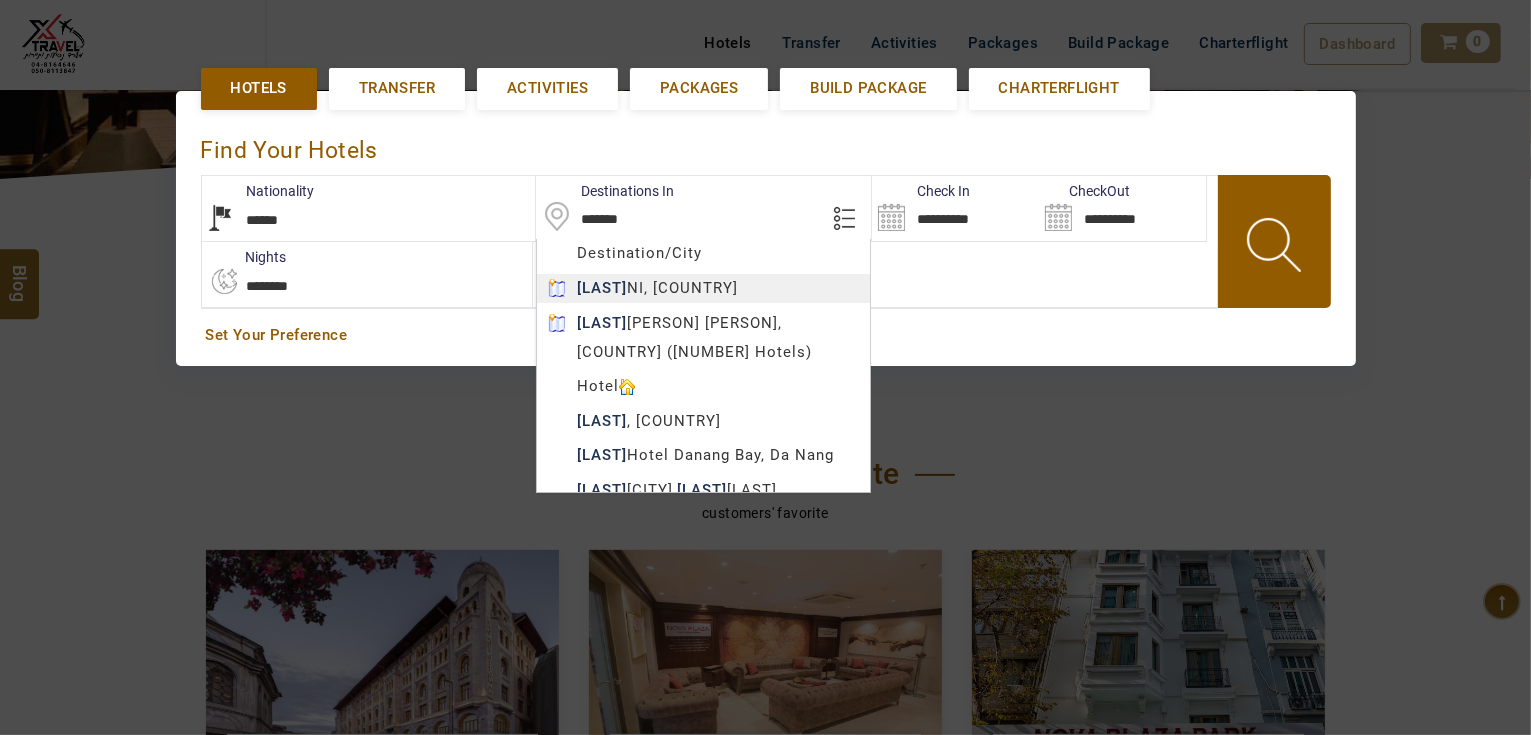 type on "*********" 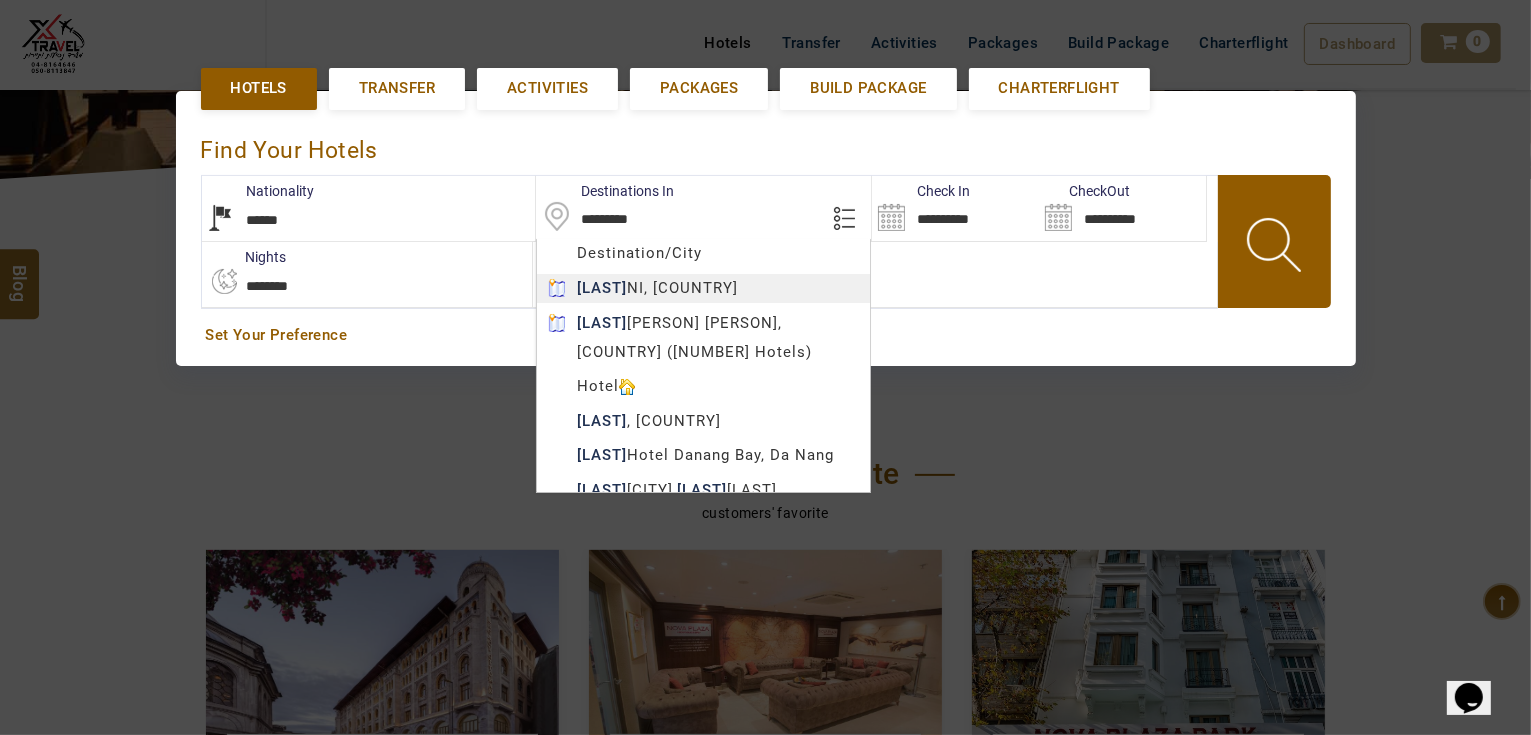 click on "AHMAD JINDAWY USD AED AED EUR € USD $ INR ₹ THB ฿ IDR Rp BHD BHD TRY ₺ Credit Limit EN HE AR ES PT ZH Helpline
+[PHONE] Register Now +[PHONE] [EMAIL] About Us What we Offer Blog Why Us Contact Hotels Transfer Activities Packages Build Package Charterflight Dashboard My Profile My Booking My Reports My Quotation Sign Out [NUMBER] Points Redeem Now To Redeem [NUMBER] Points Future Points [NUMBER] Points Credit Limit Credit Limit USD [NUMBER] [NUMBER] Complete Used USD [NUMBER] Available USD [NUMBER] Setting Looks like you haven't added anything to your cart yet Countinue Shopping ******* ****** Please Wait.. Blog demo
Remember me Forgot
password? LOG IN Don't have an account? Register Now My Booking View/ Print/Cancel Your Booking without Signing in Submit demo
In A Few Moment, You Will Be Celebrating Best Hotel options galore ! Check In CheckOut Rooms Rooms Please Wait Hotel search in dazzling landscape Hotels Transfer Packages" at bounding box center [765, 937] 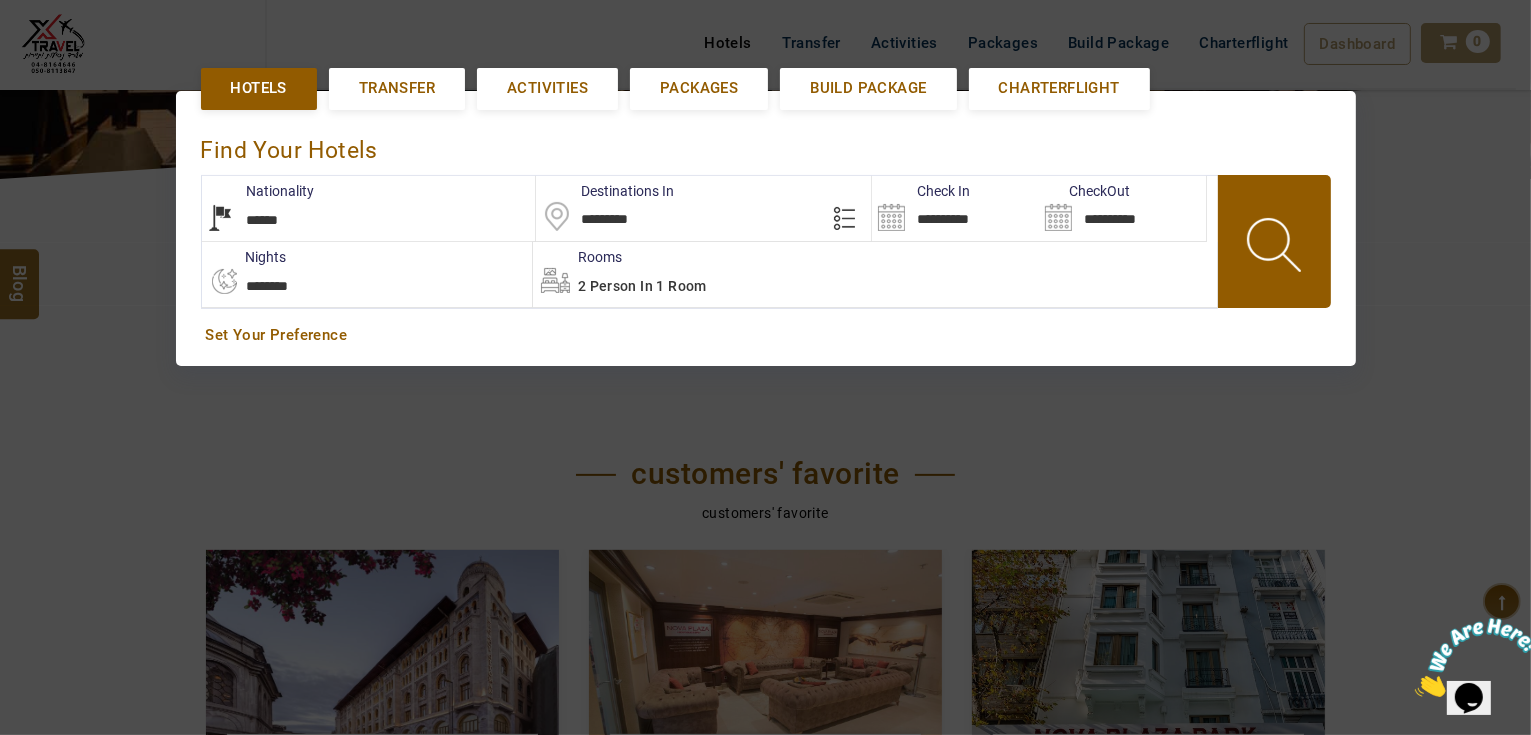 scroll, scrollTop: 0, scrollLeft: 0, axis: both 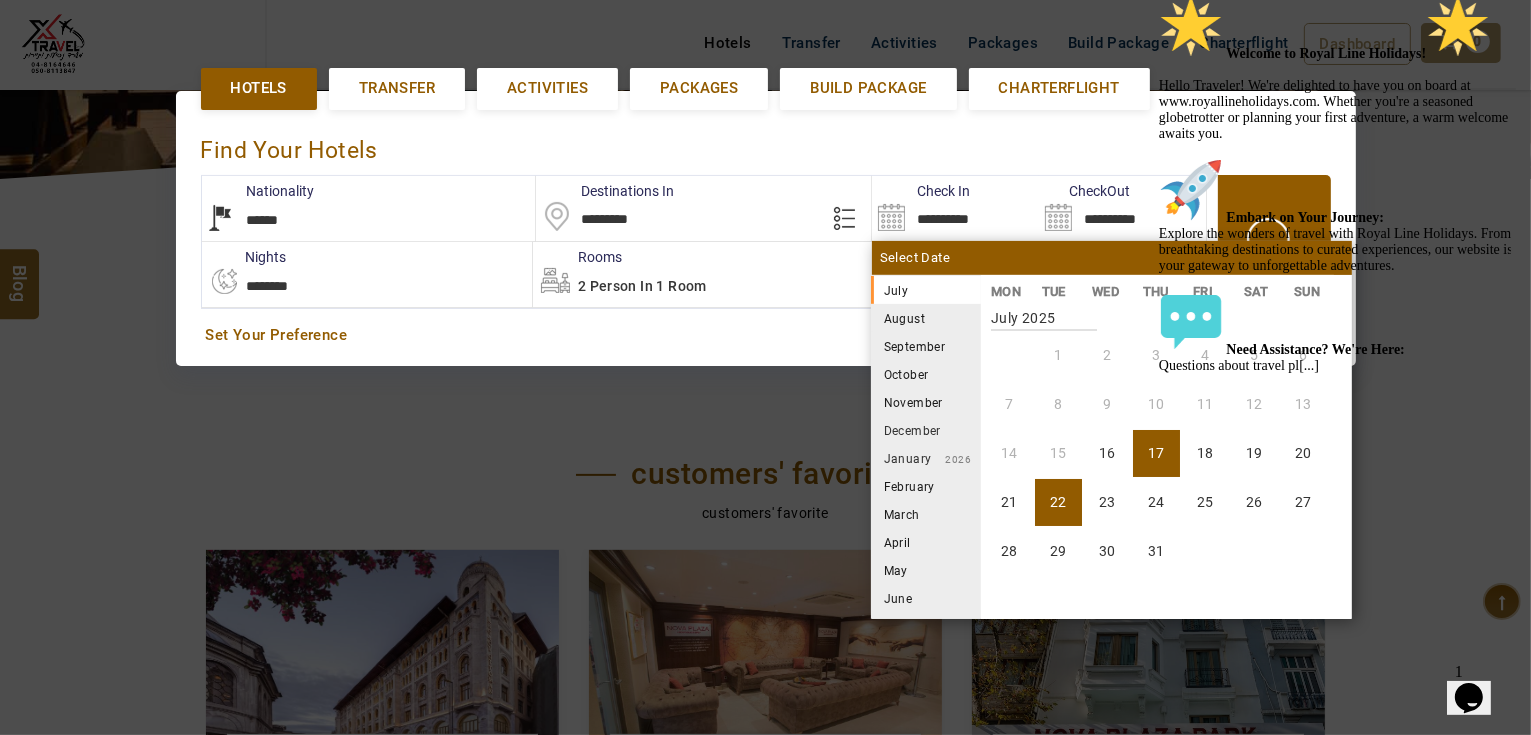 click on "22" at bounding box center (1058, 502) 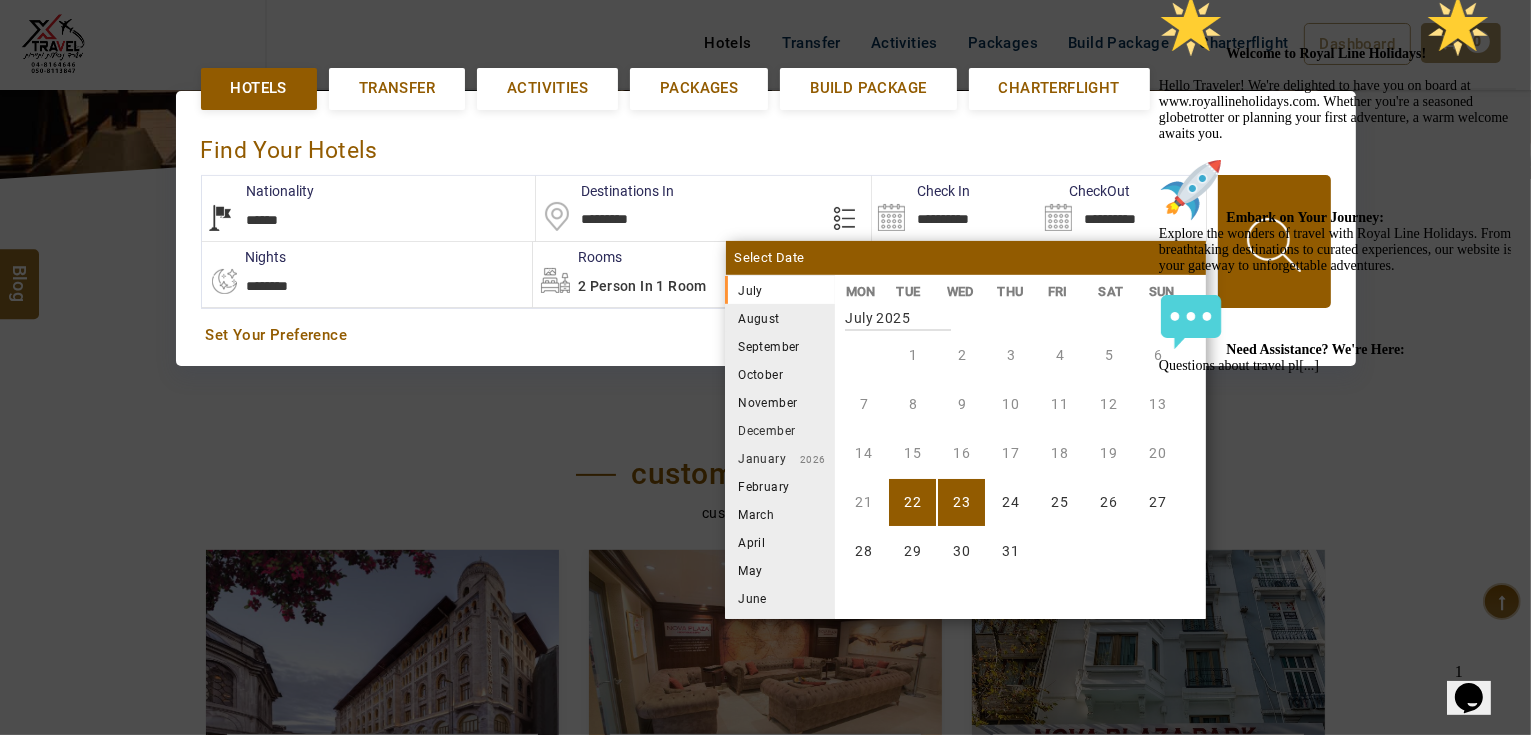click at bounding box center (1158, -6) 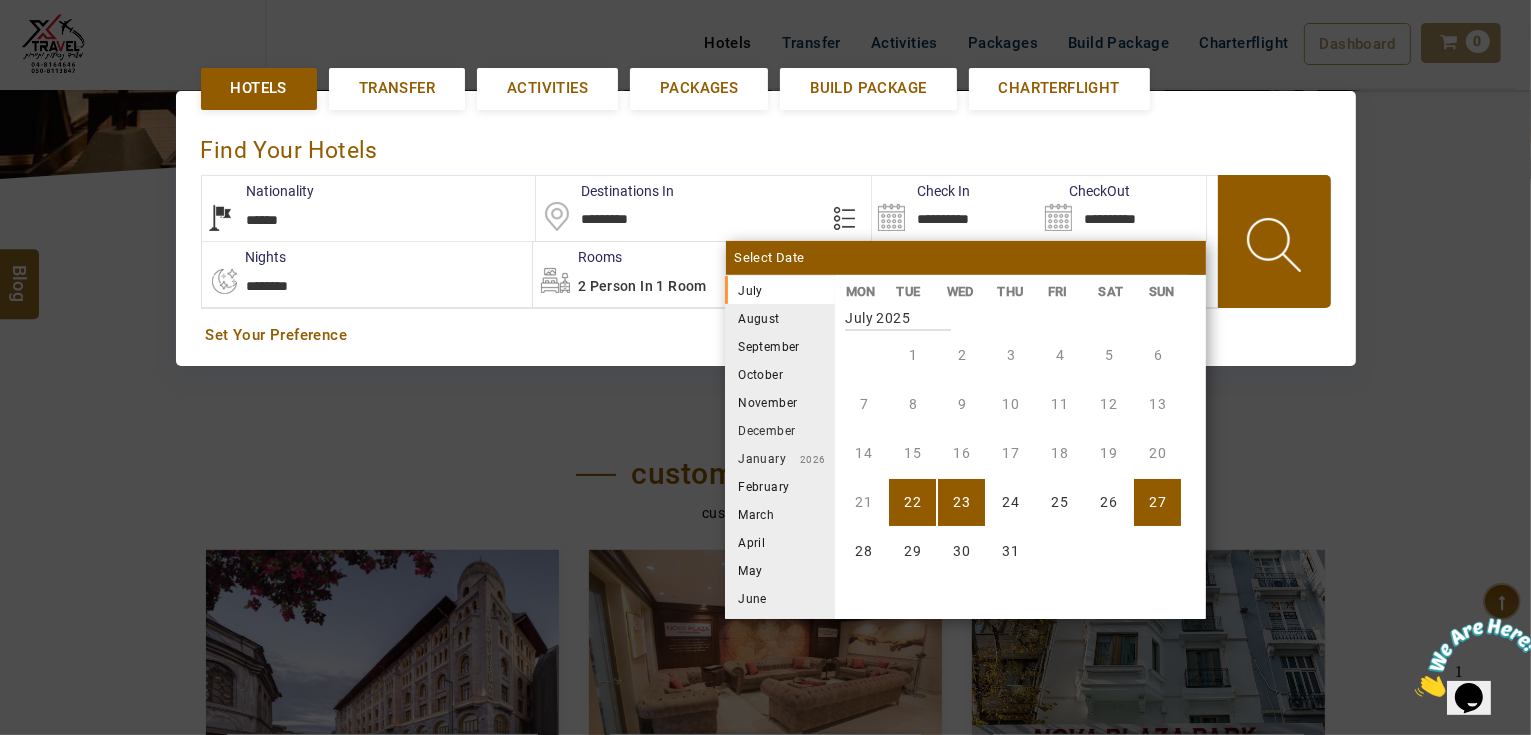 click on "27" at bounding box center [1157, 502] 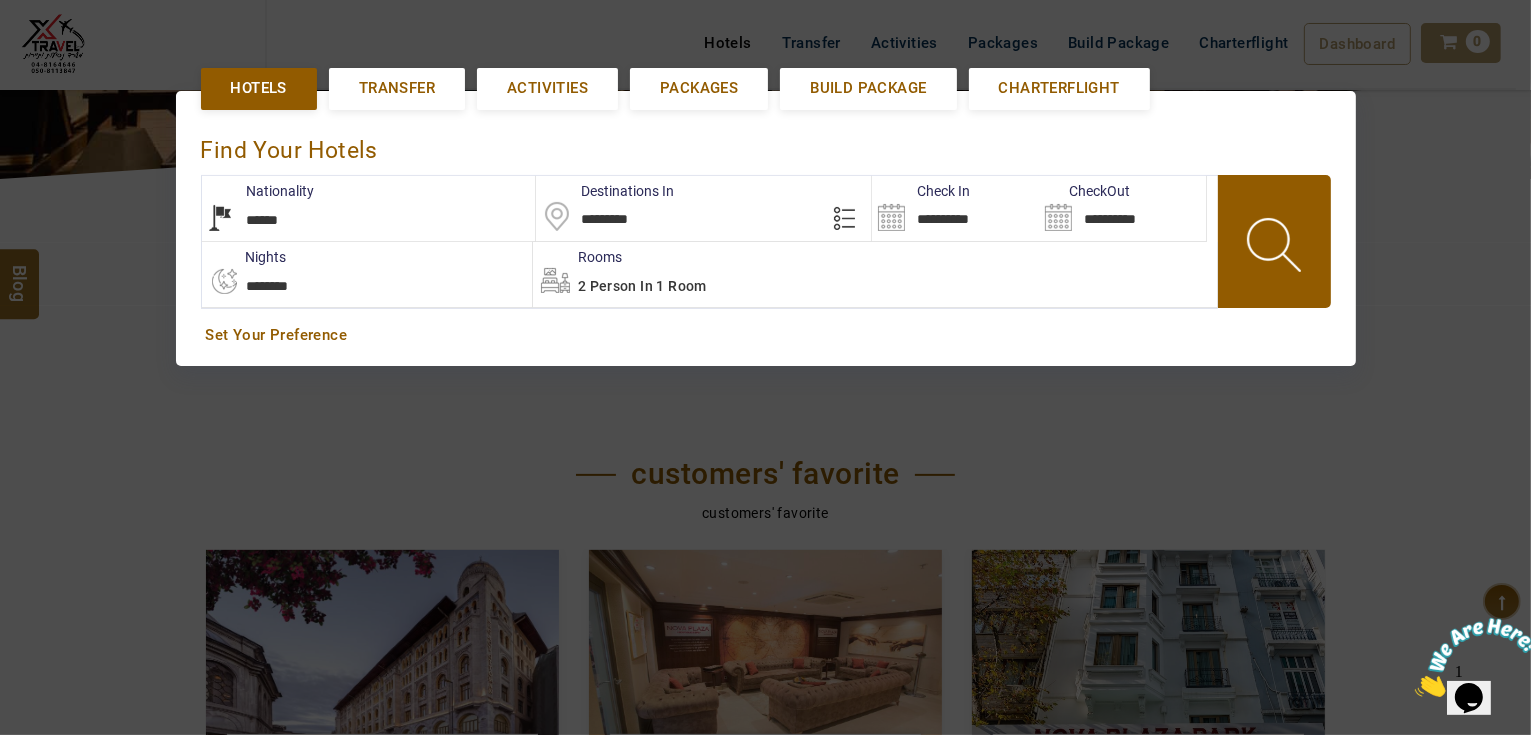click at bounding box center (1276, 248) 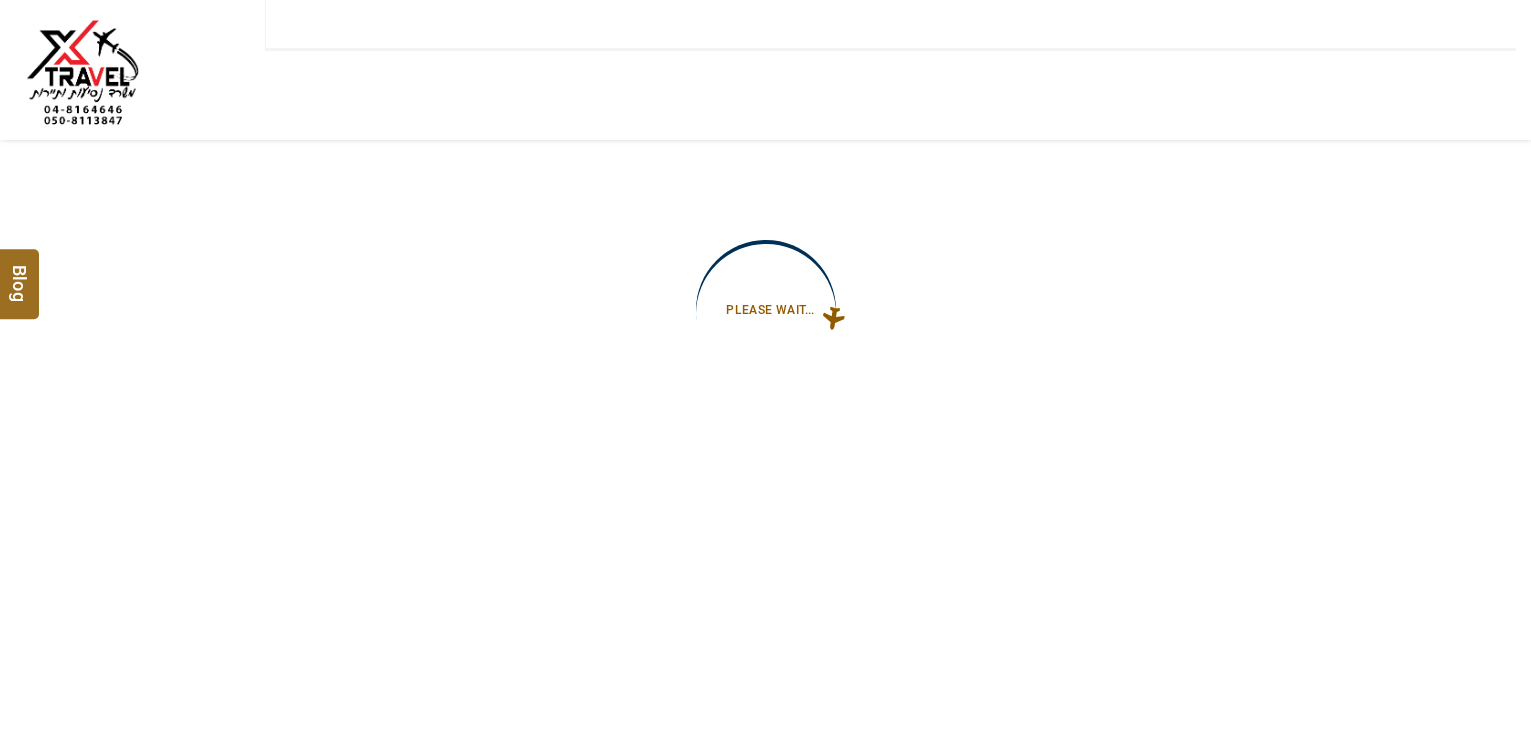 type on "**********" 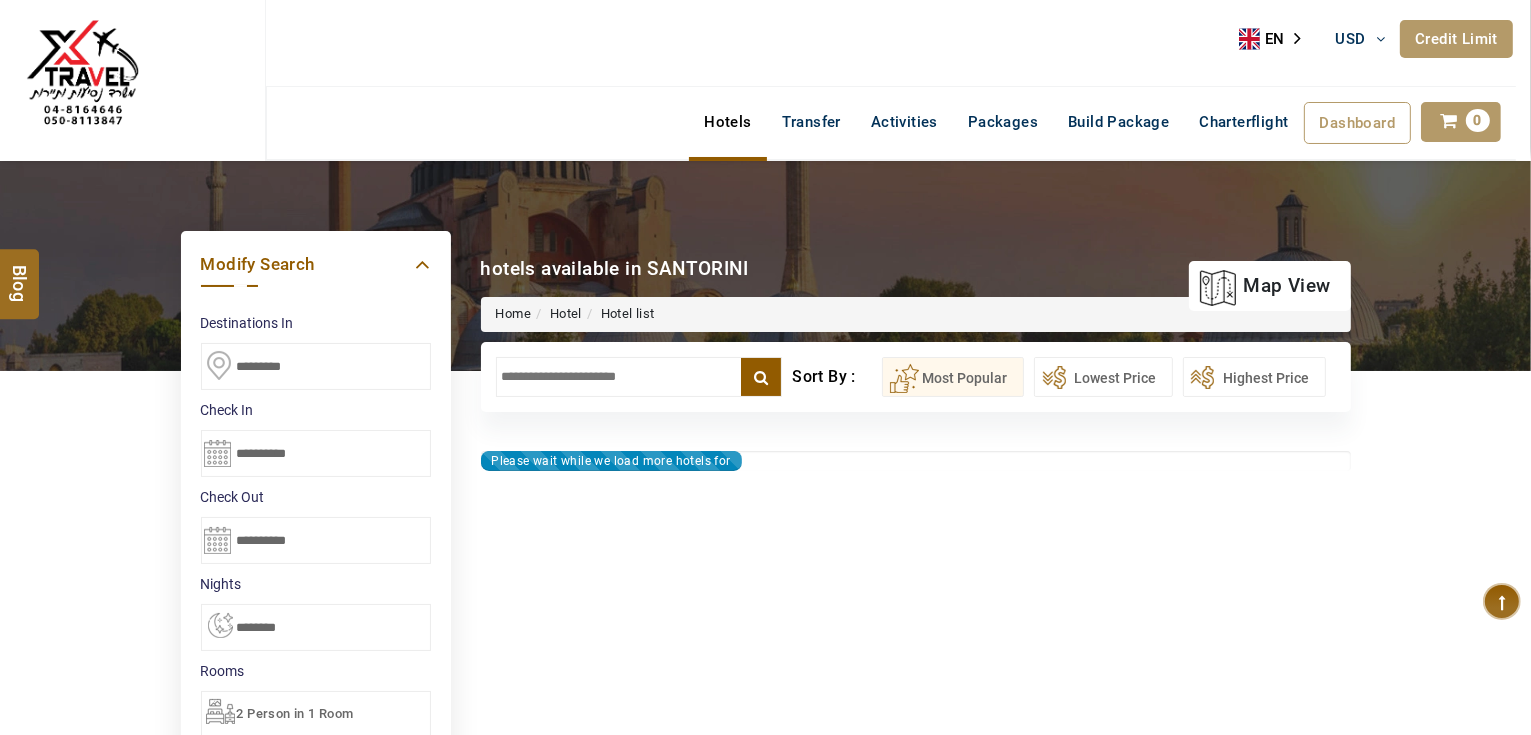 type on "**********" 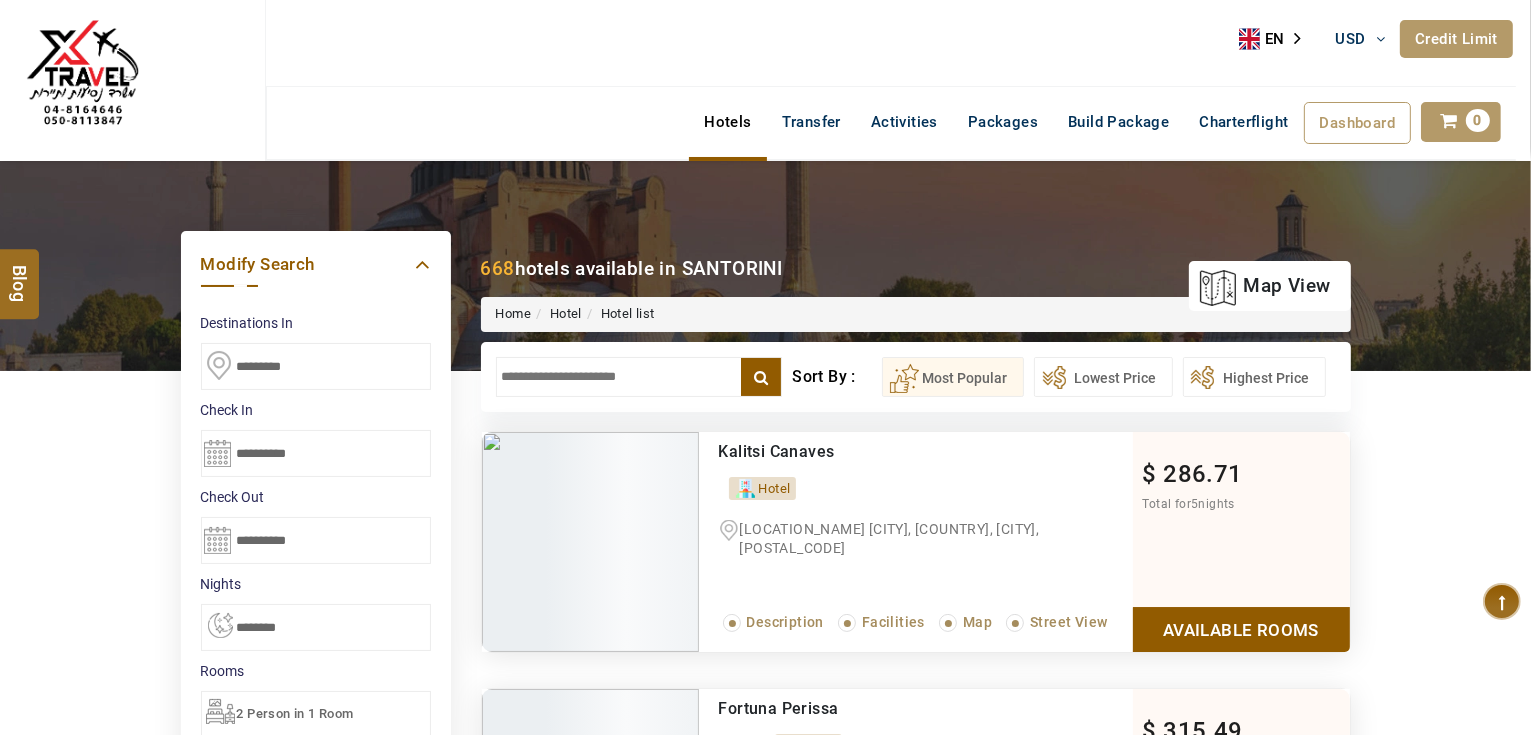 click at bounding box center (639, 377) 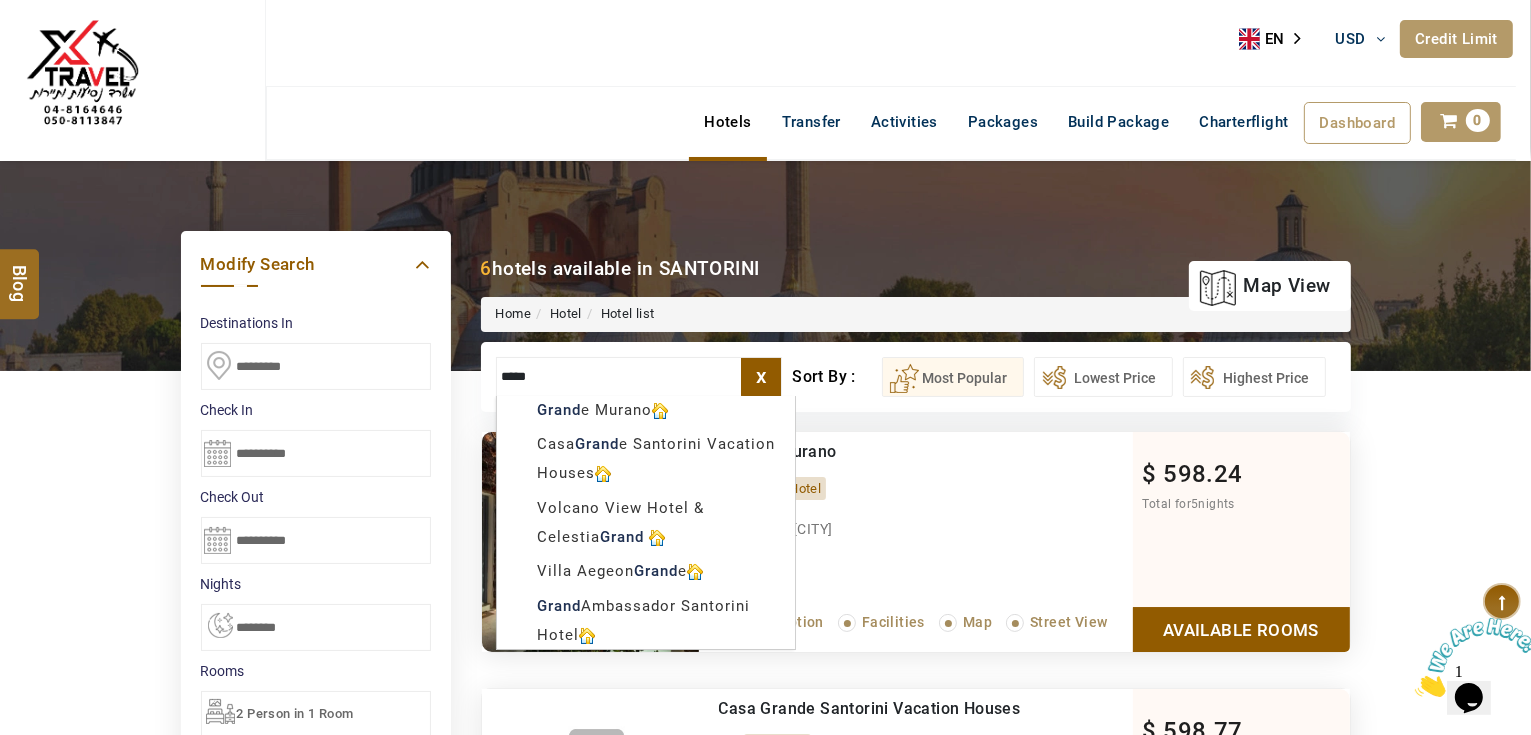 scroll, scrollTop: 0, scrollLeft: 0, axis: both 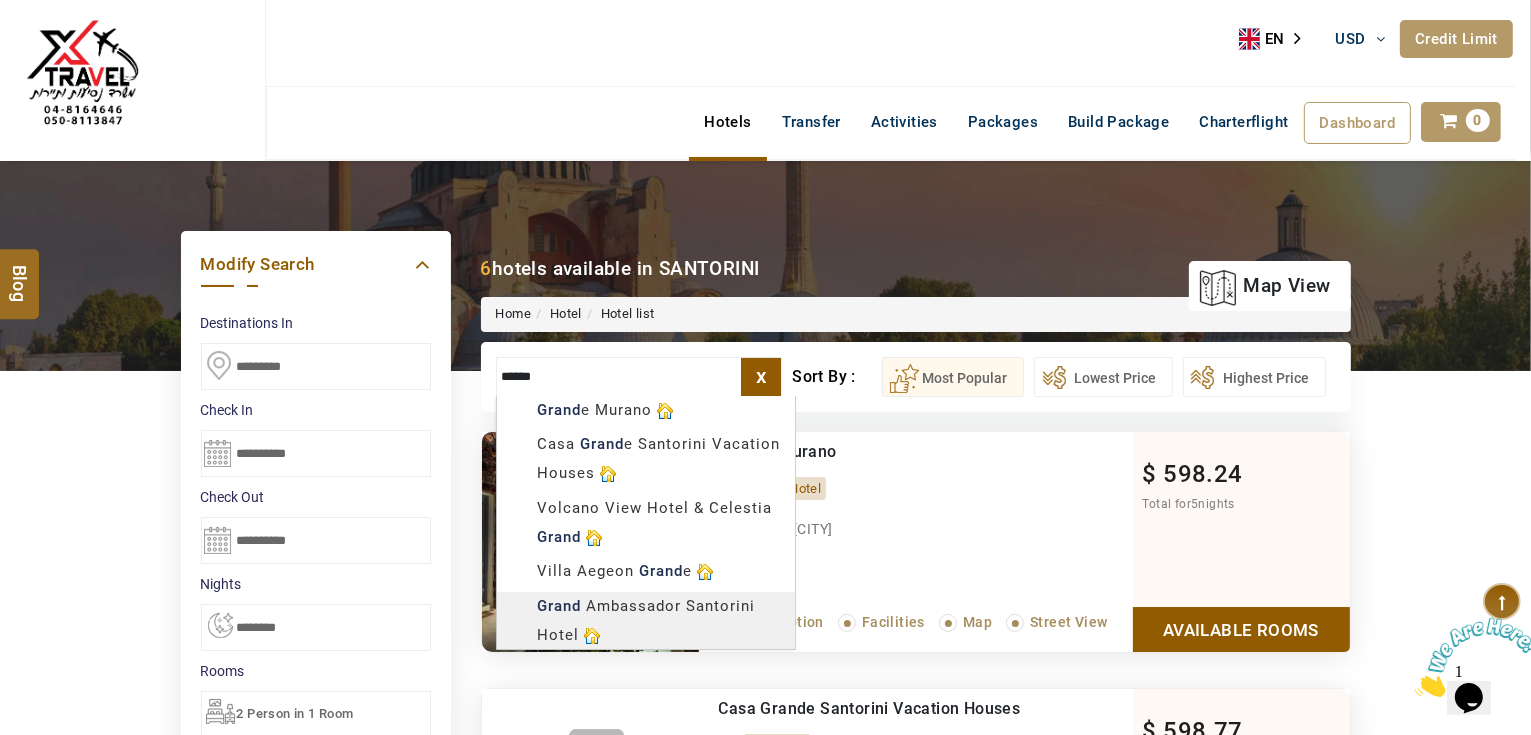 click on "AHMAD JINDAWY USD AED  AED EUR  € USD  $ INR  ₹ THB  ฿ IDR  Rp BHD  BHD TRY  ₺ Credit Limit EN HE AR ES PT ZH Helpline
+971 55 344 0168 Register Now +971 55 344 0168 info@royallineholidays.com About Us What we Offer Blog Why Us Contact Hotels  Transfer Activities Packages Build Package Charterflight Dashboard My Profile My Booking My Reports My Quotation Sign Out 0 Points Redeem Now To Redeem 35725  Points Future Points  3104   Points Credit Limit Credit Limit USD 30000.00 70% Complete Used USD 12774.48 Available USD 17225.52 Setting  Looks like you haven't added anything to your cart yet Countinue Shopping ******* ****** Please Wait.. Blog demo
Remember me Forgot
password? LOG IN Don't have an account?   Register Now My Booking View/ Print/Cancel Your Booking without Signing in Submit Applying Filters...... Hotels For You Will Be Loading Soon demo
In A Few Moment, You Will Be Celebrating Best Hotel options galore ! Check In   CheckOut Rooms Rooms Please Wait X" at bounding box center (765, 1137) 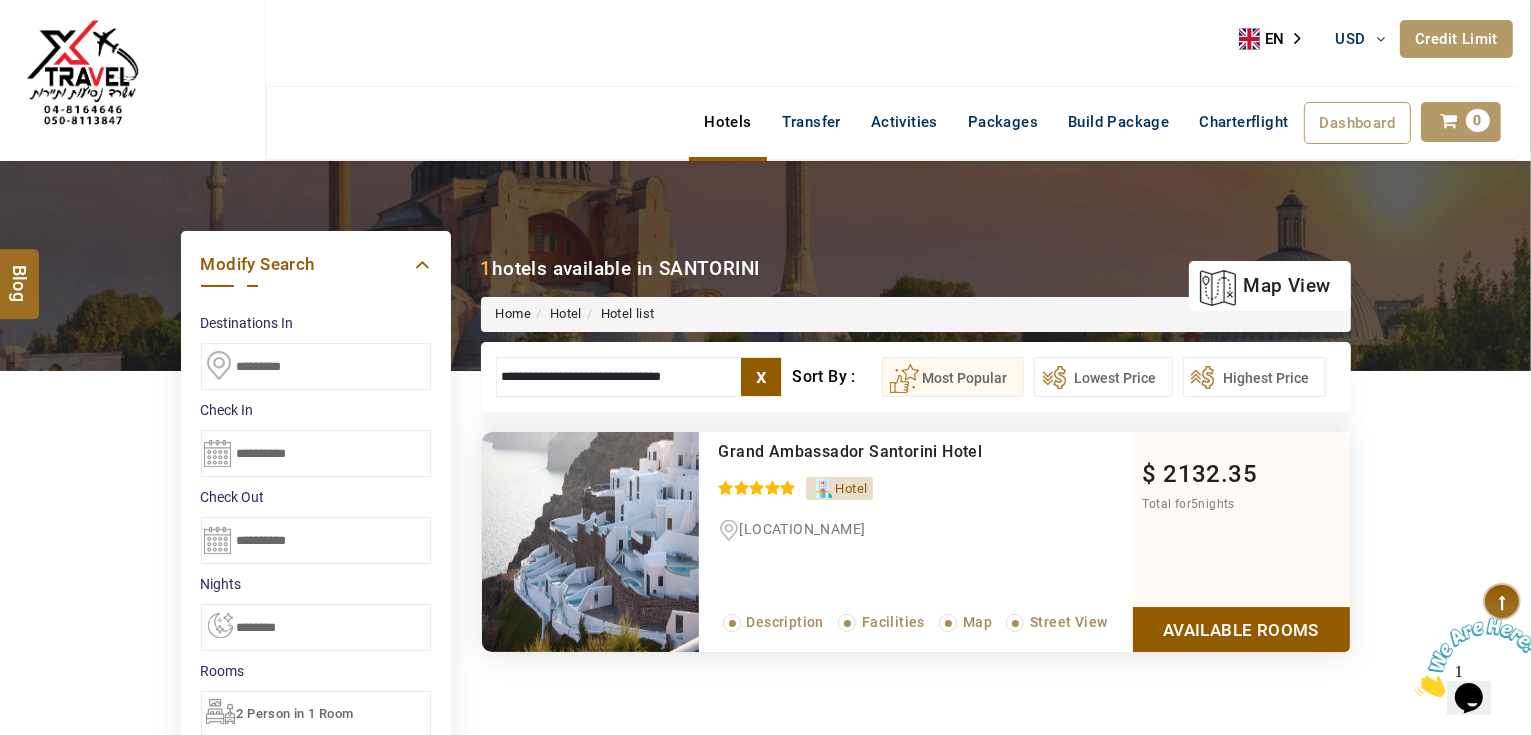 type on "**********" 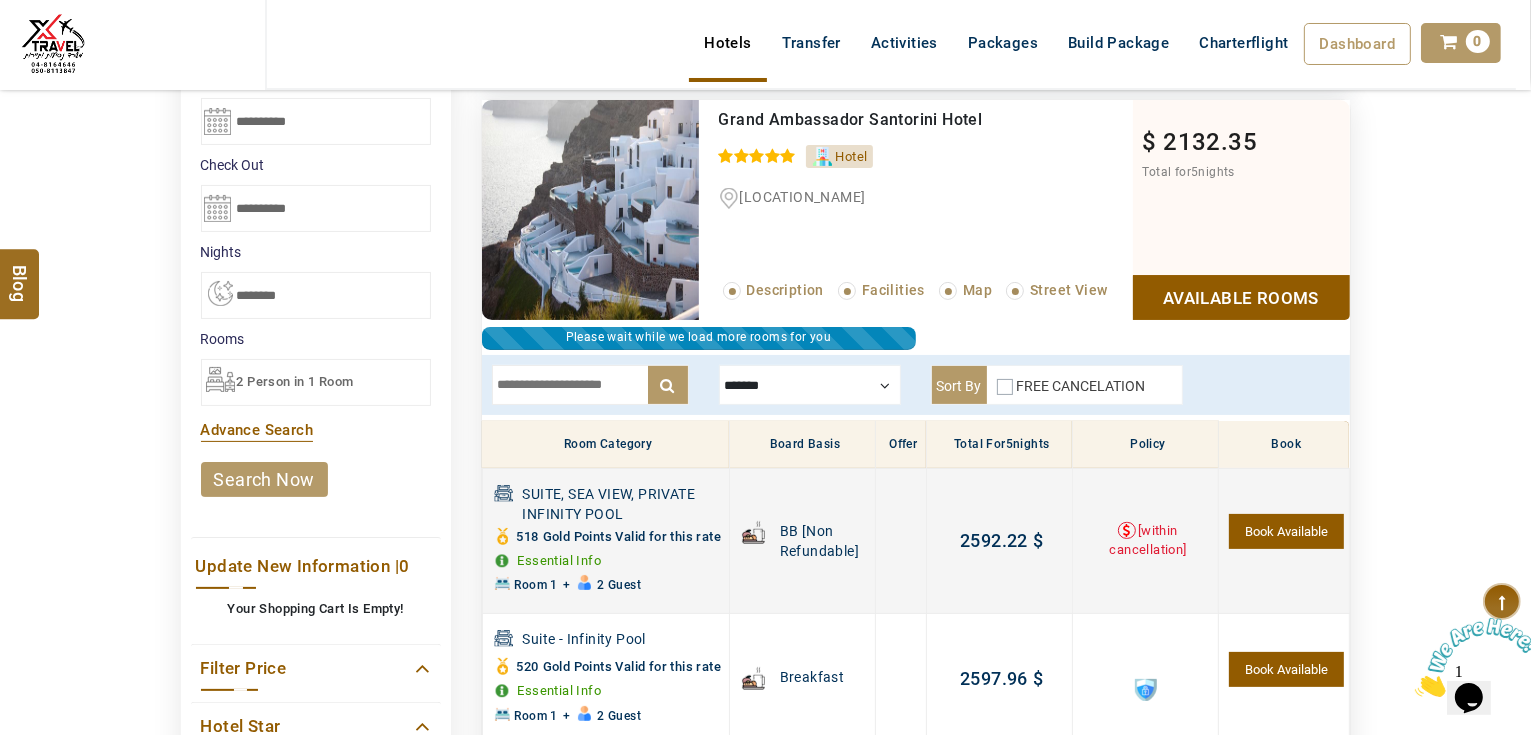 scroll, scrollTop: 460, scrollLeft: 0, axis: vertical 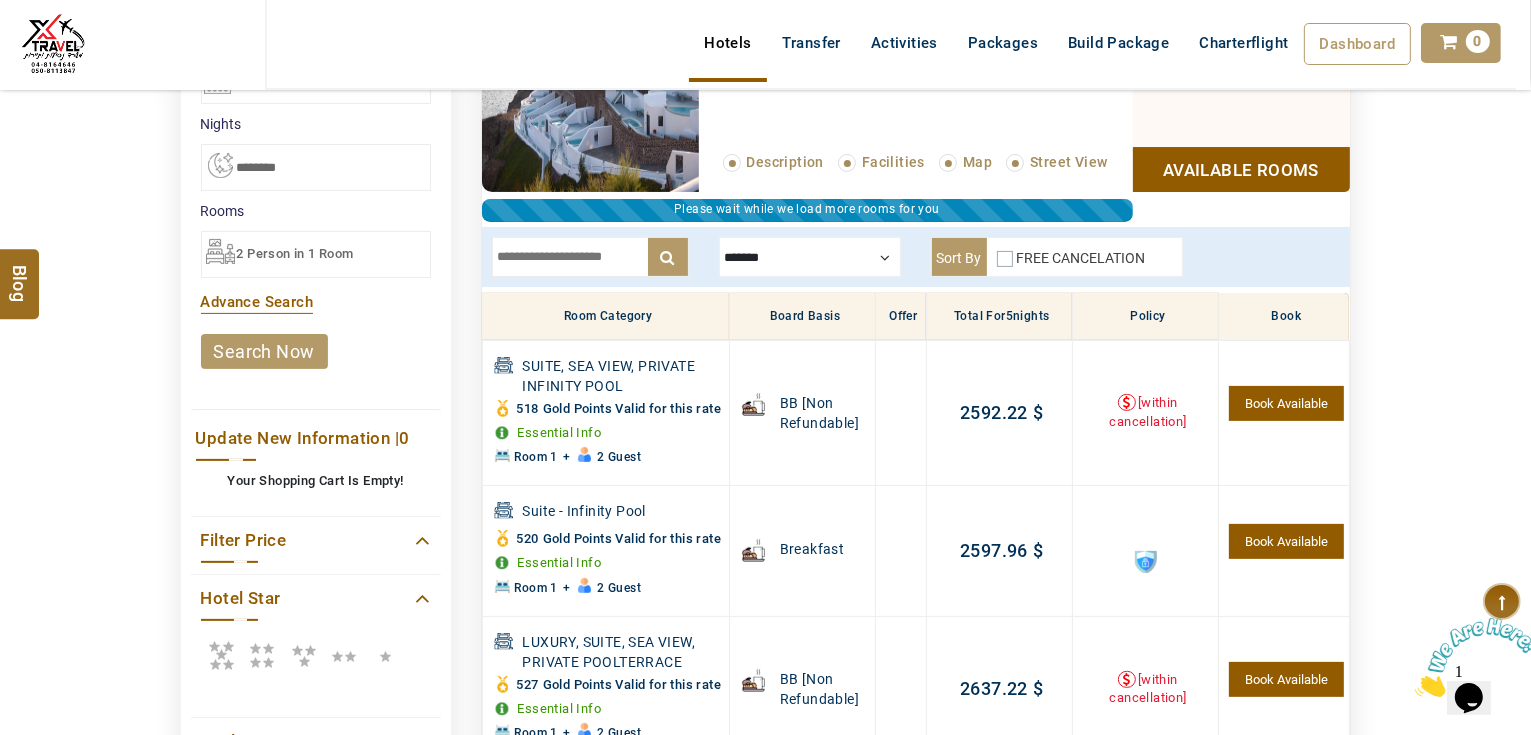 click at bounding box center [590, 257] 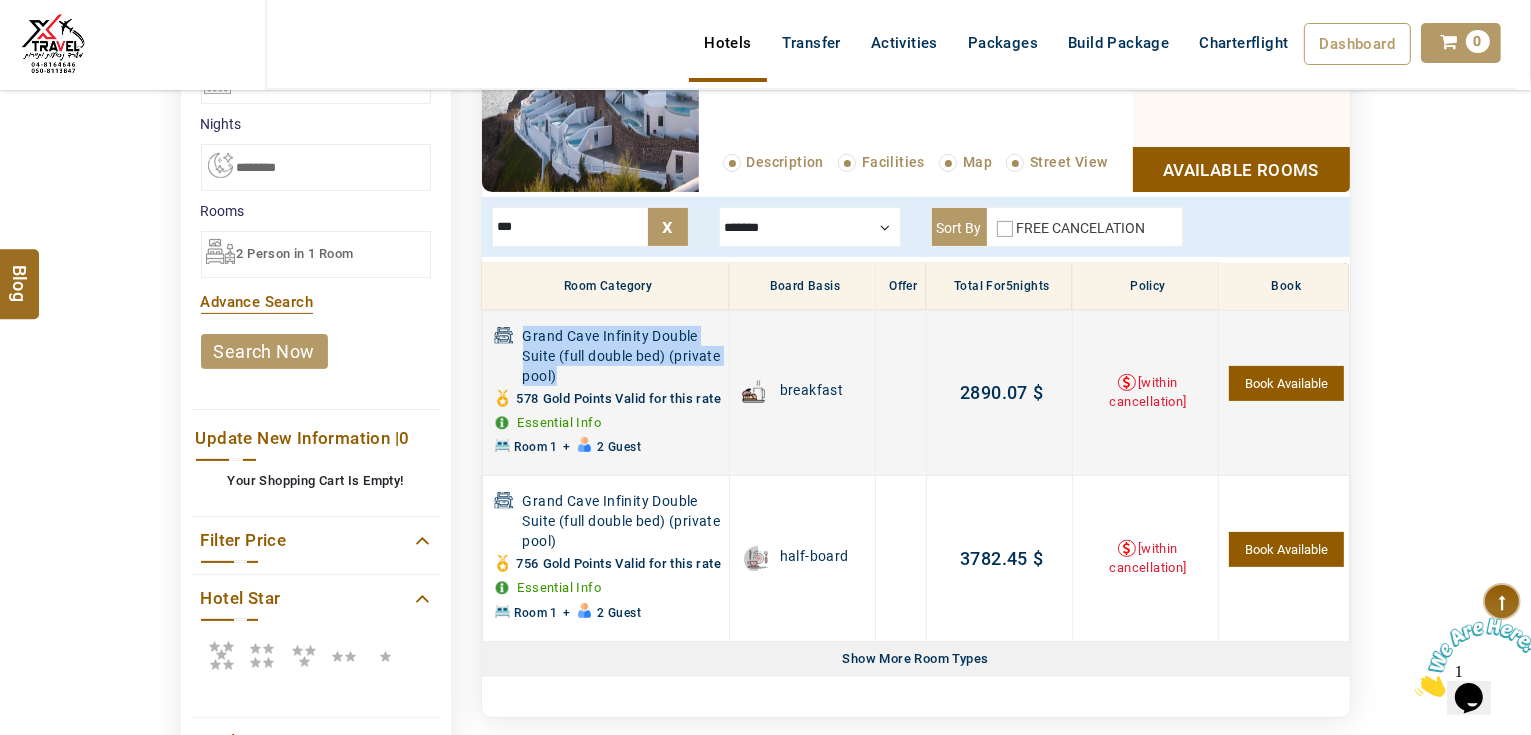 drag, startPoint x: 551, startPoint y: 369, endPoint x: 520, endPoint y: 336, distance: 45.276924 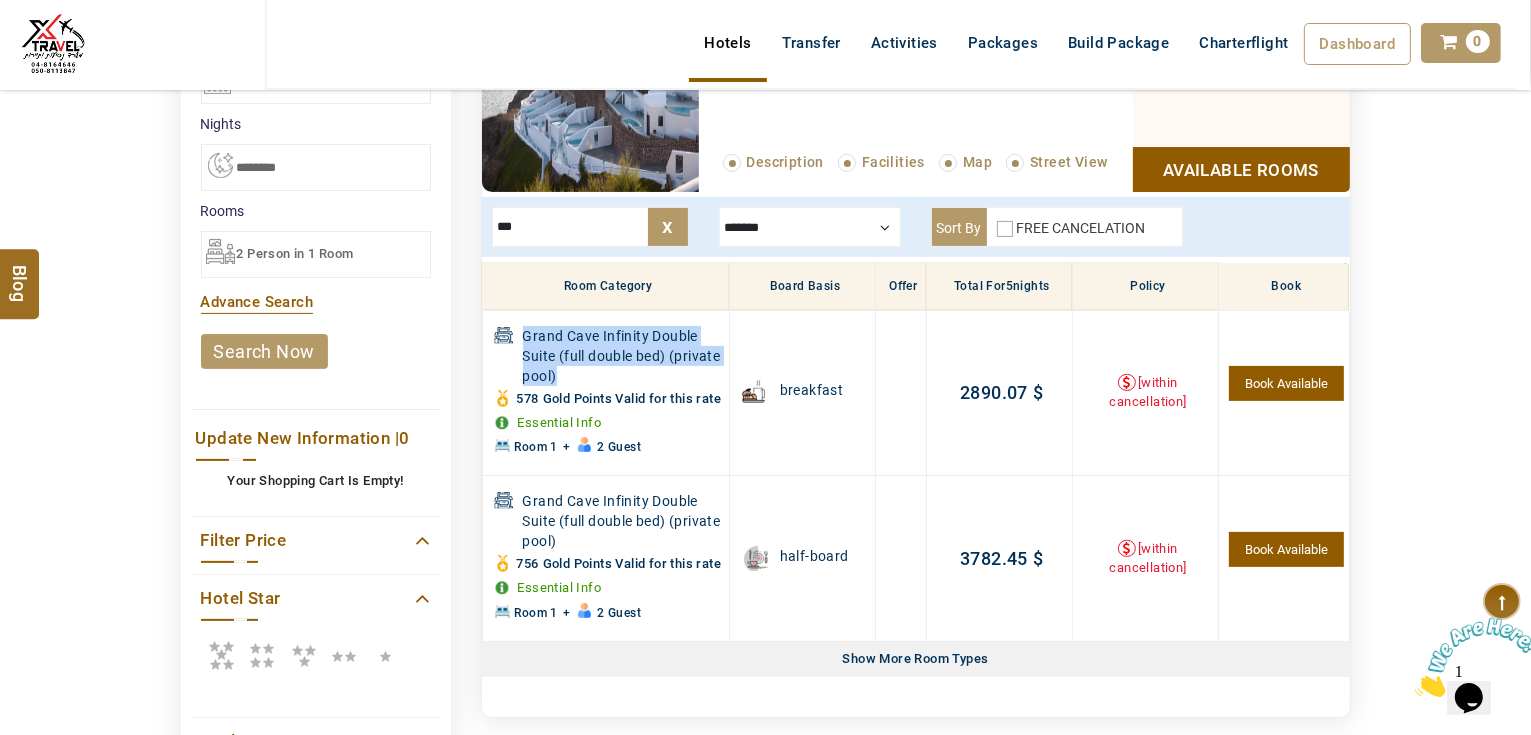 copy on "Grand Cave Infinity Double Suite (full double bed) (private pool)" 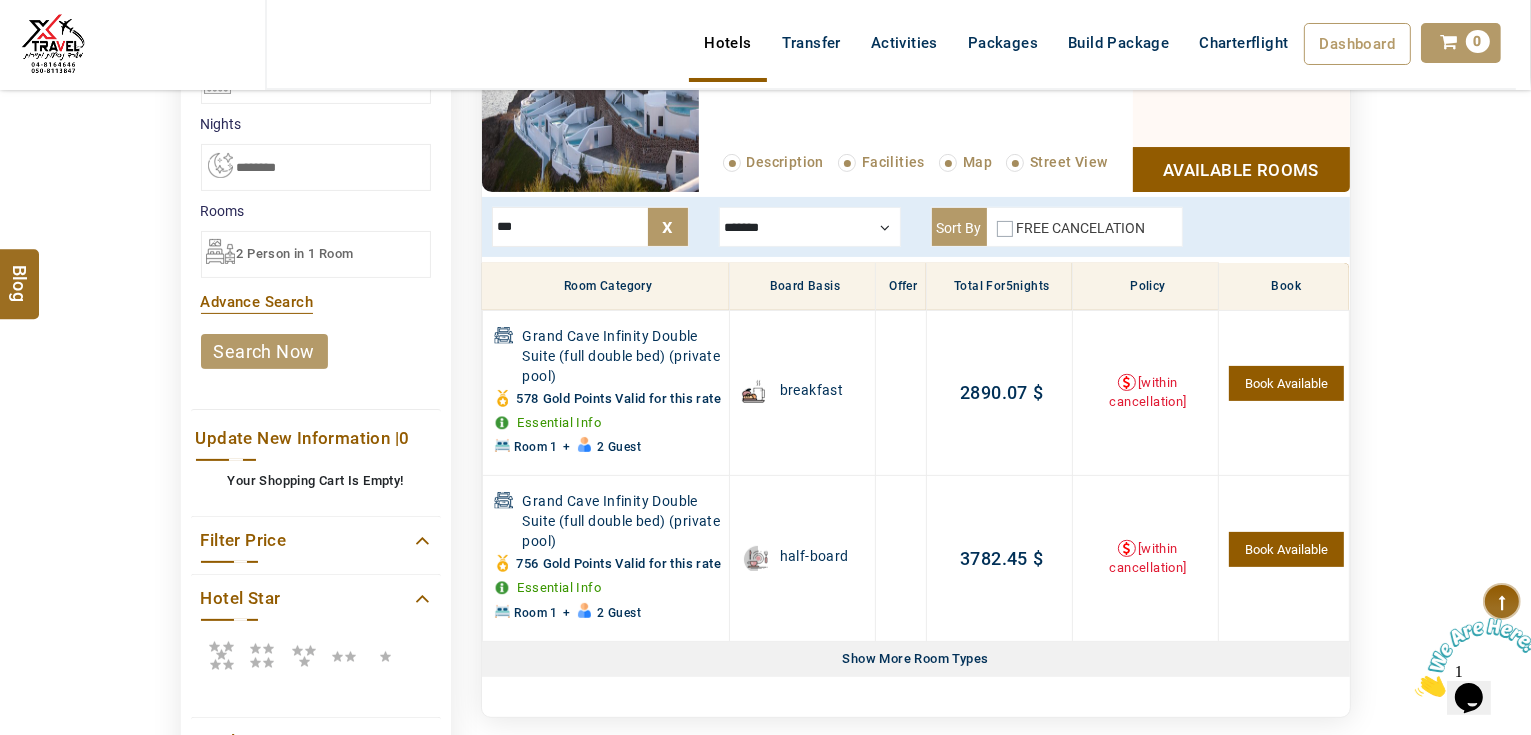 click on "***" at bounding box center [590, 227] 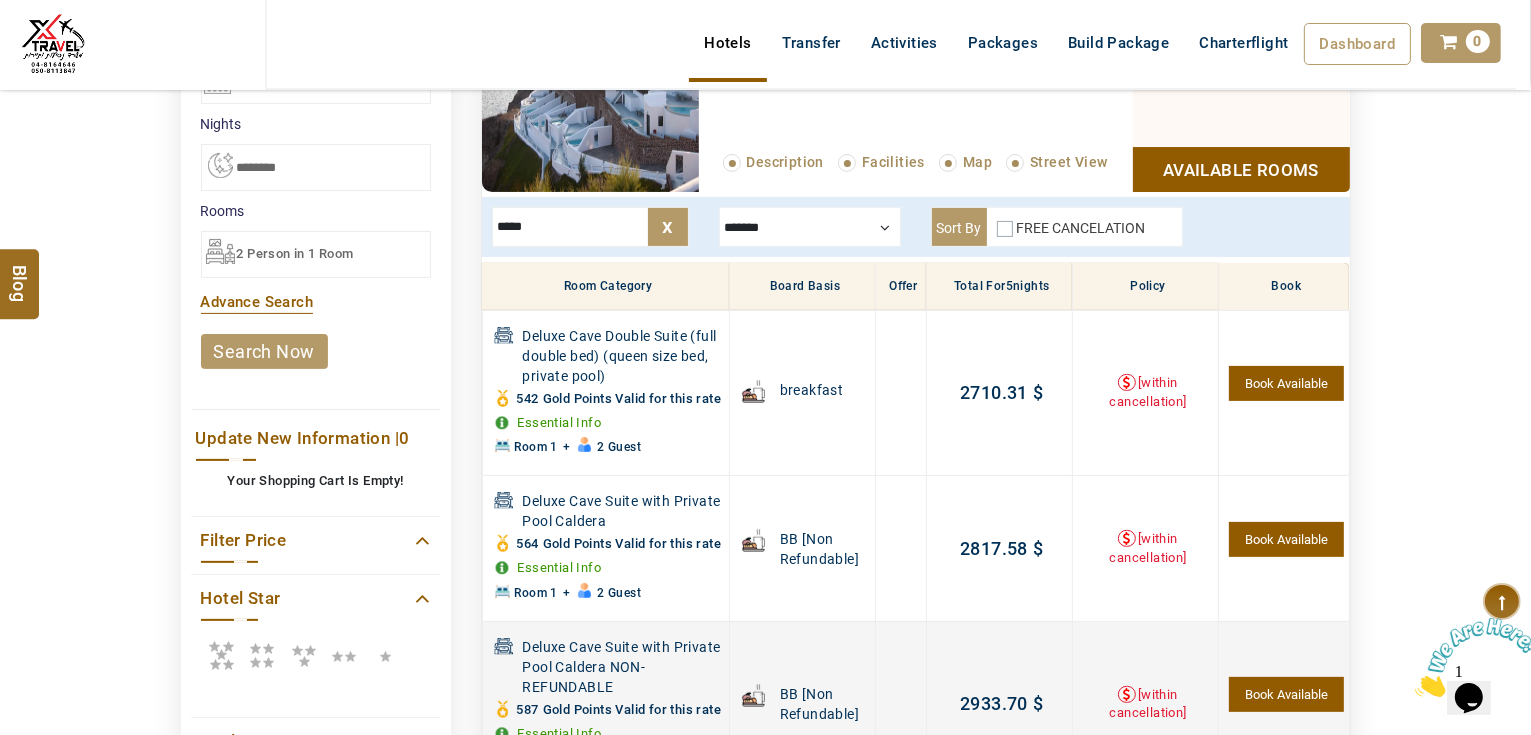 type on "*****" 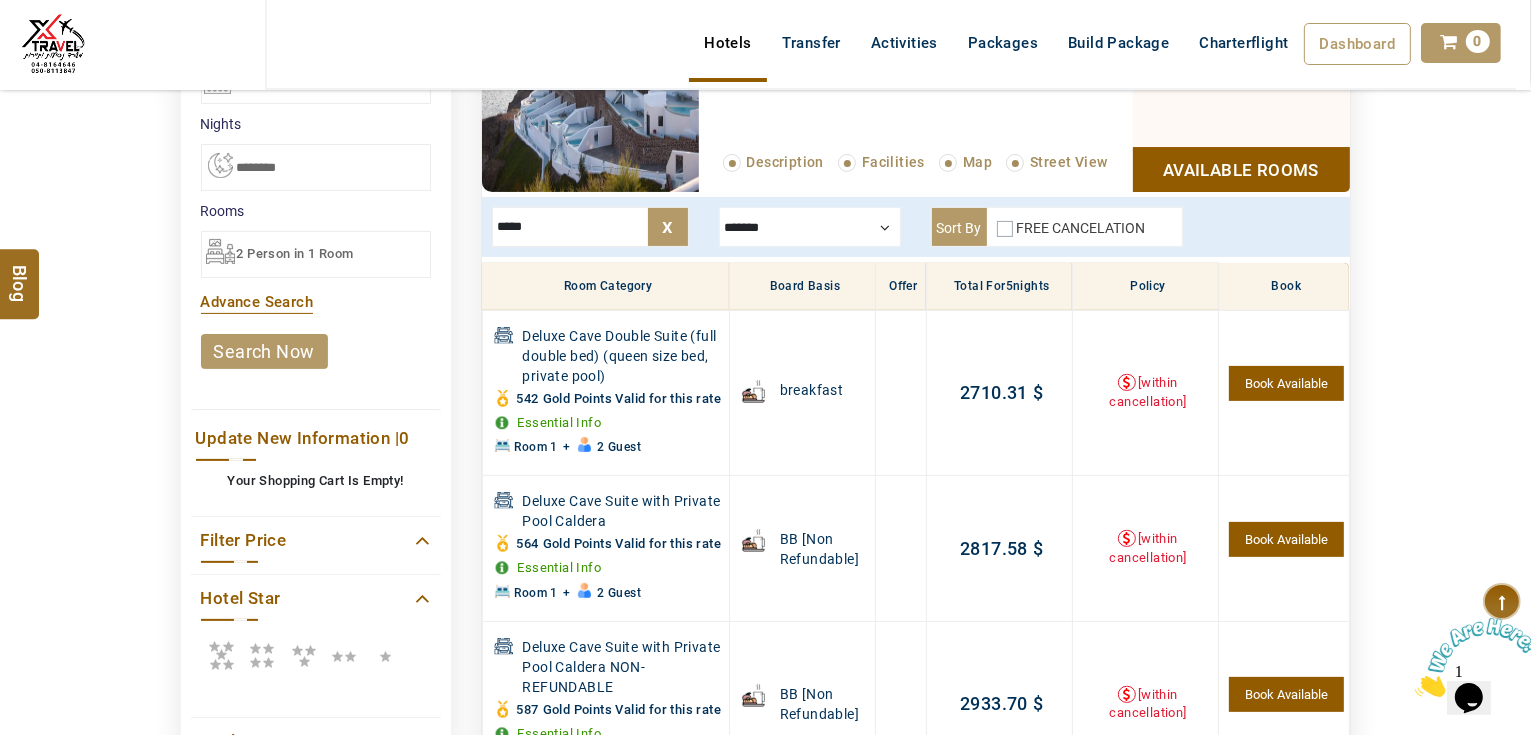 click on "AHMAD JINDAWY USD AED  AED EUR  € USD  $ INR  ₹ THB  ฿ IDR  Rp BHD  BHD TRY  ₺ Credit Limit EN HE AR ES PT ZH Helpline
+971 55 344 0168 Register Now +971 55 344 0168 info@royallineholidays.com About Us What we Offer Blog Why Us Contact Hotels  Transfer Activities Packages Build Package Charterflight Dashboard My Profile My Booking My Reports My Quotation Sign Out 0 Points Redeem Now To Redeem 35725  Points Future Points  3104   Points Credit Limit Credit Limit USD 30000.00 70% Complete Used USD 12774.48 Available USD 17225.52 Setting  Looks like you haven't added anything to your cart yet Countinue Shopping ******* ****** Please Wait.. Blog demo
Remember me Forgot
password? LOG IN Don't have an account?   Register Now My Booking View/ Print/Cancel Your Booking without Signing in Submit Applying Filters...... Hotels For You Will Be Loading Soon demo
In A Few Moment, You Will Be Celebrating Best Hotel options galore ! Check In   CheckOut Rooms Rooms Please Wait X" at bounding box center (765, 654) 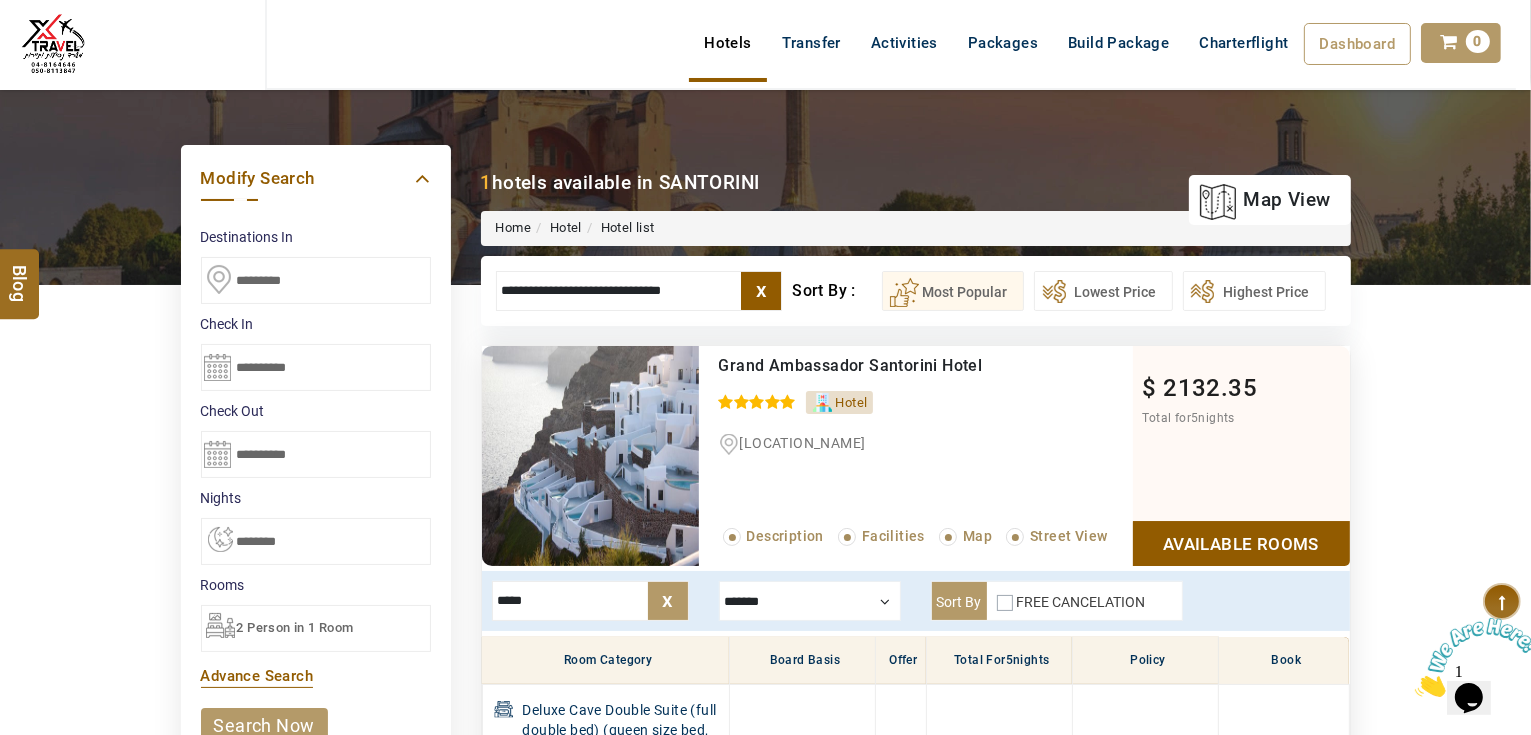 scroll, scrollTop: 0, scrollLeft: 0, axis: both 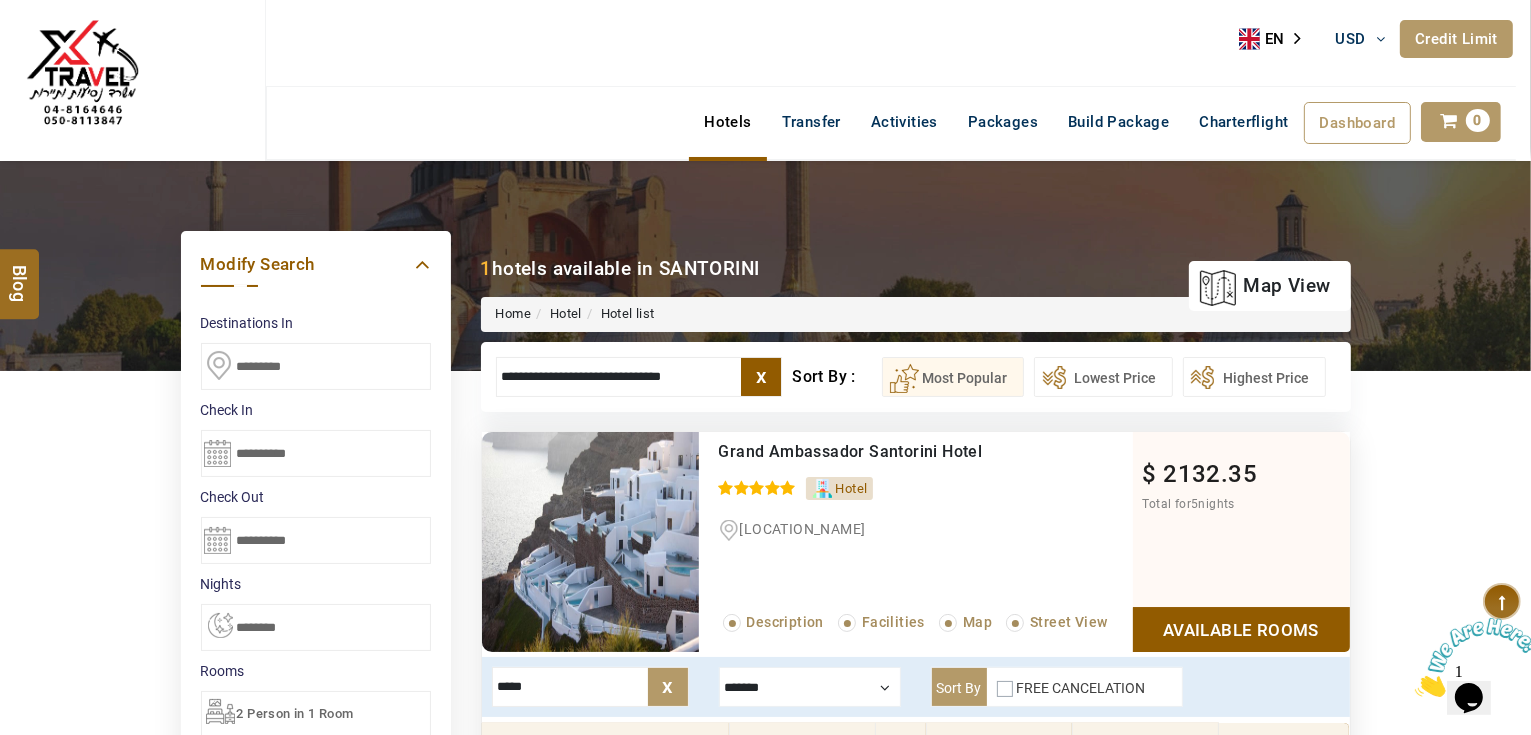click at bounding box center [82, 76] 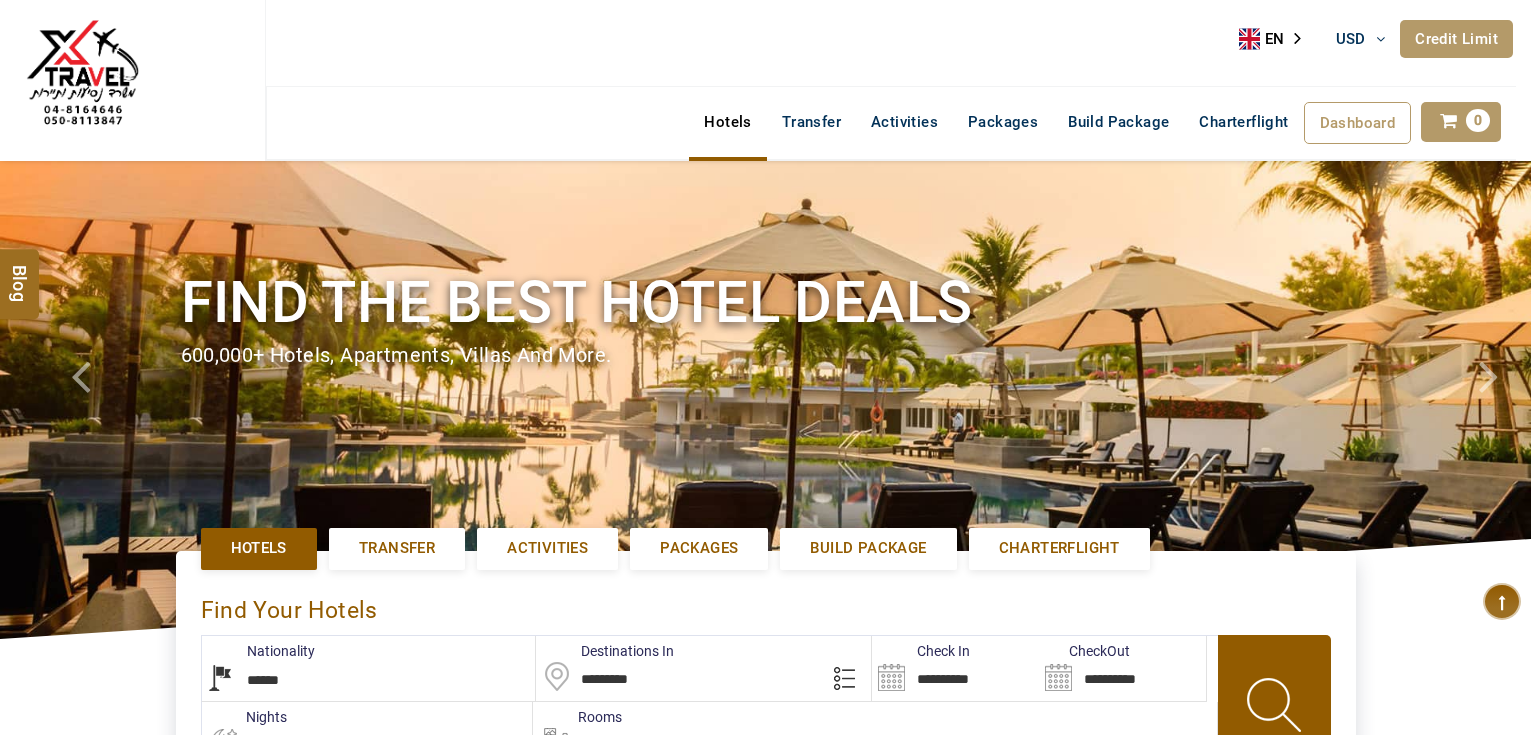 select on "******" 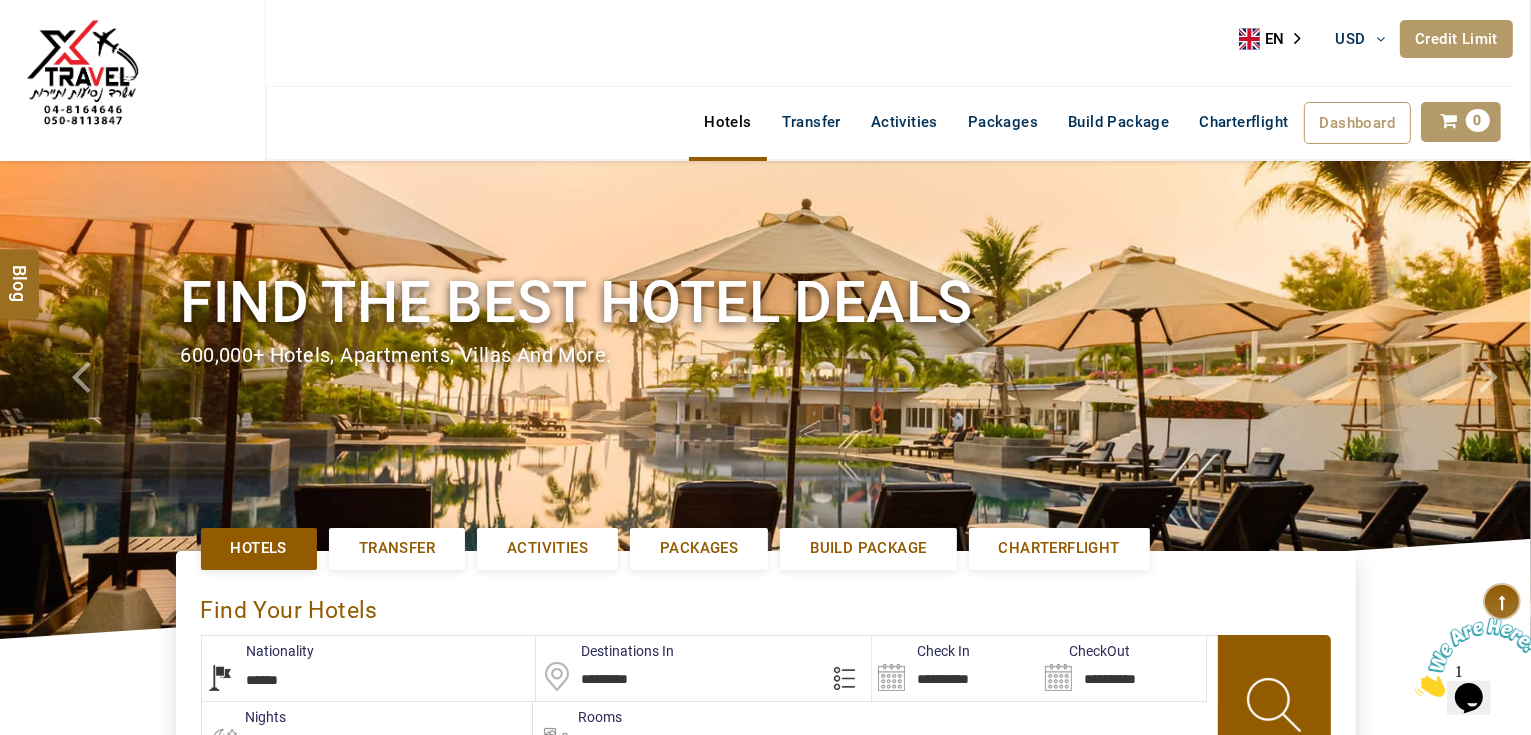 scroll, scrollTop: 0, scrollLeft: 0, axis: both 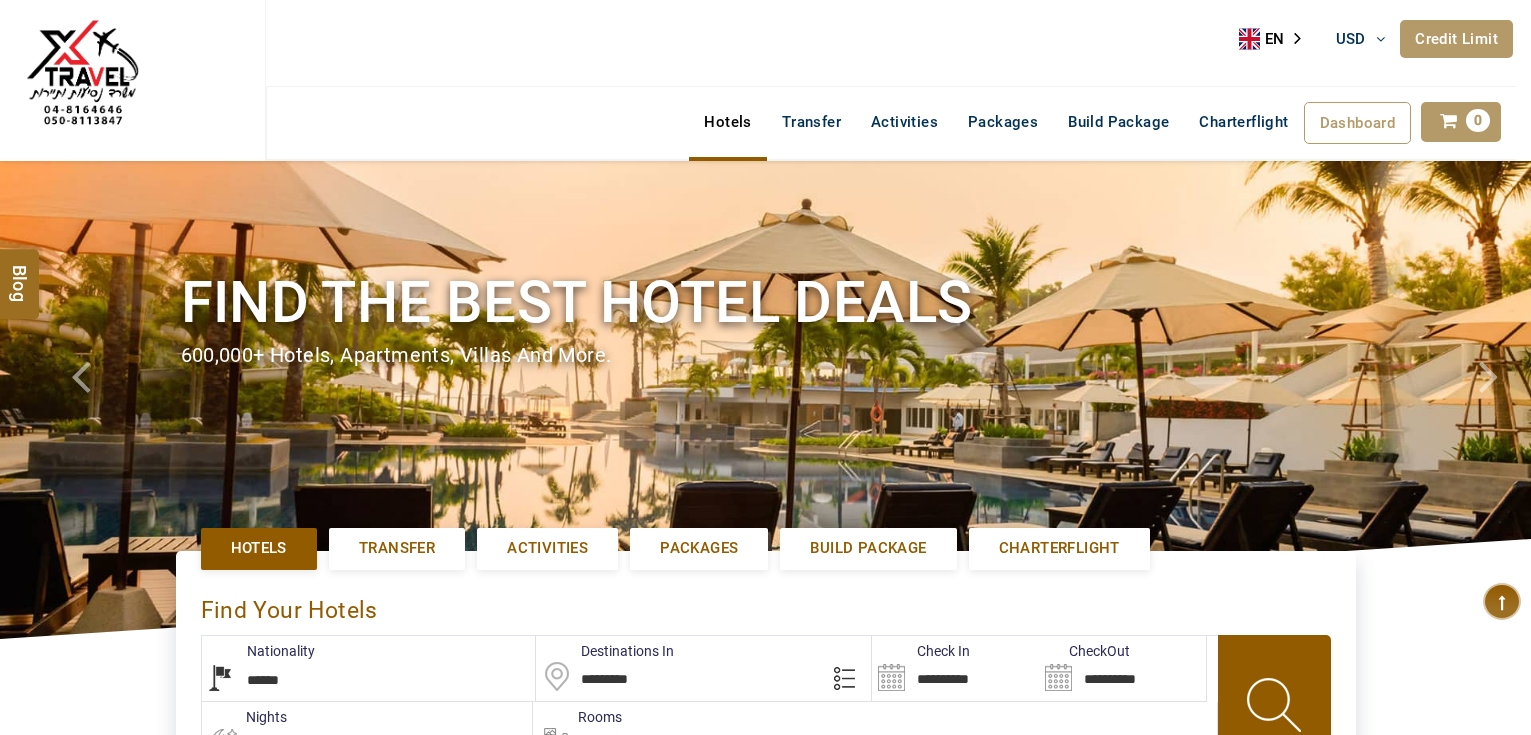 select on "******" 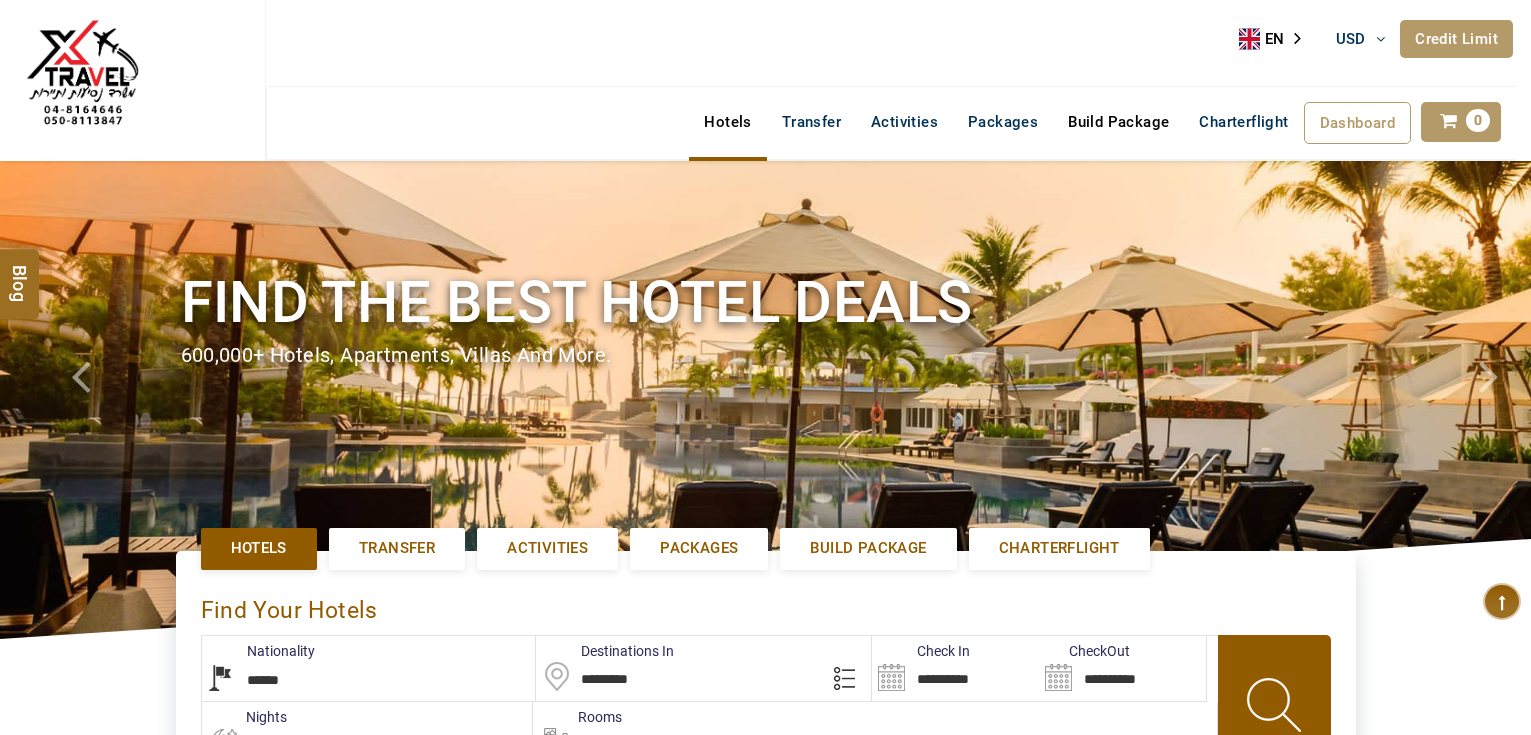 scroll, scrollTop: 0, scrollLeft: 0, axis: both 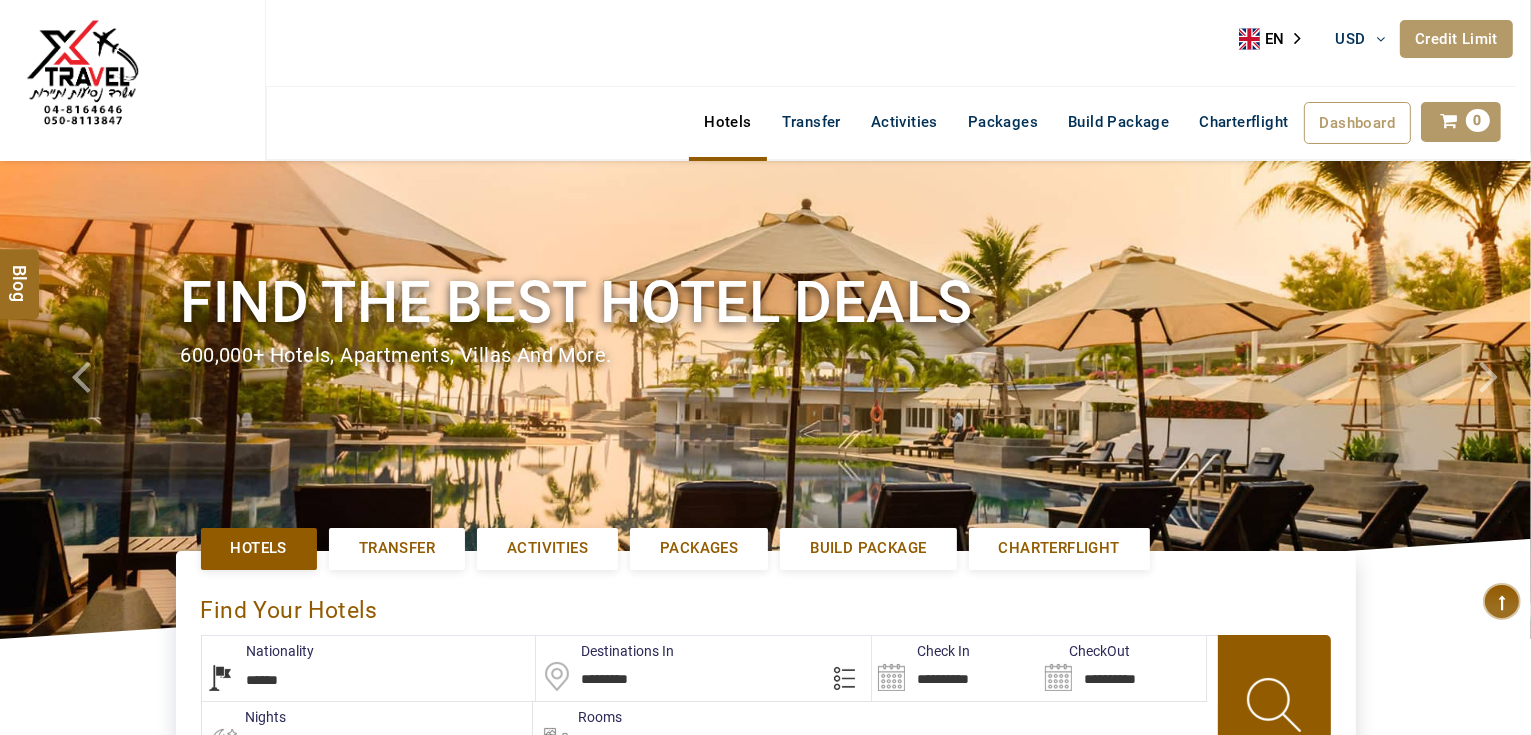 click at bounding box center [82, 76] 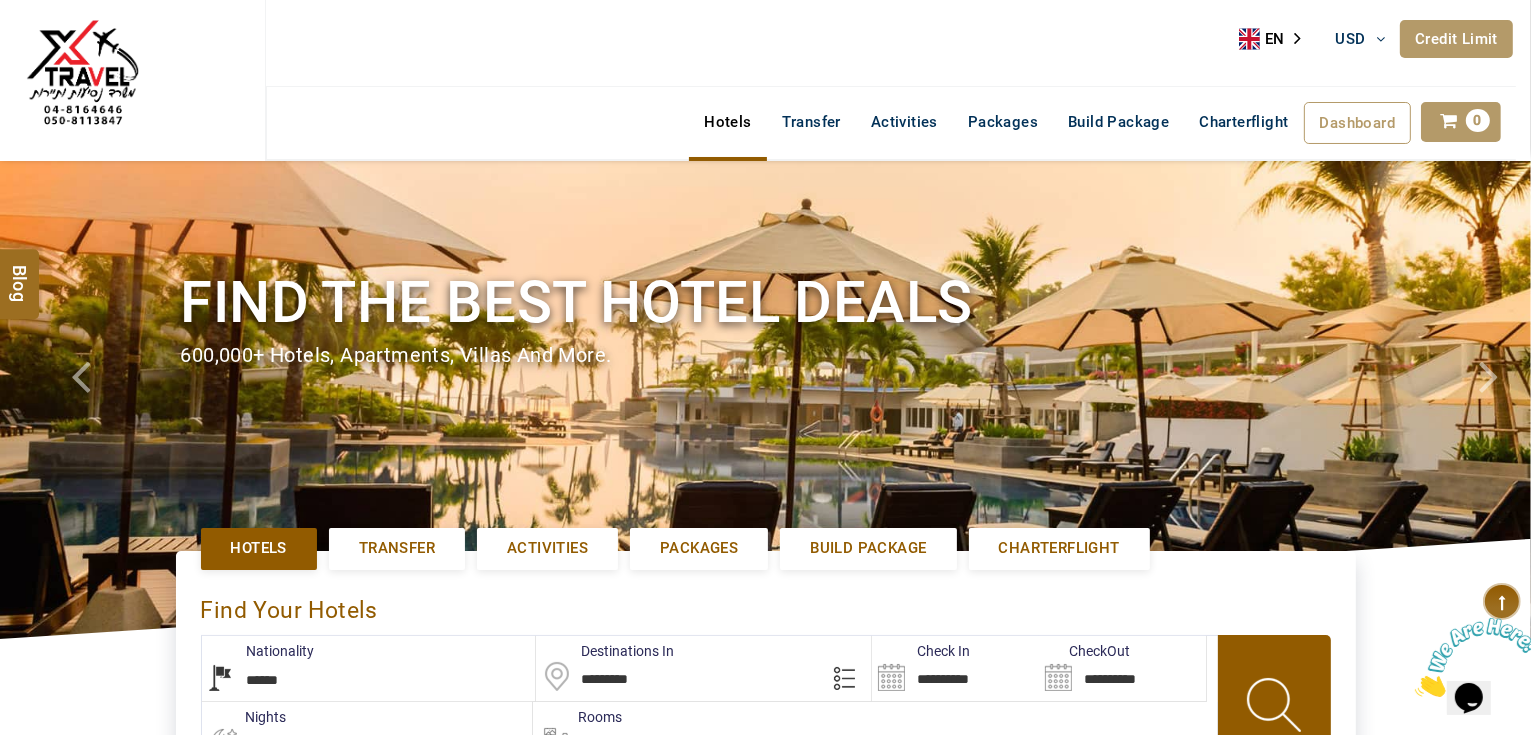 scroll, scrollTop: 0, scrollLeft: 0, axis: both 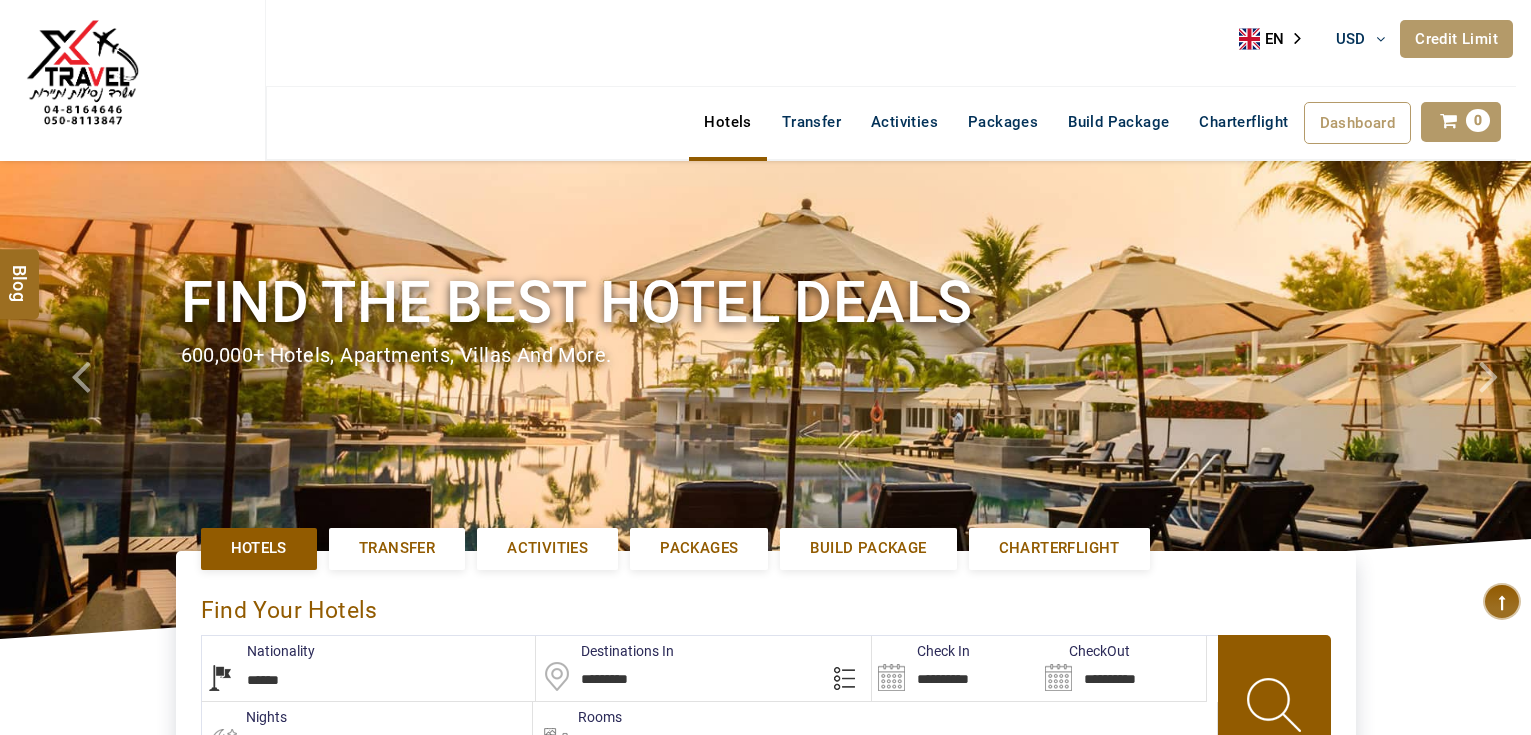 select on "******" 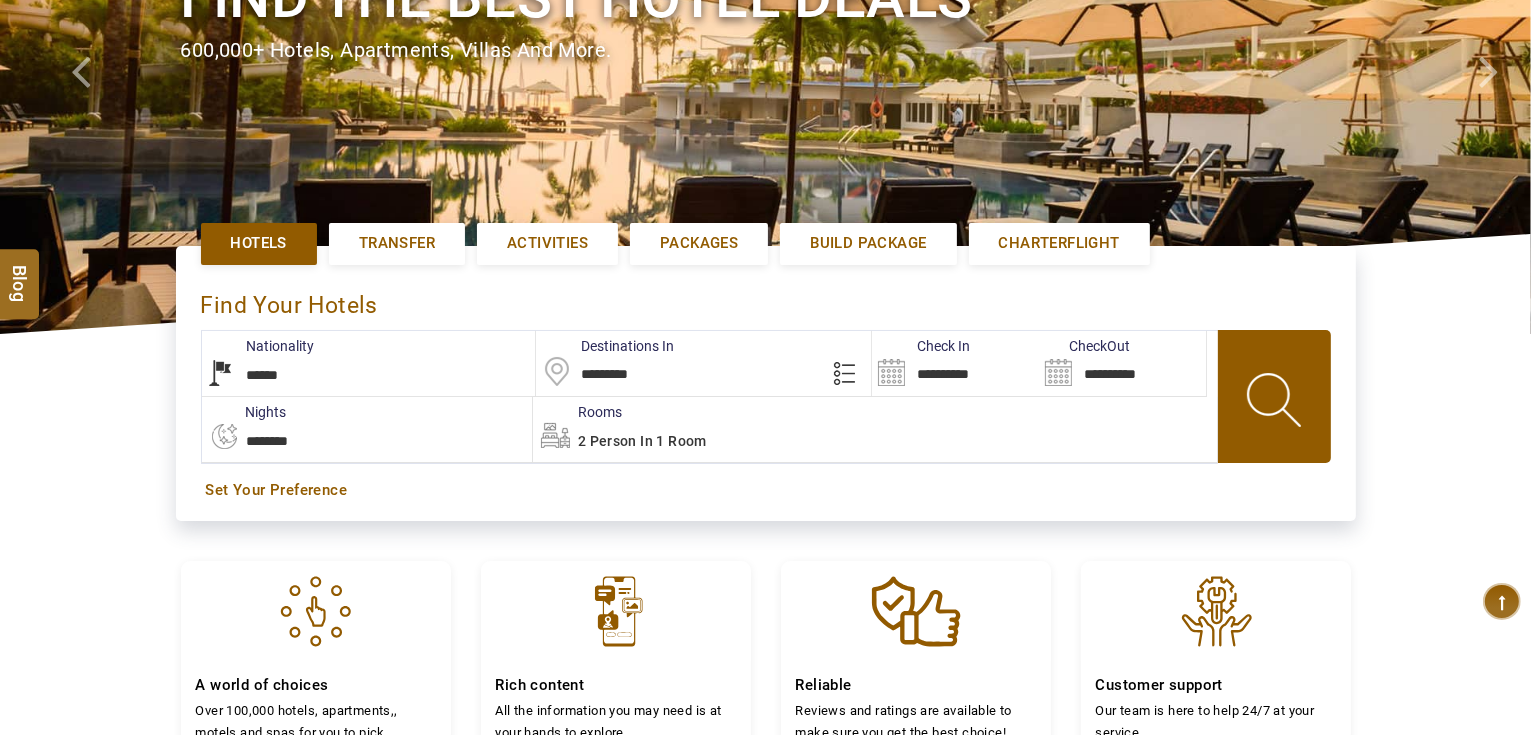 type on "**********" 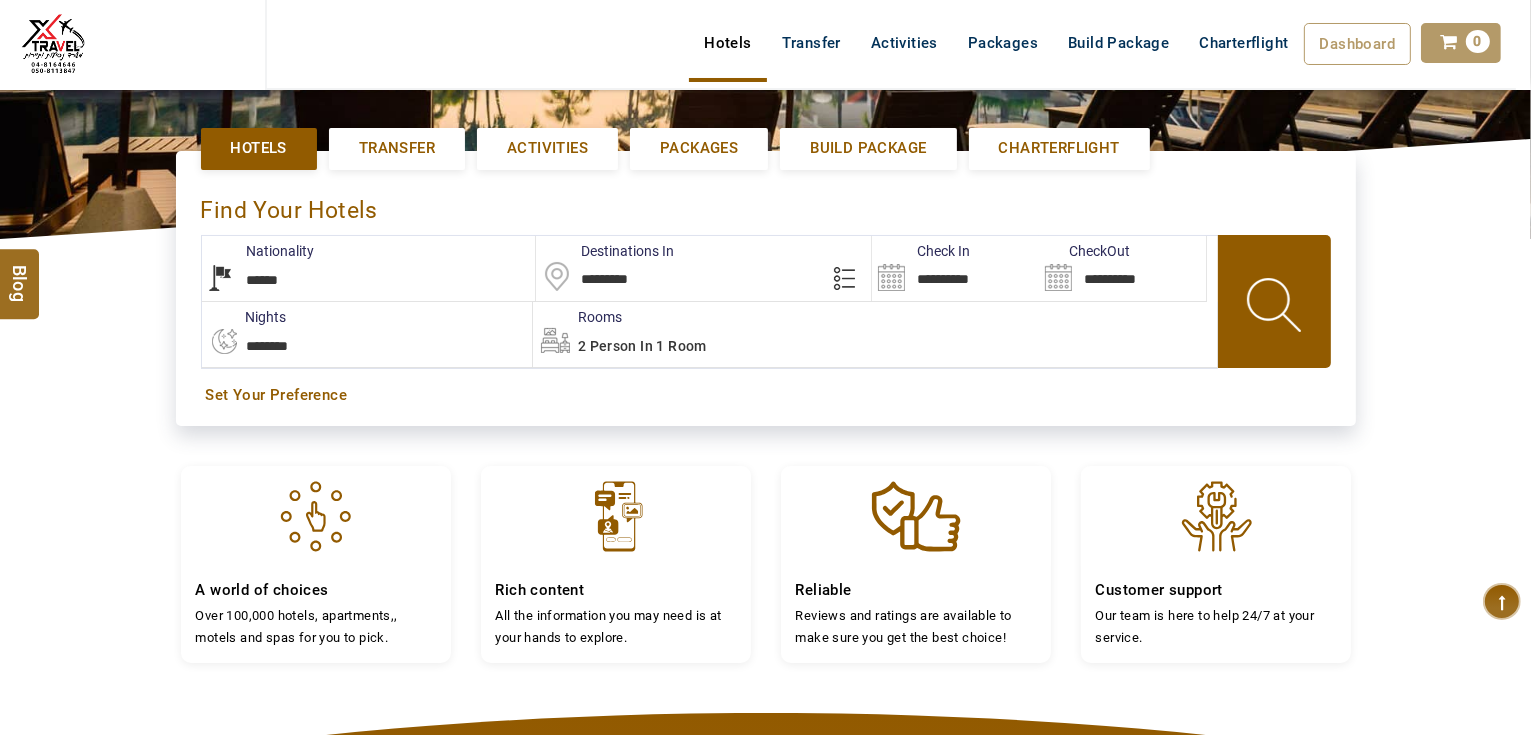 click on "*********" at bounding box center (703, 268) 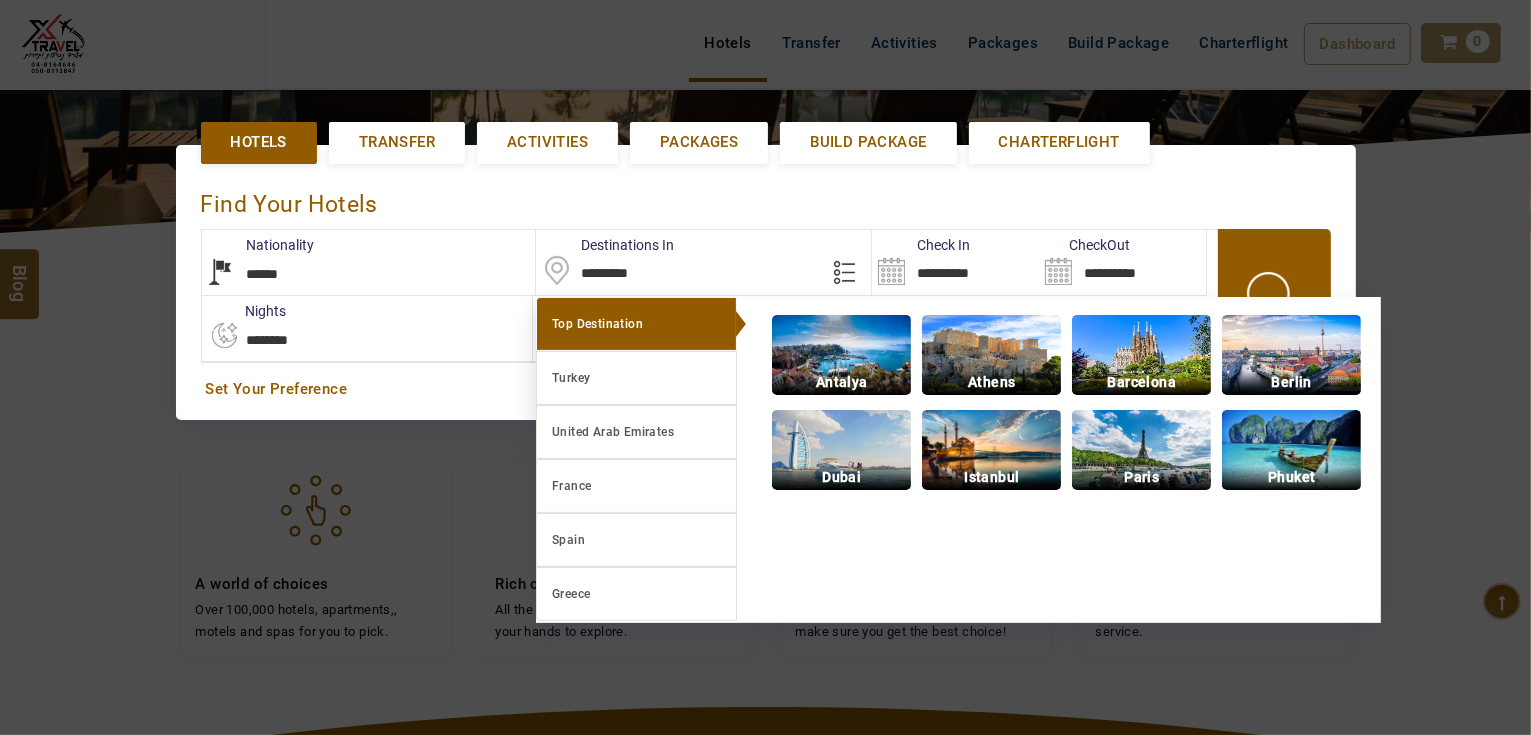 scroll, scrollTop: 460, scrollLeft: 0, axis: vertical 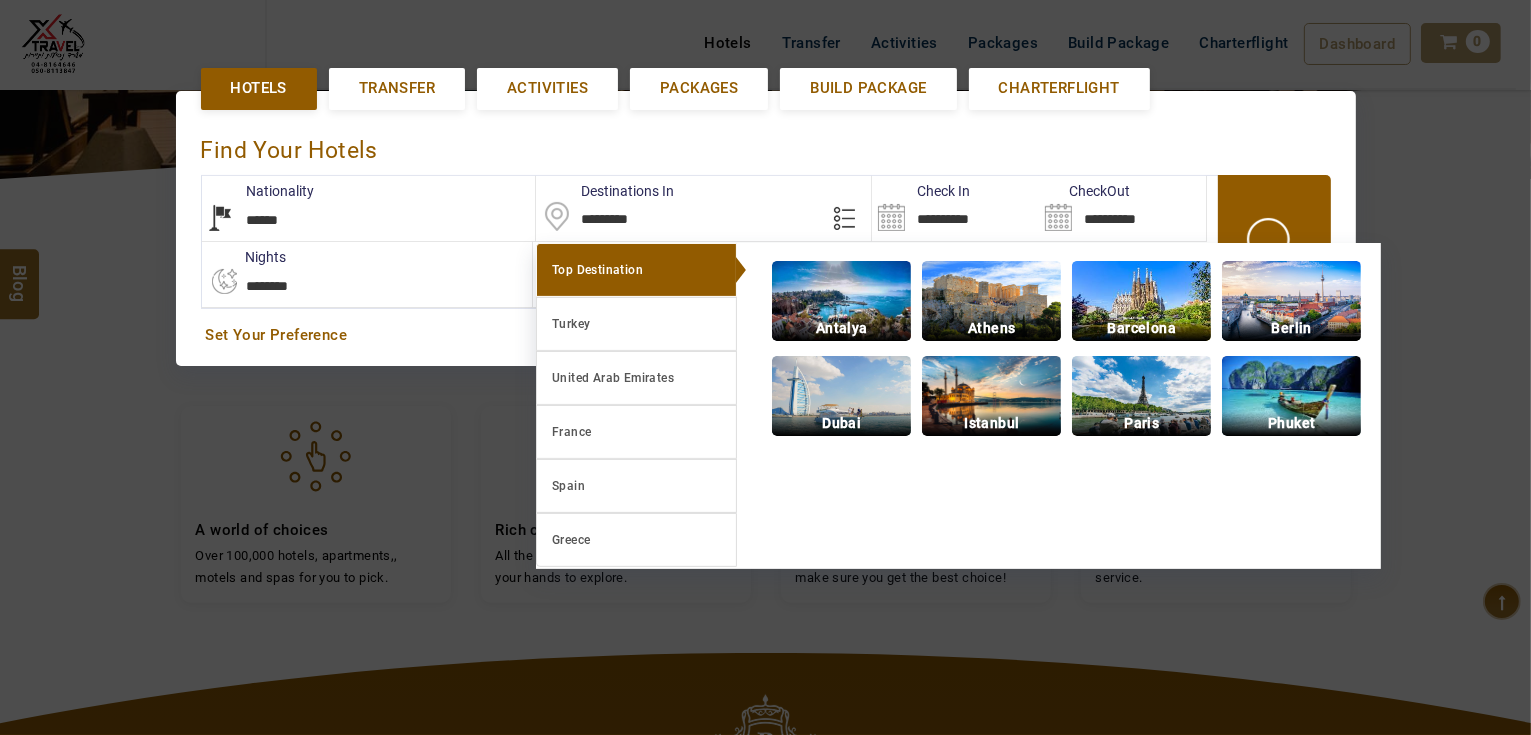 click on "**********" at bounding box center [955, 208] 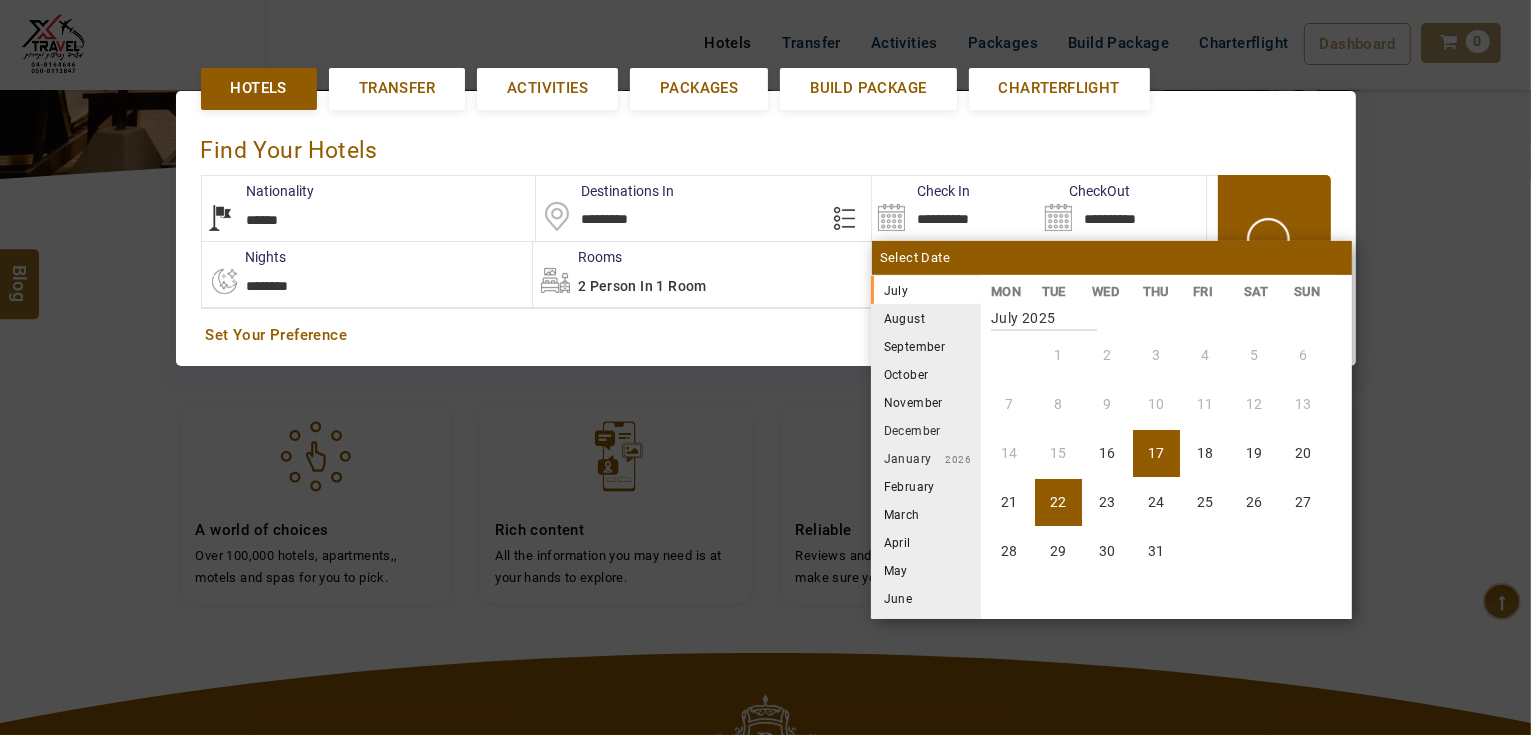 click on "22" at bounding box center [1058, 502] 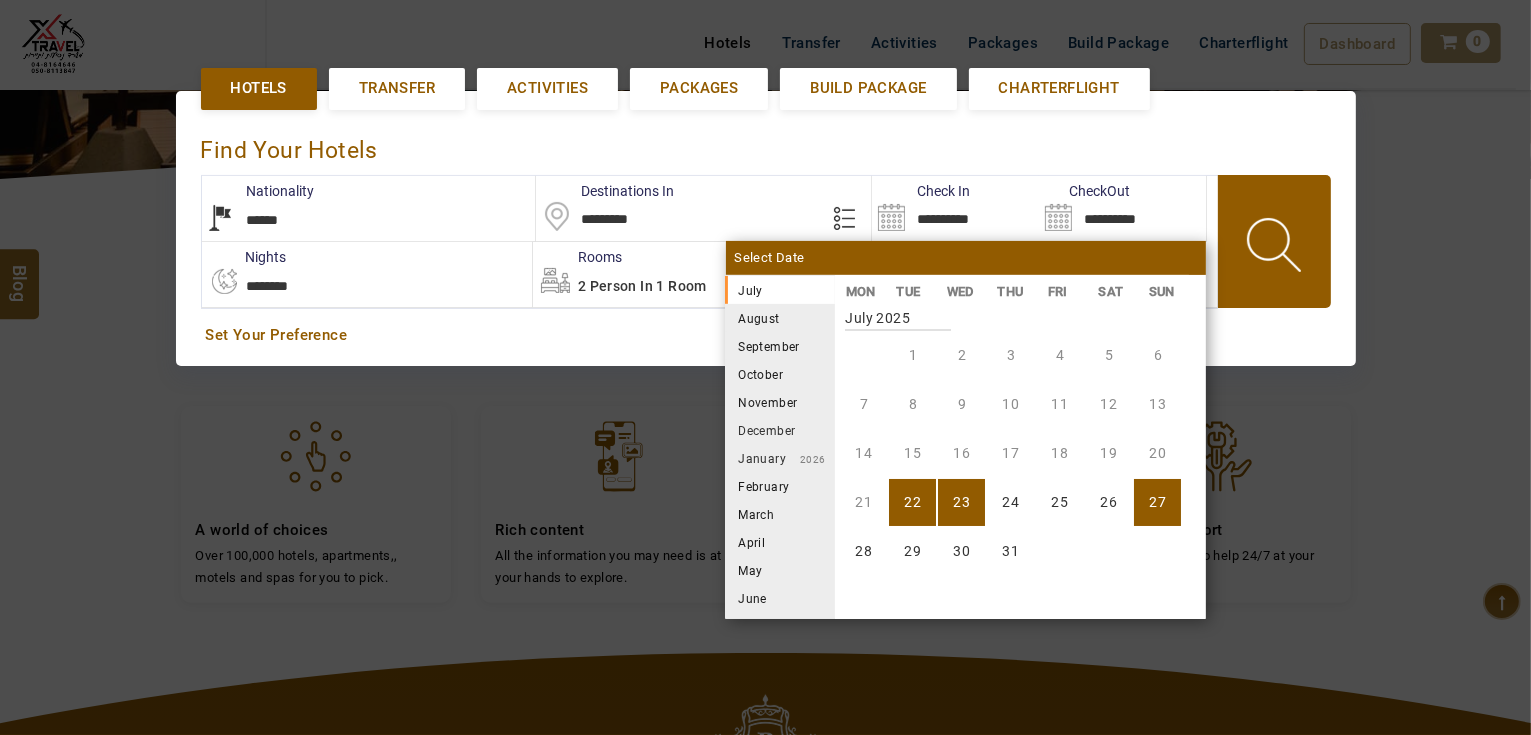 click on "27" at bounding box center [1157, 502] 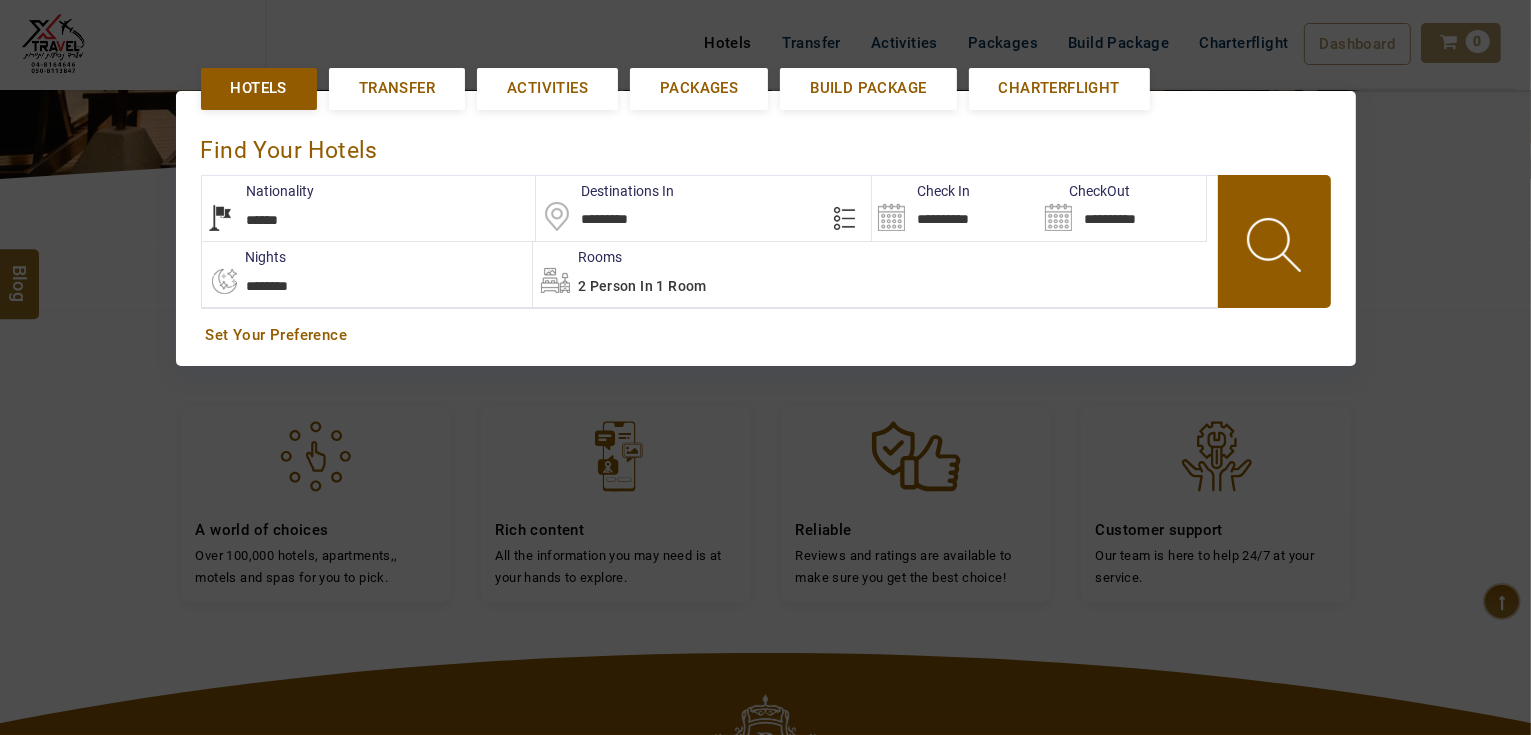 click at bounding box center (1276, 248) 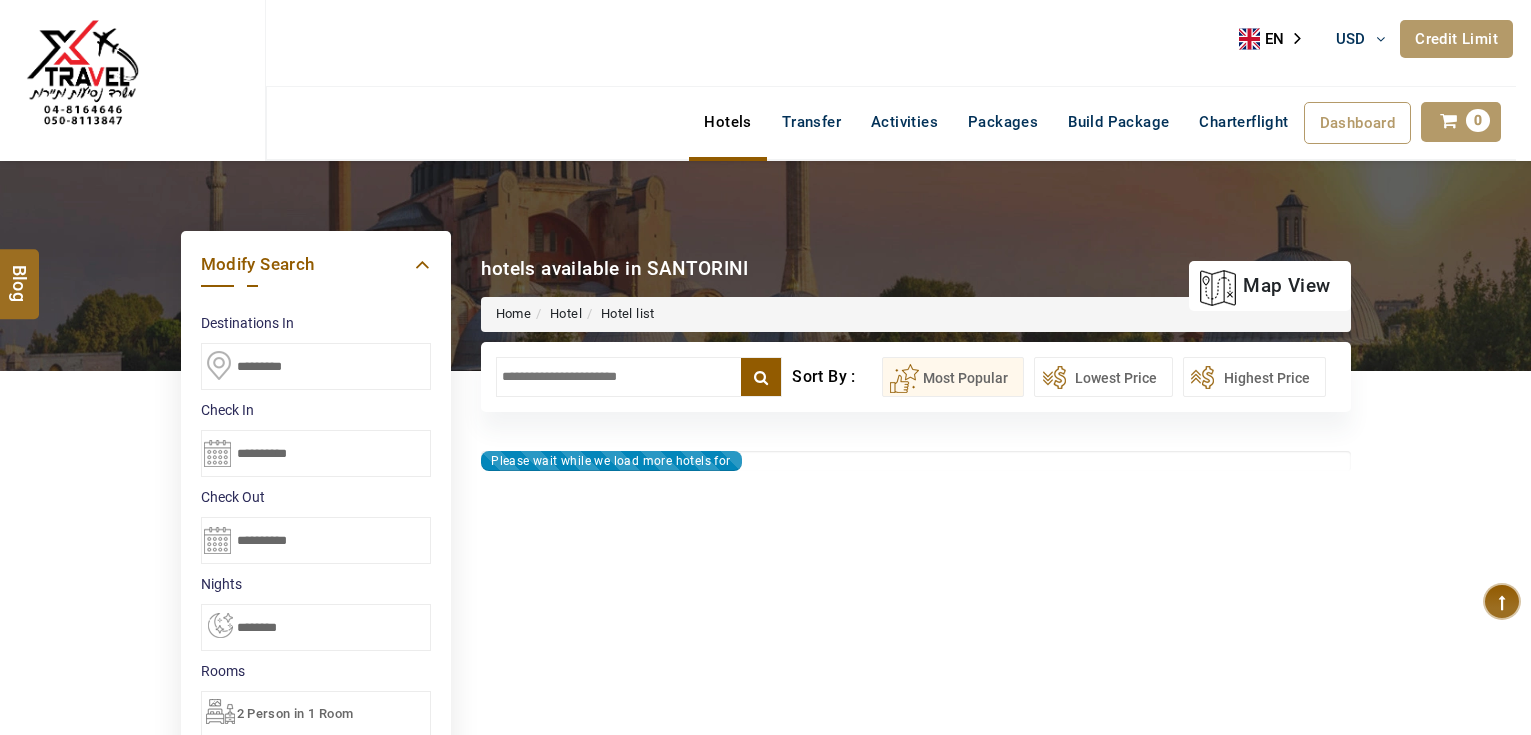 select on "*" 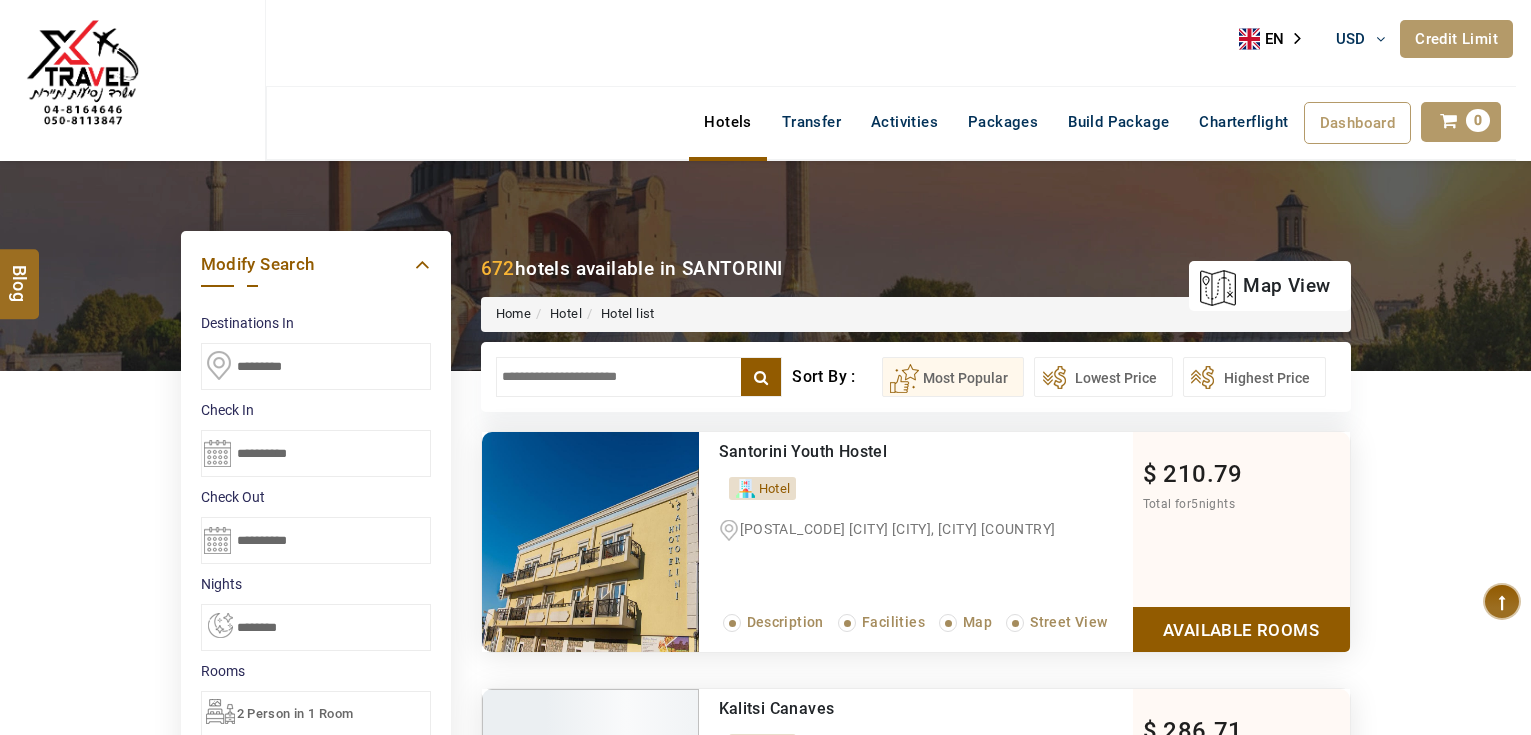 scroll, scrollTop: 0, scrollLeft: 0, axis: both 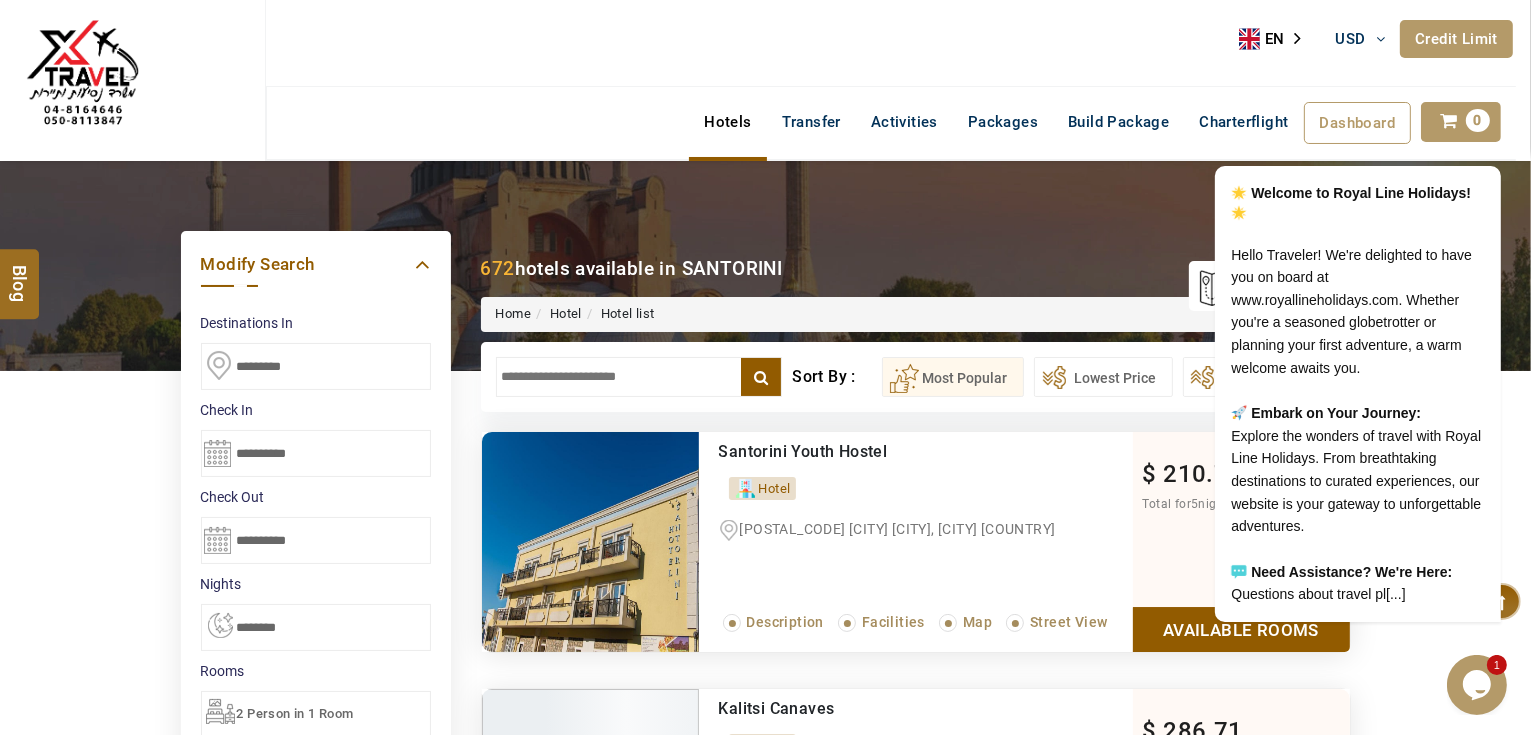 click at bounding box center (639, 377) 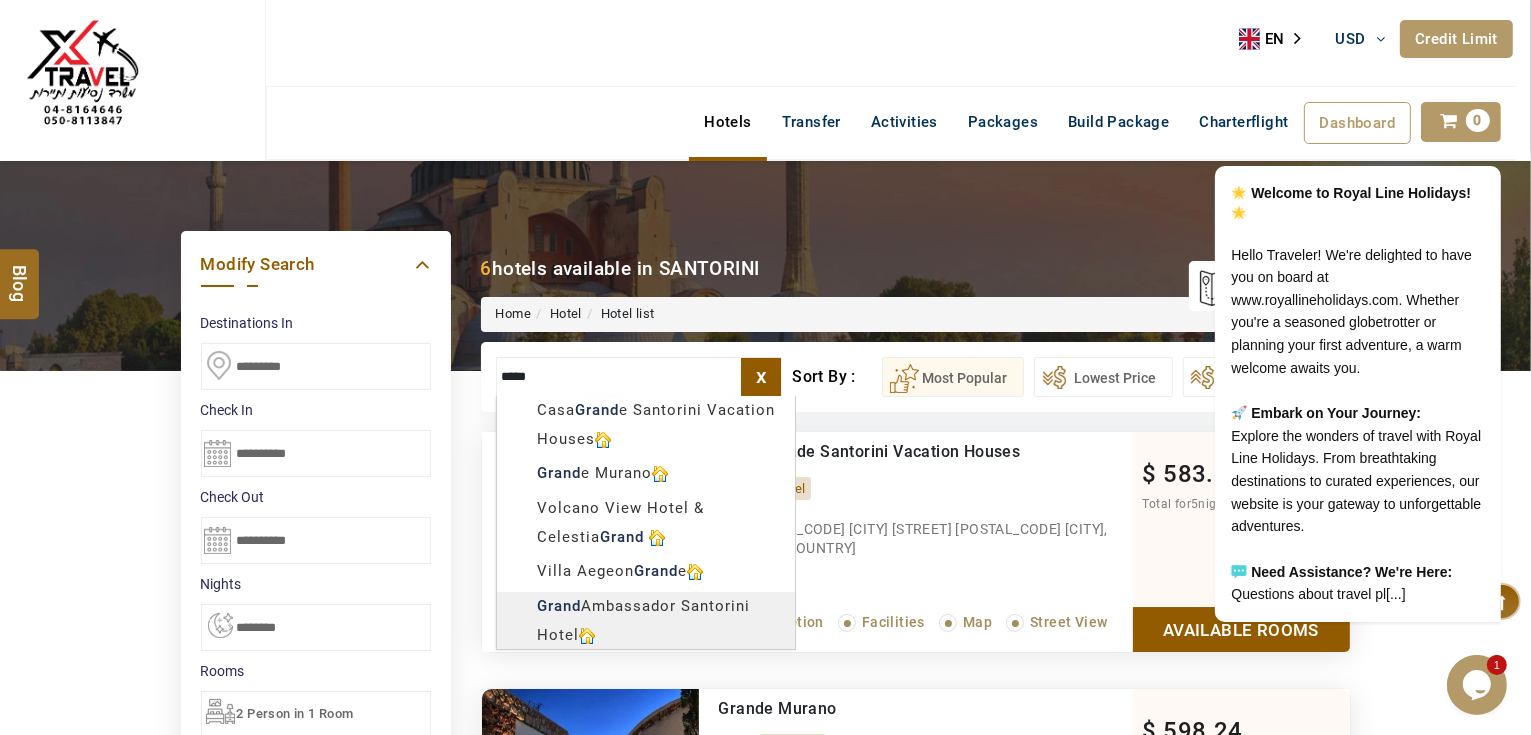 click on "AHMAD JINDAWY USD AED  AED EUR  € USD  $ INR  ₹ THB  ฿ IDR  Rp BHD  BHD TRY  ₺ Credit Limit EN HE AR ES PT ZH Helpline
+971 55 344 0168 Register Now +971 55 344 0168 info@royallineholidays.com About Us What we Offer Blog Why Us Contact Hotels  Transfer Activities Packages Build Package Charterflight Dashboard My Profile My Booking My Reports My Quotation Sign Out 0 Points Redeem Now To Redeem 35725  Points Future Points  3104   Points Credit Limit Credit Limit USD 30000.00 70% Complete Used USD 12774.48 Available USD 17225.52 Setting  Looks like you haven't added anything to your cart yet Countinue Shopping ******* ****** Please Wait.. Blog demo
Remember me Forgot
password? LOG IN Don't have an account?   Register Now My Booking View/ Print/Cancel Your Booking without Signing in Submit Applying Filters...... Hotels For You Will Be Loading Soon demo
In A Few Moment, You Will Be Celebrating Best Hotel options galore ! Check In   CheckOut Rooms Rooms Please Wait X" at bounding box center (765, 1137) 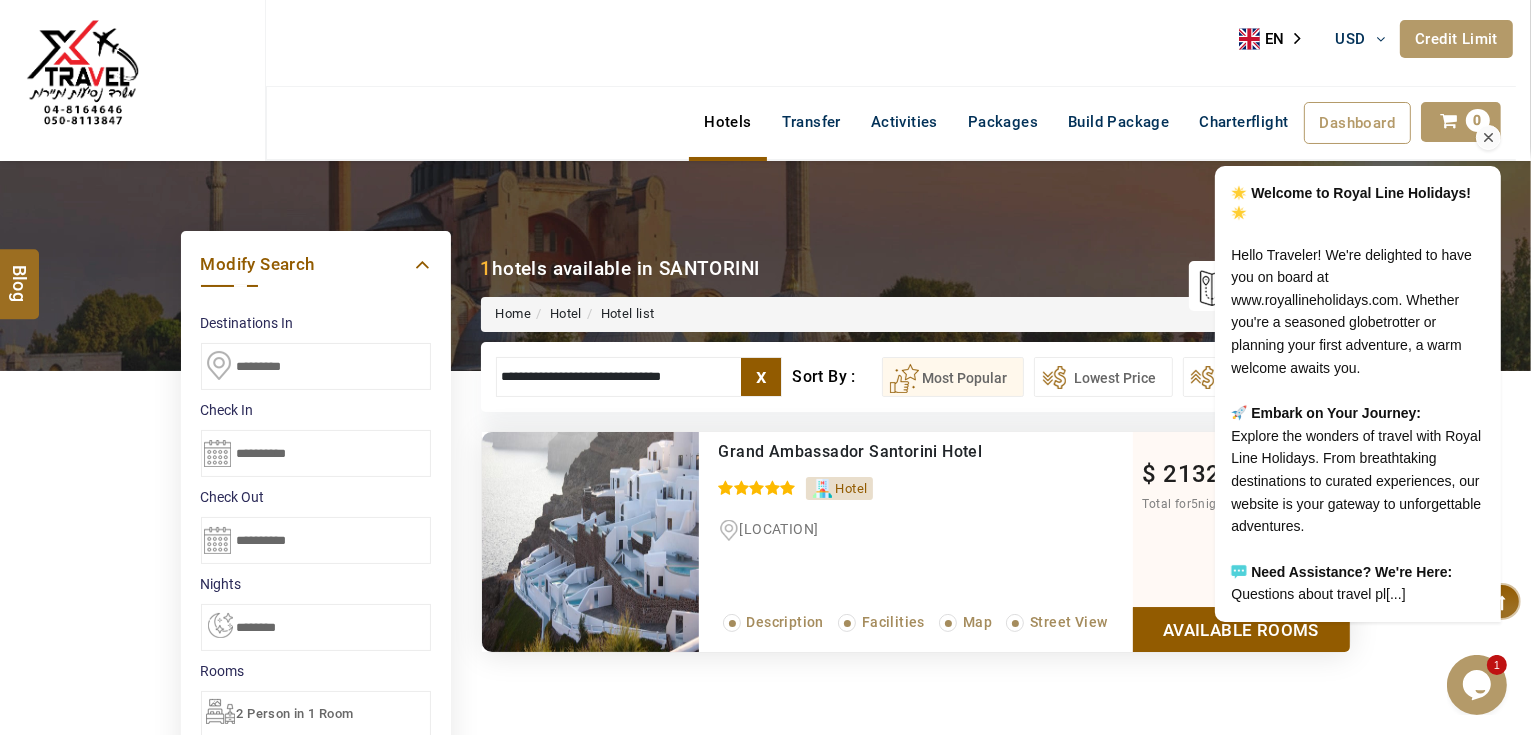 type on "**********" 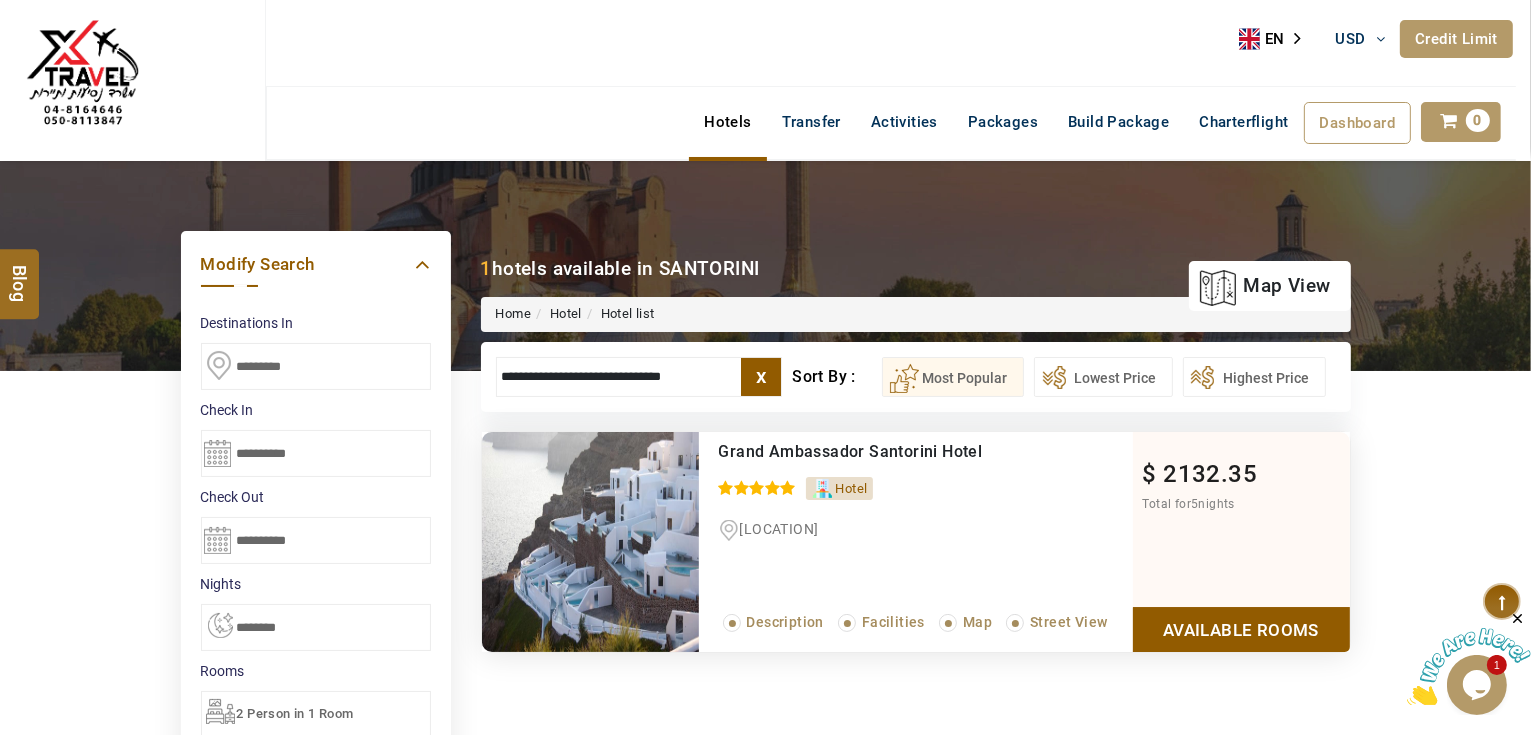 click on "Available Rooms" at bounding box center [1241, 629] 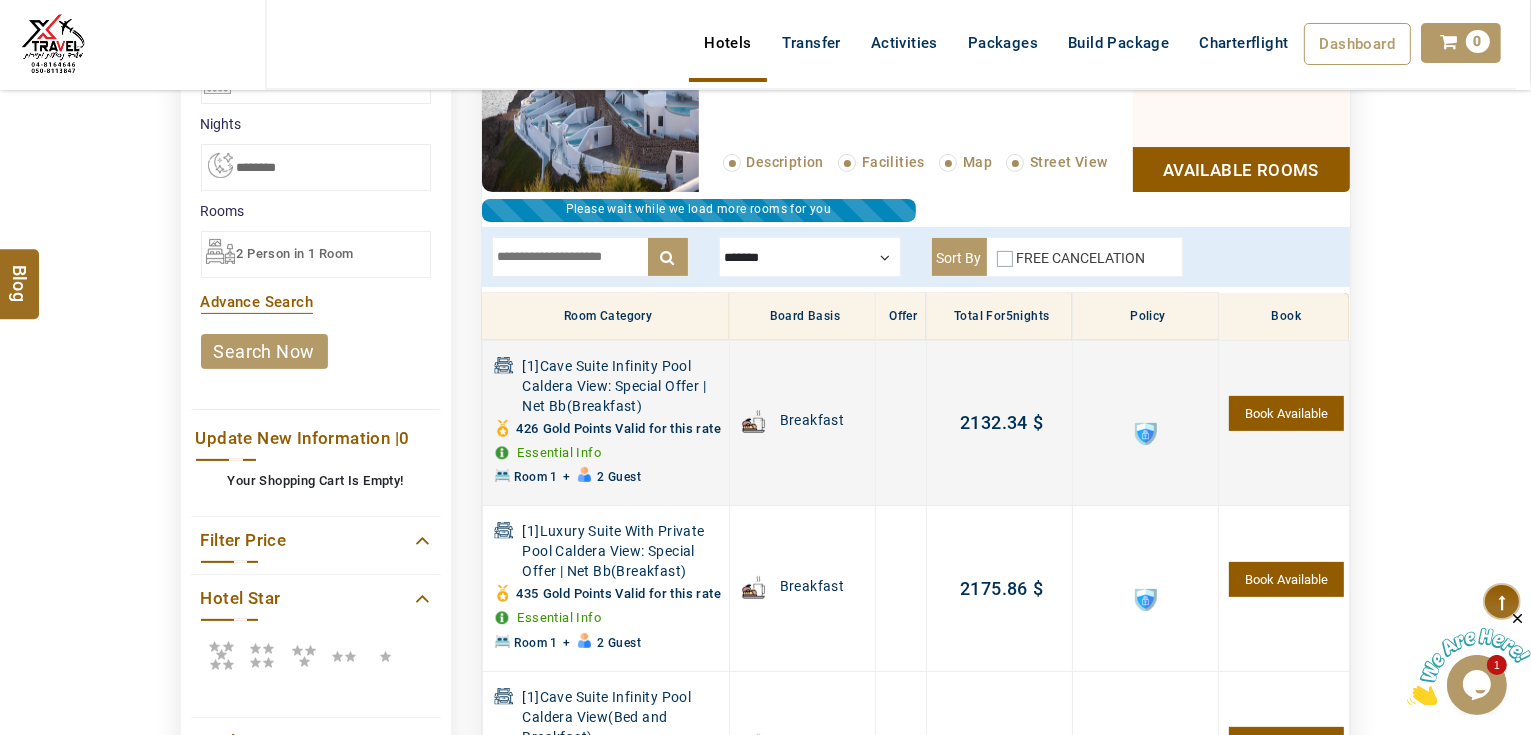 scroll, scrollTop: 460, scrollLeft: 0, axis: vertical 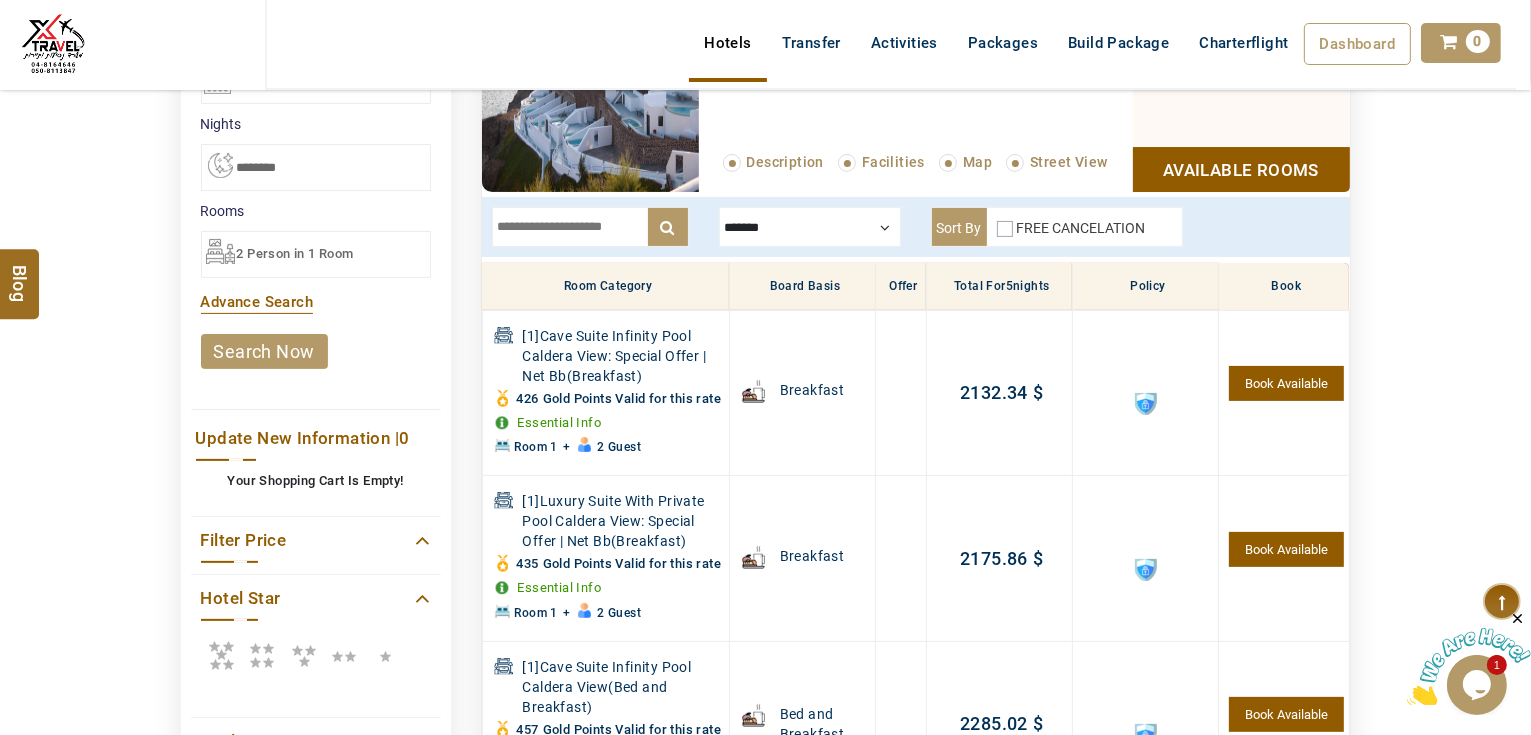 click on "x  ******* Breakfast Half Board full breakfast,free self parking breakfast environmental fee vat city tax is included in the rates half-board environmental fee vat city tax is included in the rates Sort By FREE CANCELATION" at bounding box center [916, 227] 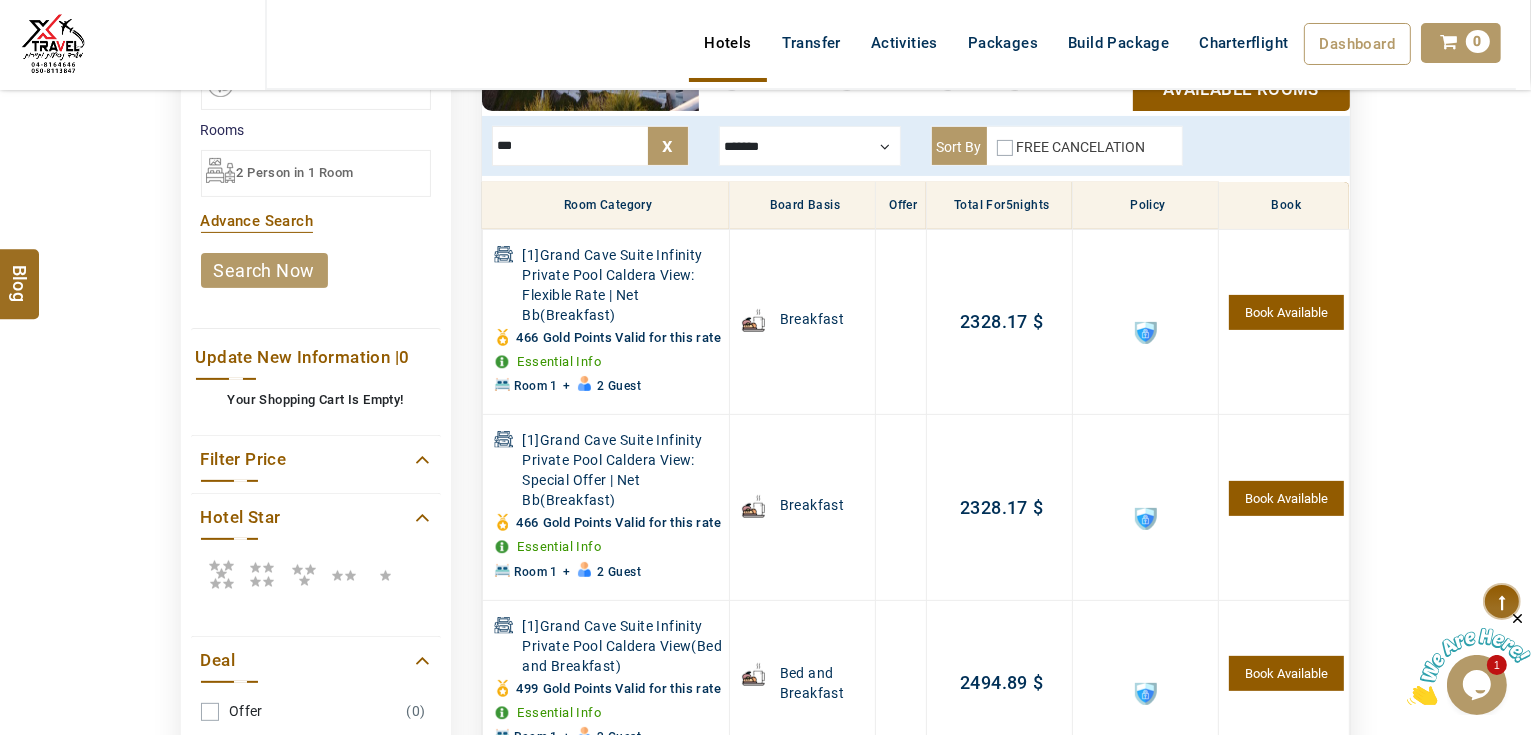 scroll, scrollTop: 540, scrollLeft: 0, axis: vertical 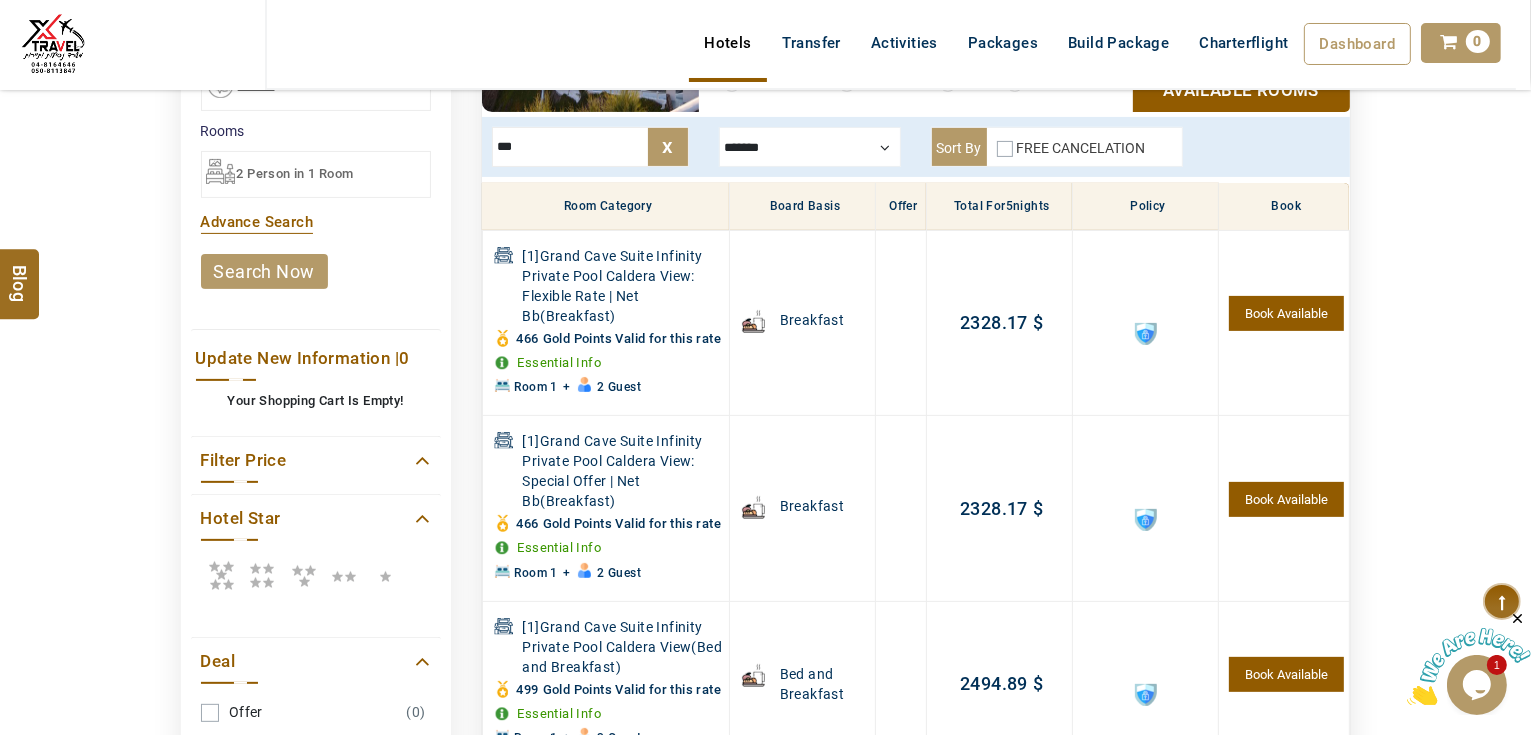 type on "***" 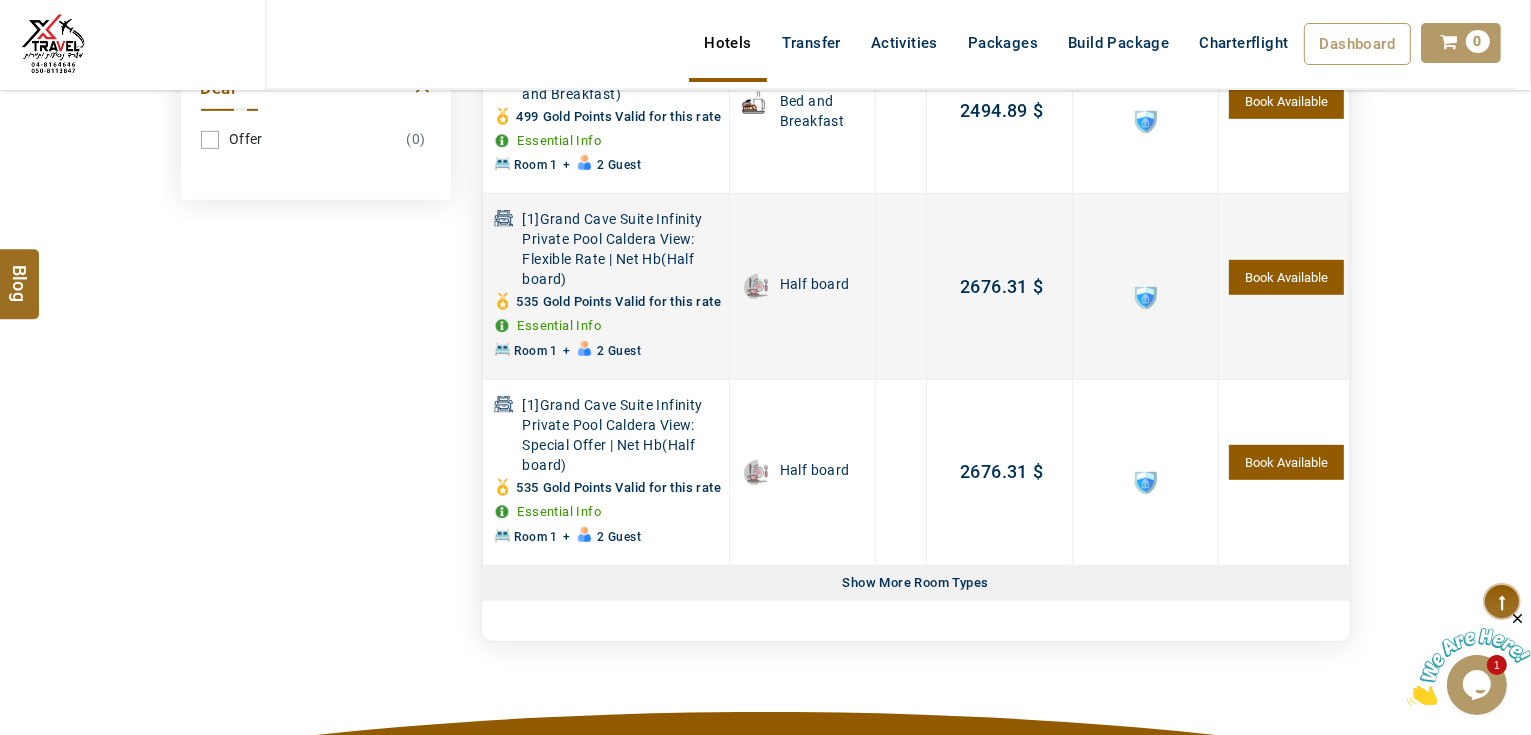 scroll, scrollTop: 1260, scrollLeft: 0, axis: vertical 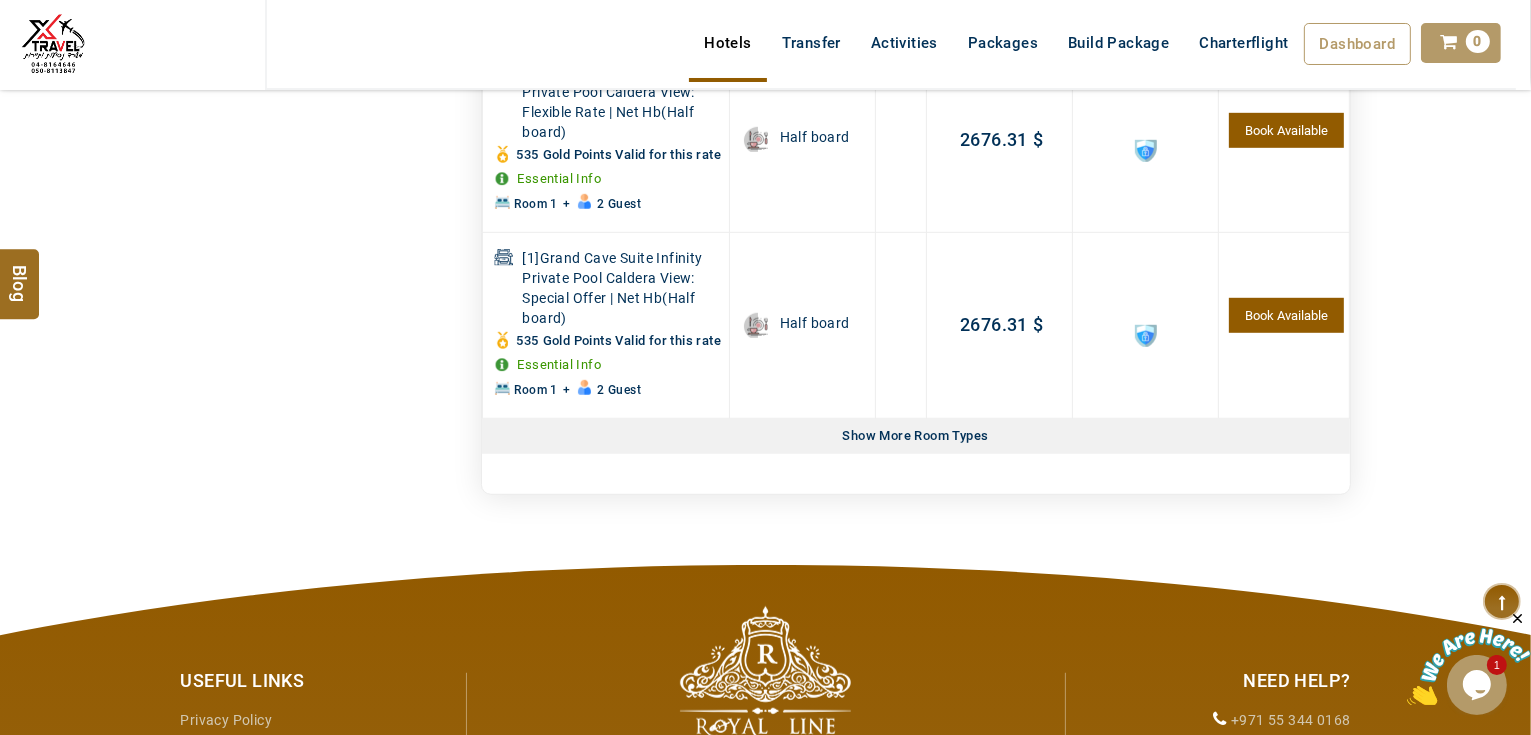 click on "Show More Room Types" at bounding box center (916, 436) 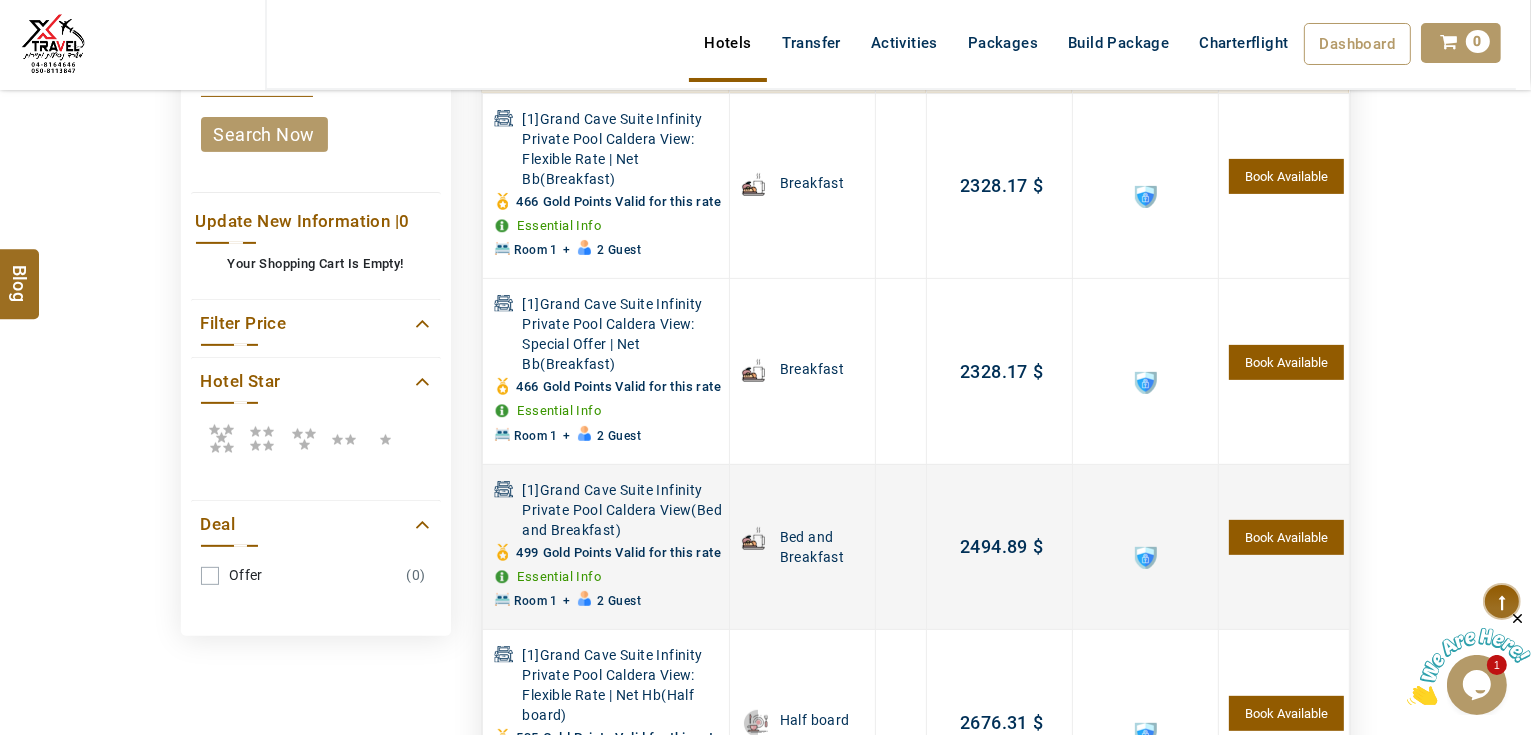 scroll, scrollTop: 540, scrollLeft: 0, axis: vertical 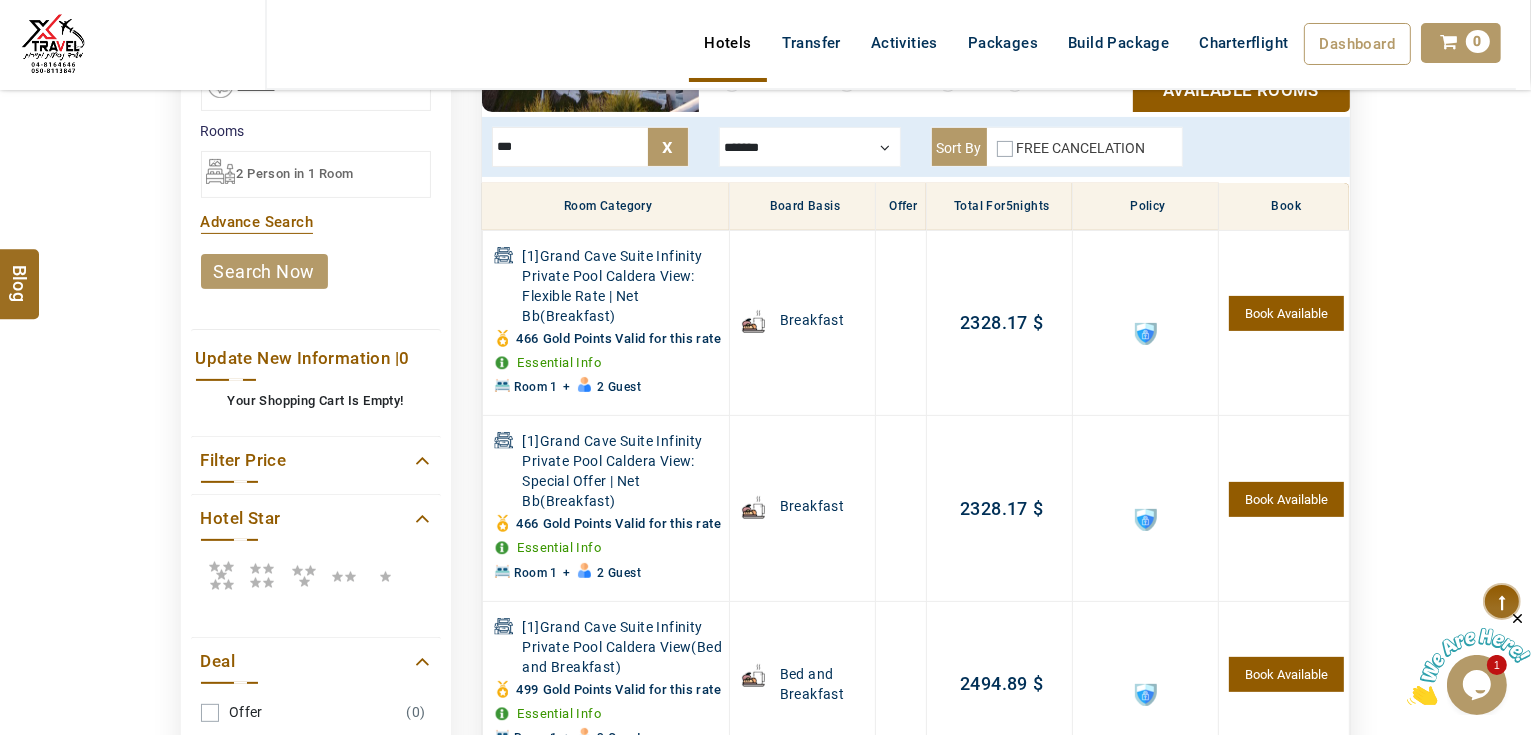 drag, startPoint x: 613, startPoint y: 315, endPoint x: 936, endPoint y: 75, distance: 402.40402 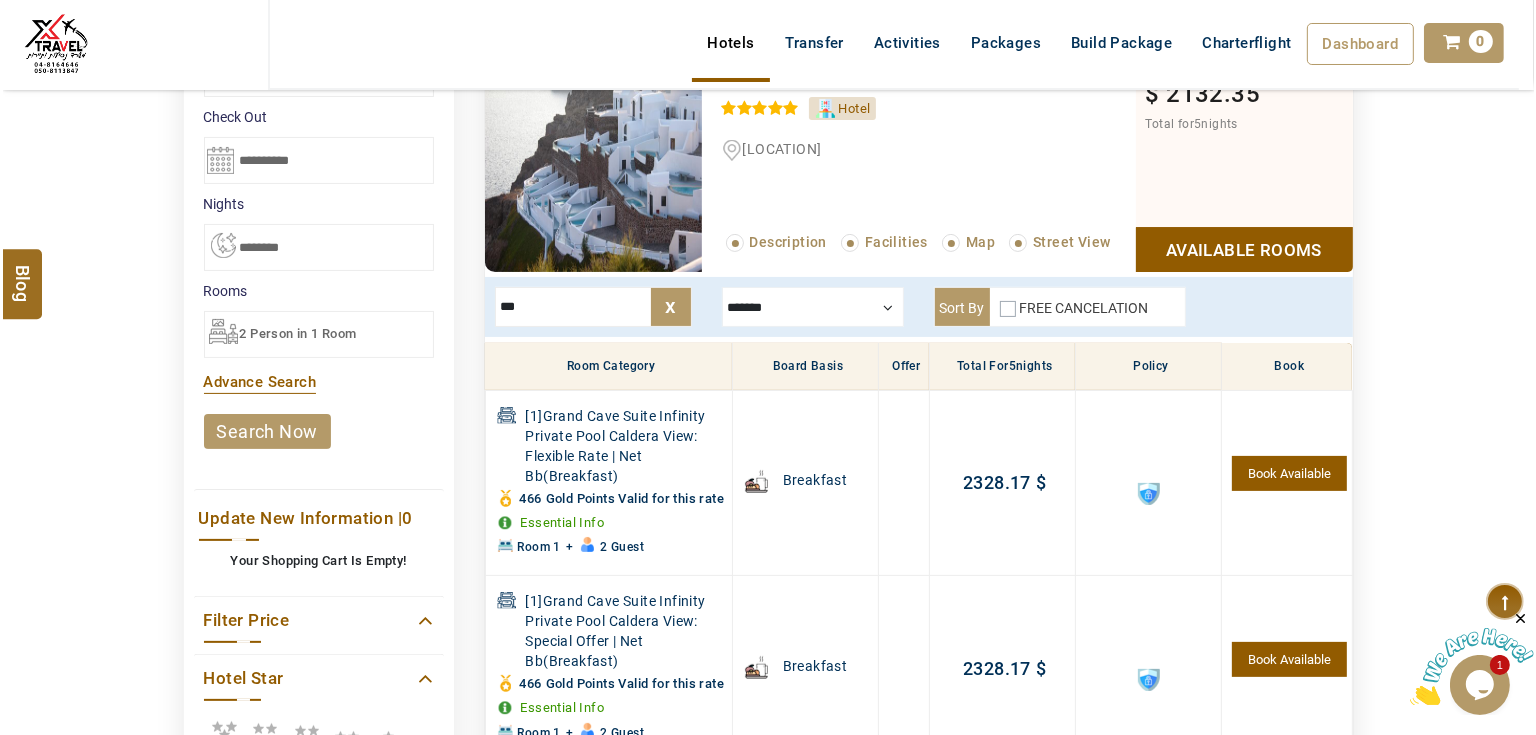 scroll, scrollTop: 460, scrollLeft: 0, axis: vertical 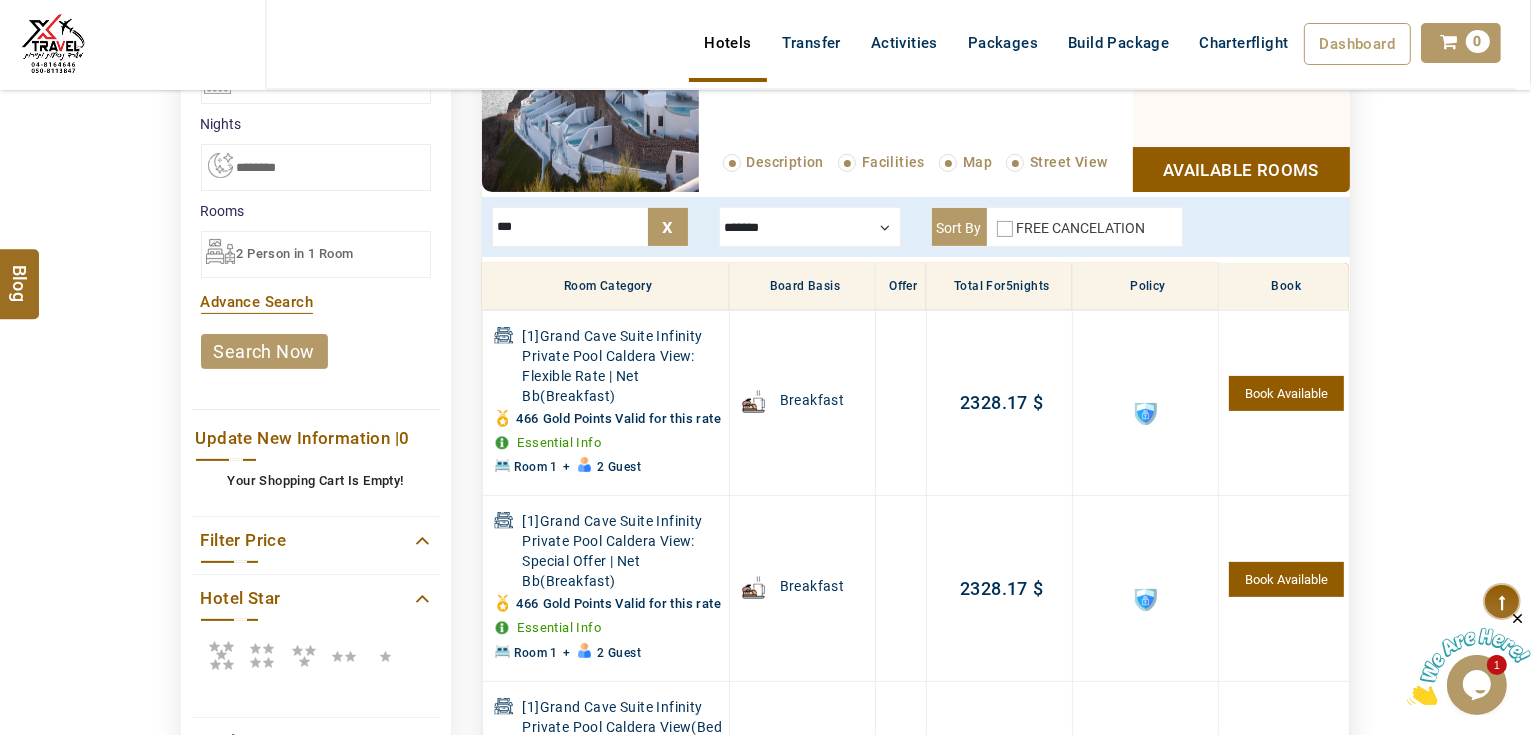 click on "DESTINATION + Add Destination  Nationality Afghanistan Albania Algeria American Samoa Andorra Angola Anguilla Antigua And Barbuda Argentina Armenia Aruba Australia Austria Azerbaijan Bahamas Bahrain Bangladesh Barbados Belarus Belgium Belize Benin Bermuda Bhutan Bolivia Bosnia Herzegovina Botswana Brazil British Indian Ocean Territory British Virgin Islands Brunei Darussalam Bulgaria Burkina Faso Burundi Cambodia Cameroon Canada Cape Verde Caribbean Cayman Islands Central African Republic Chad Chile China Christmas Island Cocos (Keeling) Islands Colombia Comoros Congo (Democratic Republic) Congo (Republic Of) Cook Islands Costa Rica Croatia Cuba Cyprus Czech Republic Denmark Djibouti Dominica Dominican Republic East Timor Ecuador Egypt El Salvador Equatorial Guinea Eritrea Estonia Ethiopia Falkland Islands(Malvinas) Faroe Islands Fiji Finland France French Guiana French Polynesia French Southern Territories Gabon Gambia Georgia Germany Ghana Gibraltar Greece Greenland Grenada Guadeloupe Guam Guatemala Guinea" at bounding box center (765, 2336) 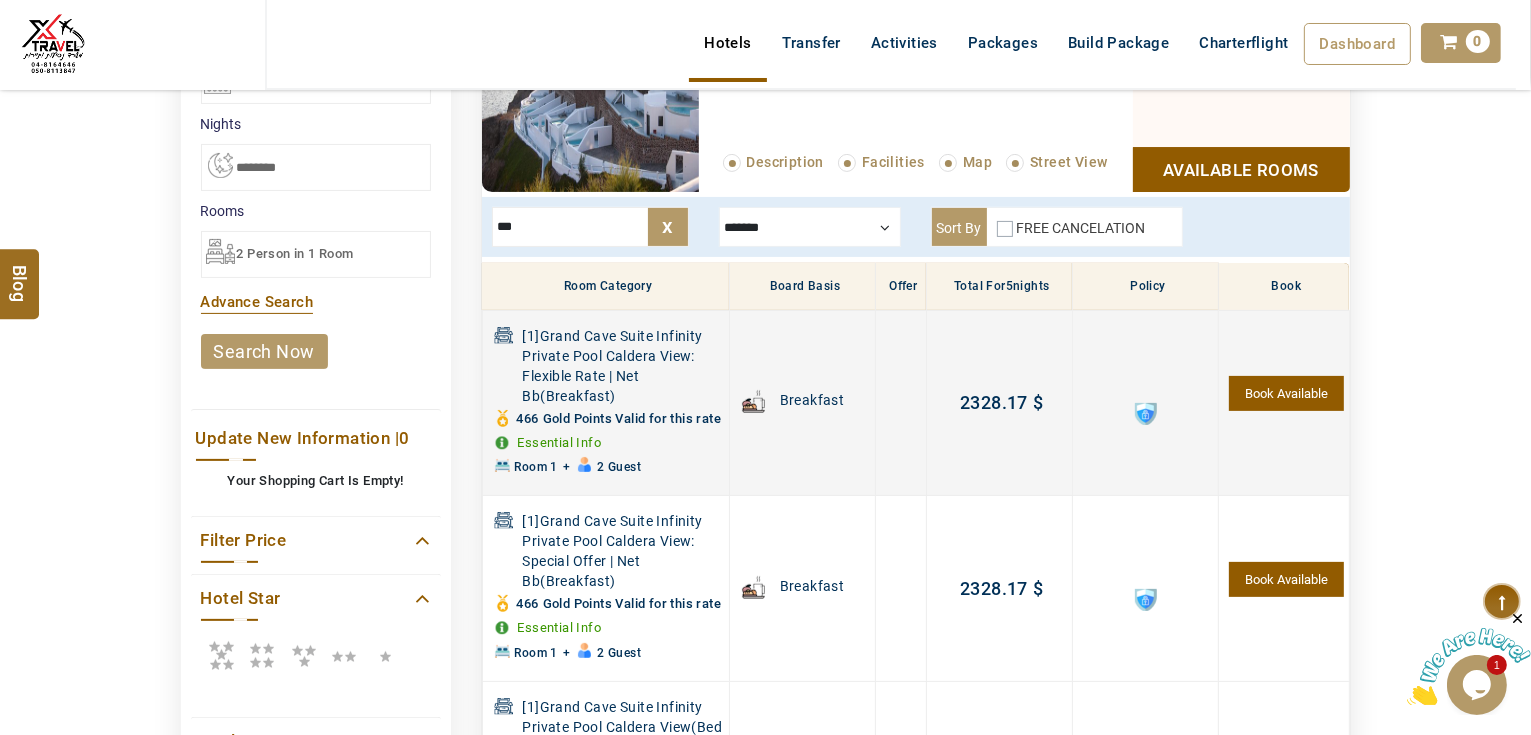 click on "Book Available" at bounding box center (1286, 393) 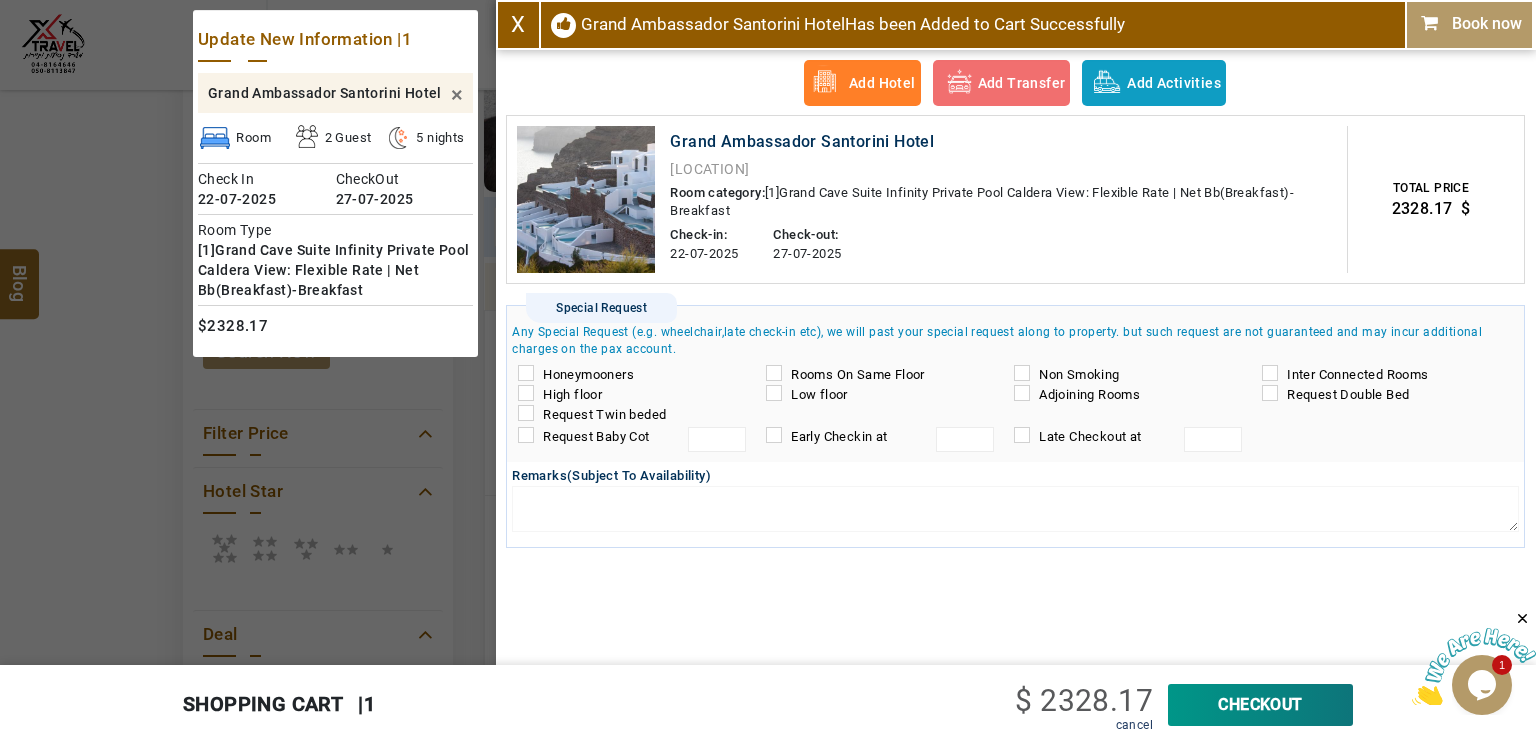 click on "Honeymooners" at bounding box center [631, 375] 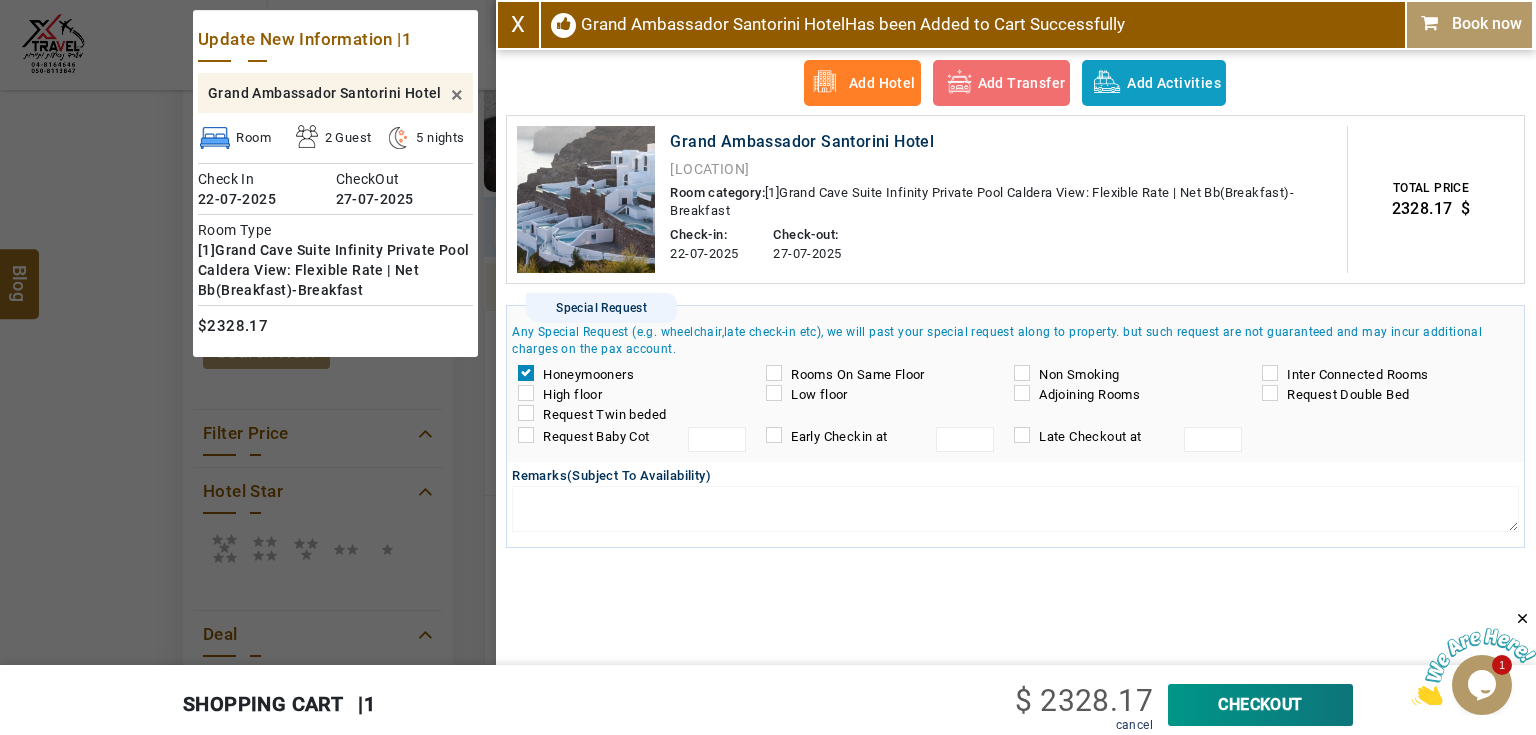 click on "CheckOut" at bounding box center [1260, 705] 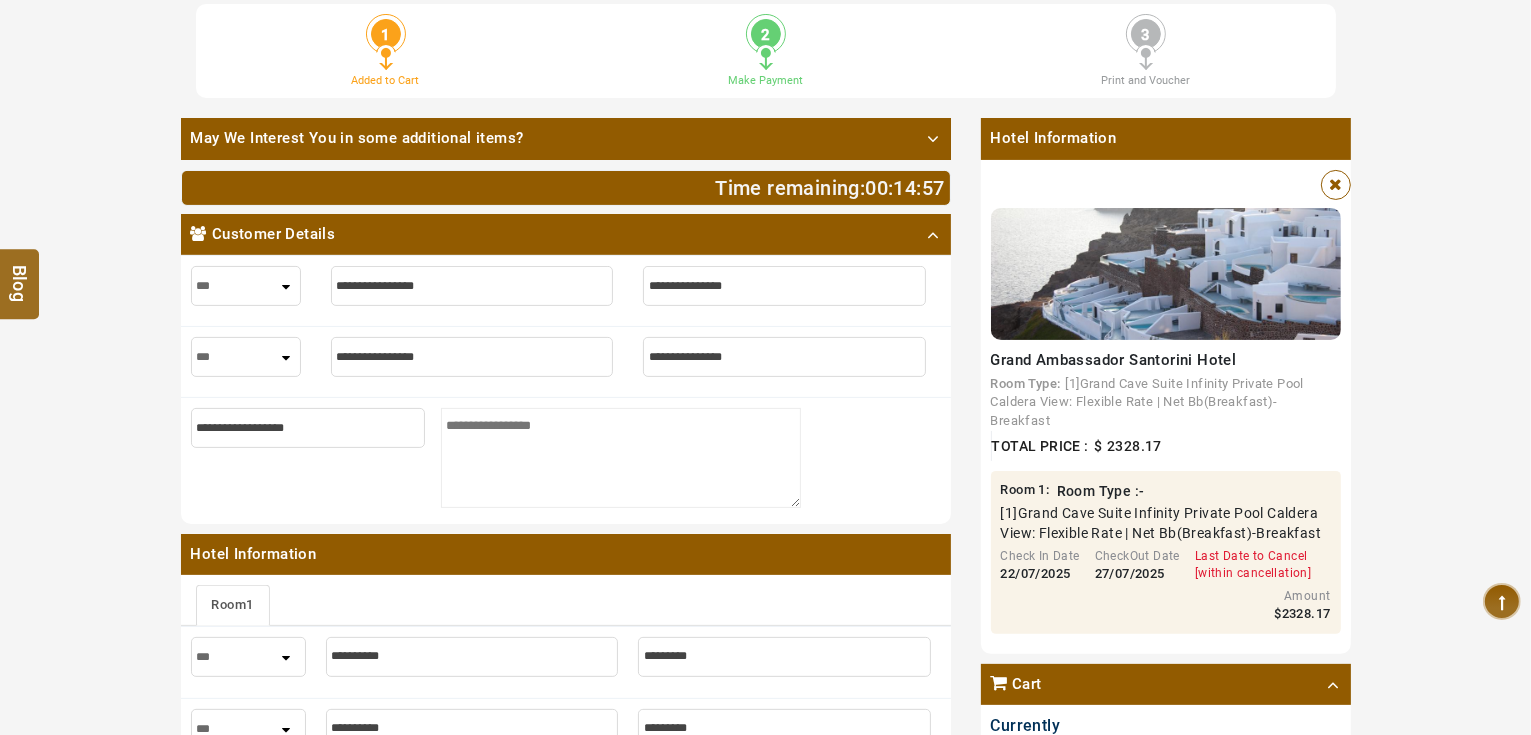 scroll, scrollTop: 720, scrollLeft: 0, axis: vertical 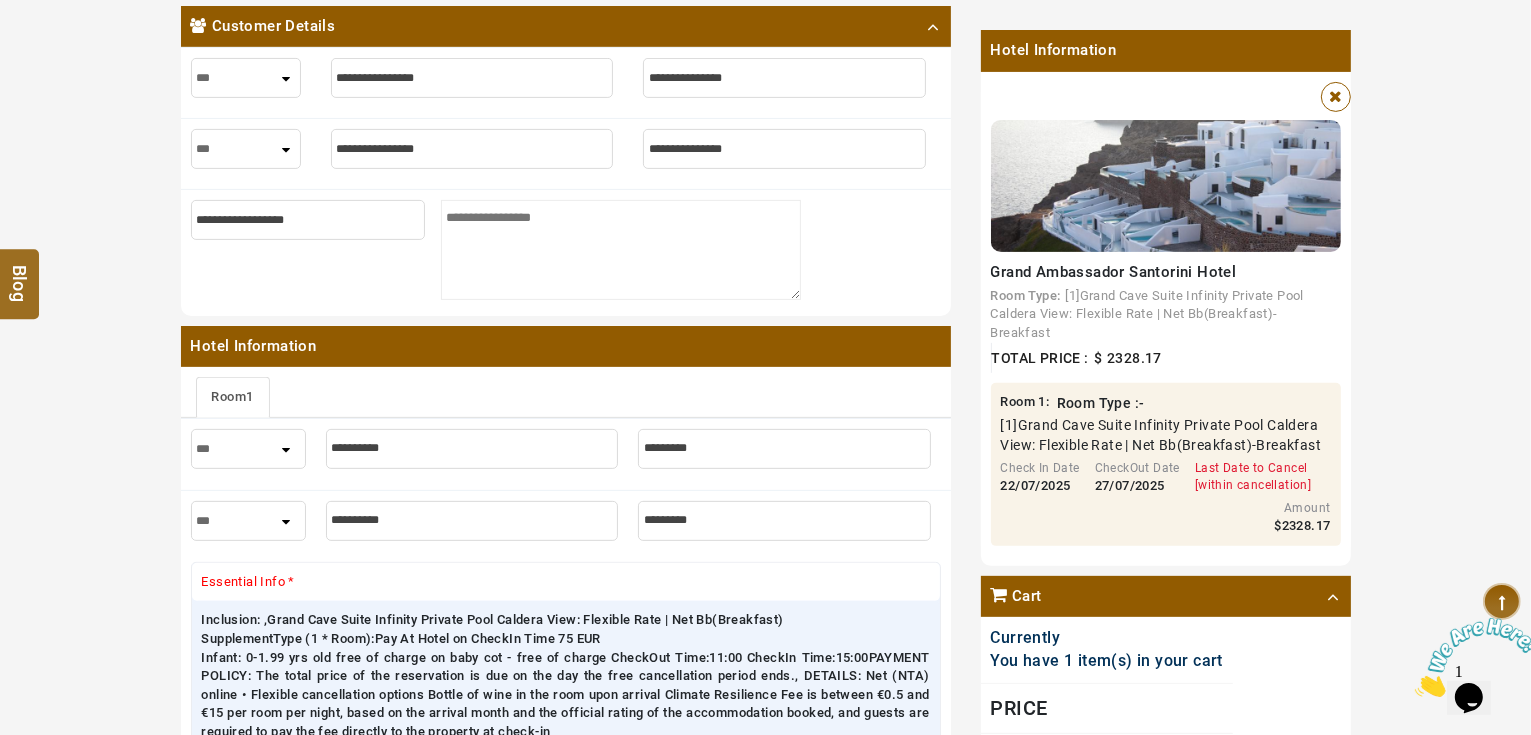 drag, startPoint x: 1046, startPoint y: 334, endPoint x: 1068, endPoint y: 294, distance: 45.65085 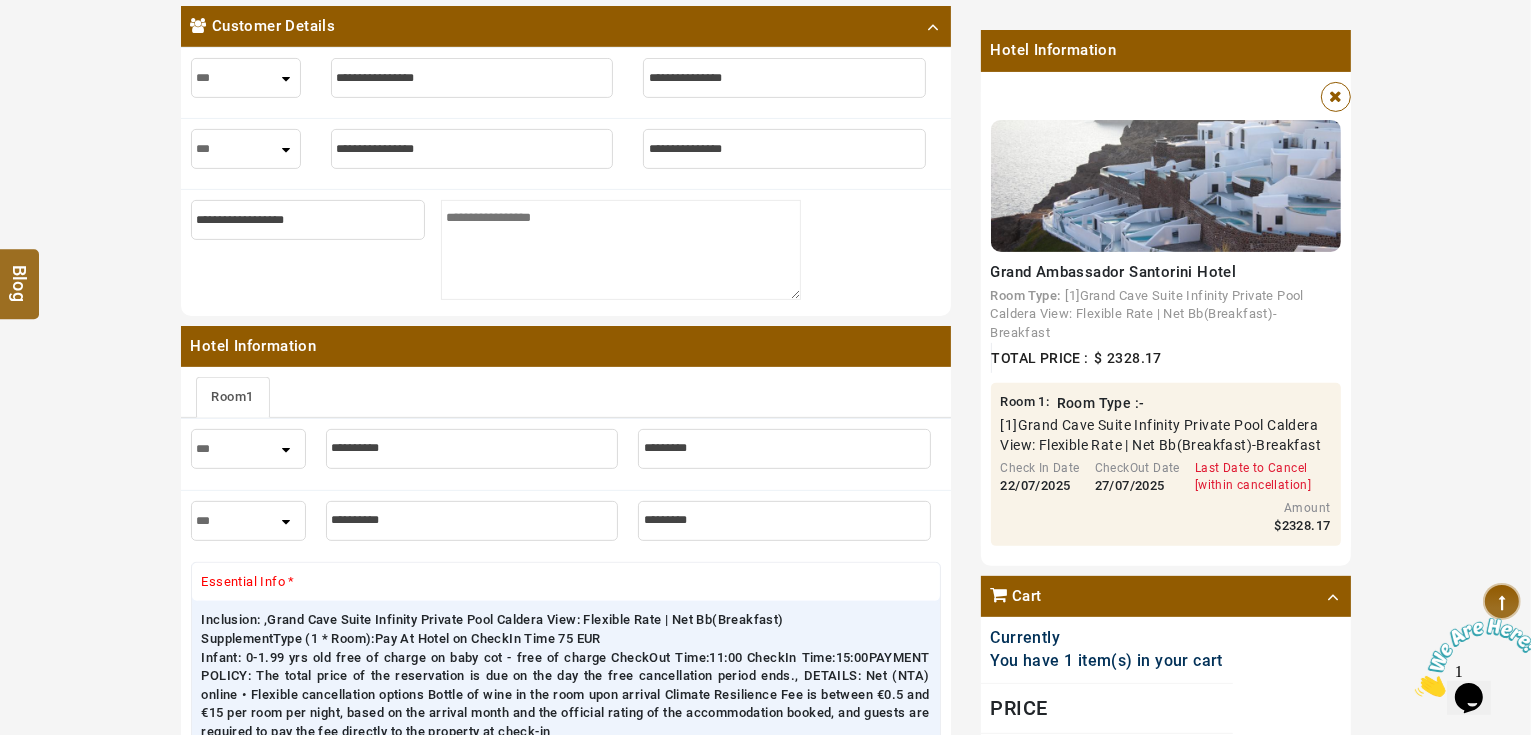 click on "Room Type:  [1]Grand Cave Suite Infinity Private Pool Caldera View: Flexible Rate | Net Bb(Breakfast)-Breakfast" at bounding box center (1166, 314) 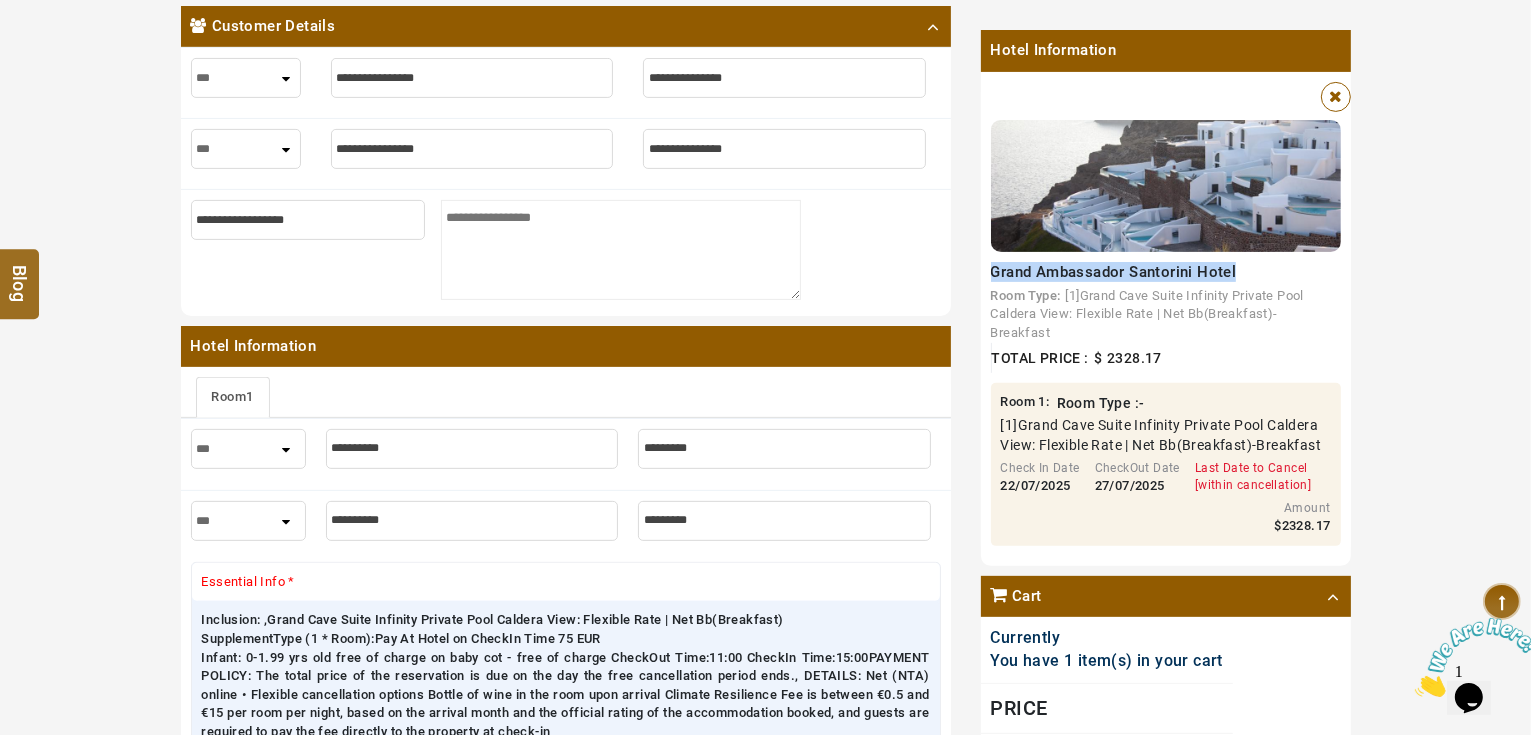 drag, startPoint x: 1231, startPoint y: 273, endPoint x: 992, endPoint y: 270, distance: 239.01883 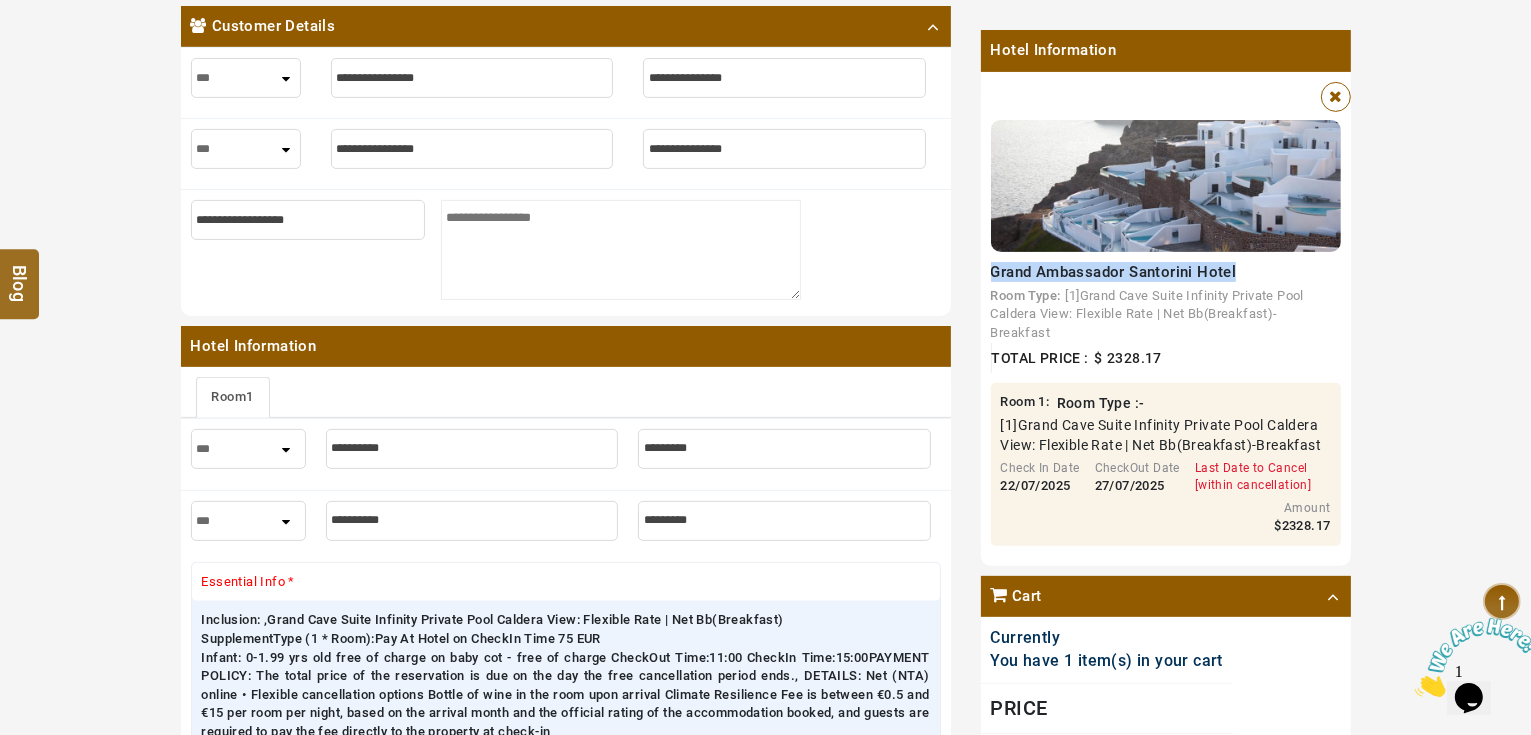click on "Grand Ambassador Santorini Hotel" at bounding box center [1166, 271] 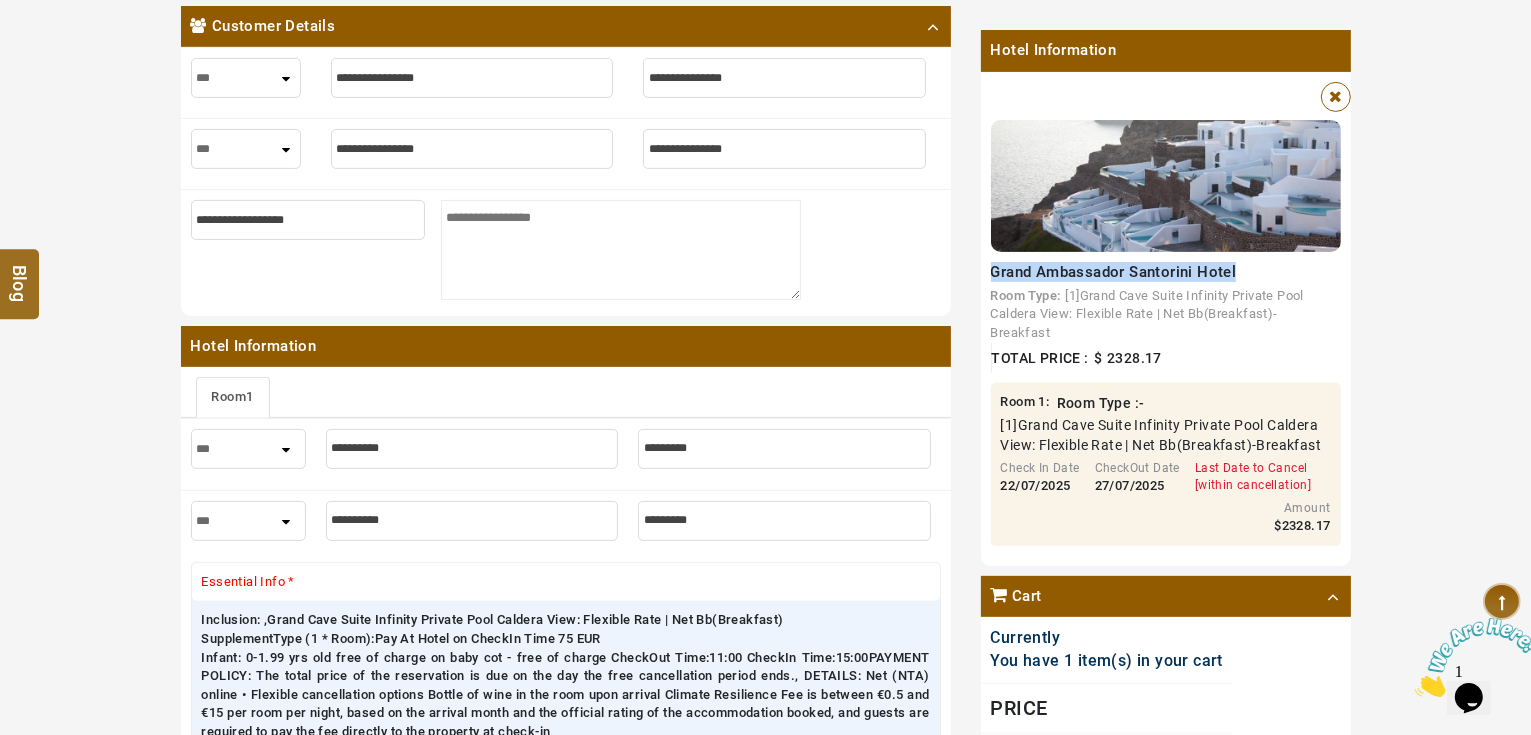 copy on "Grand Ambassador Santorini Hotel" 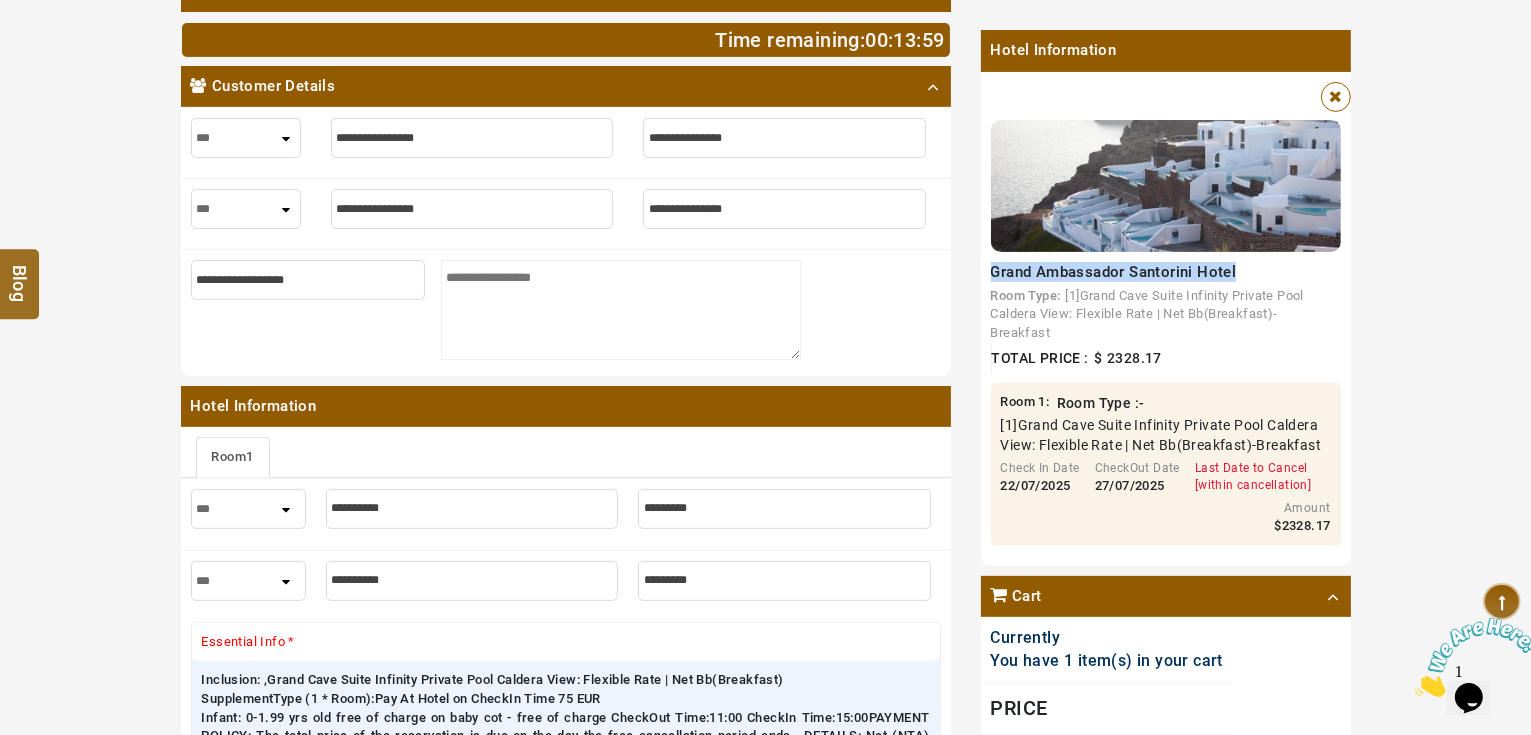 scroll, scrollTop: 480, scrollLeft: 0, axis: vertical 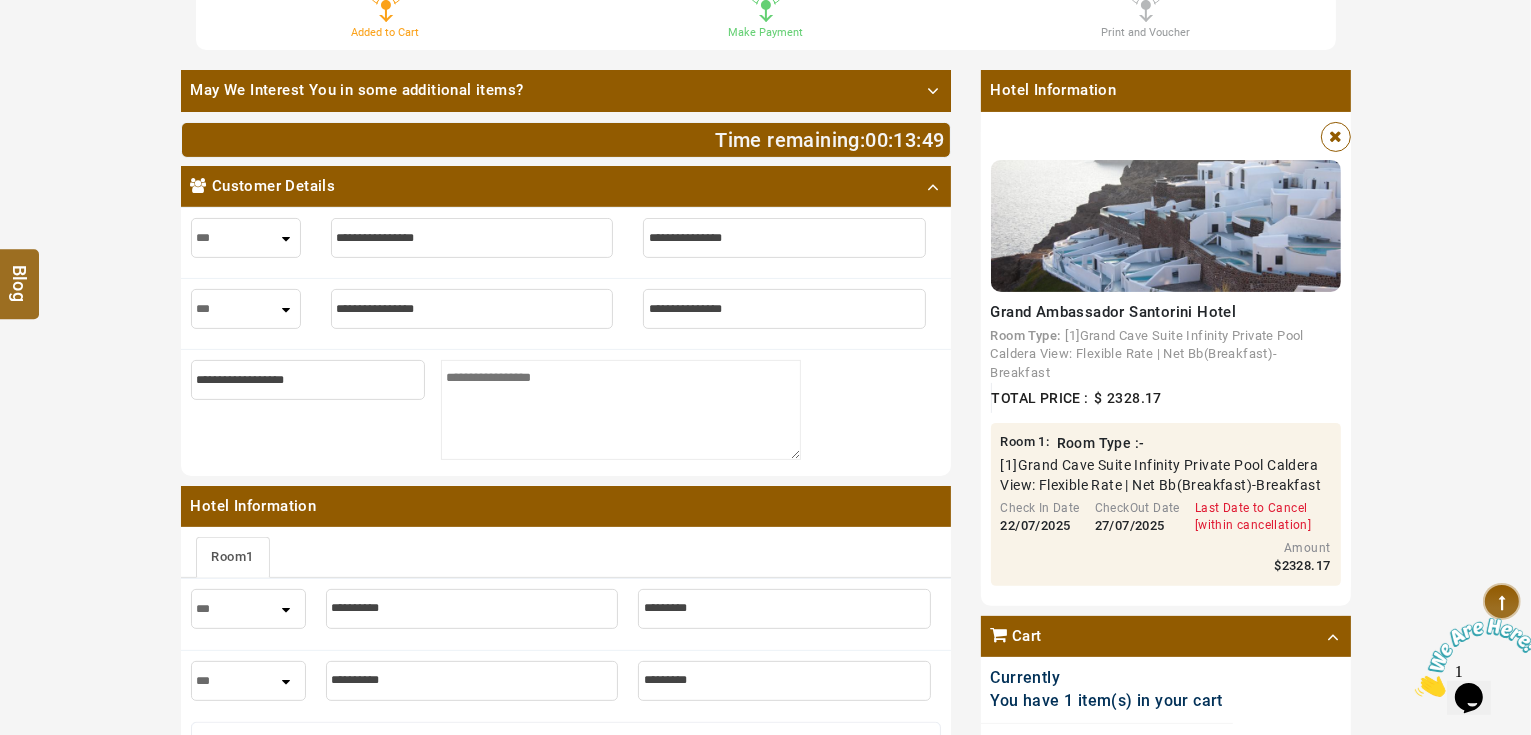 click on "*** **** ***" at bounding box center [253, 314] 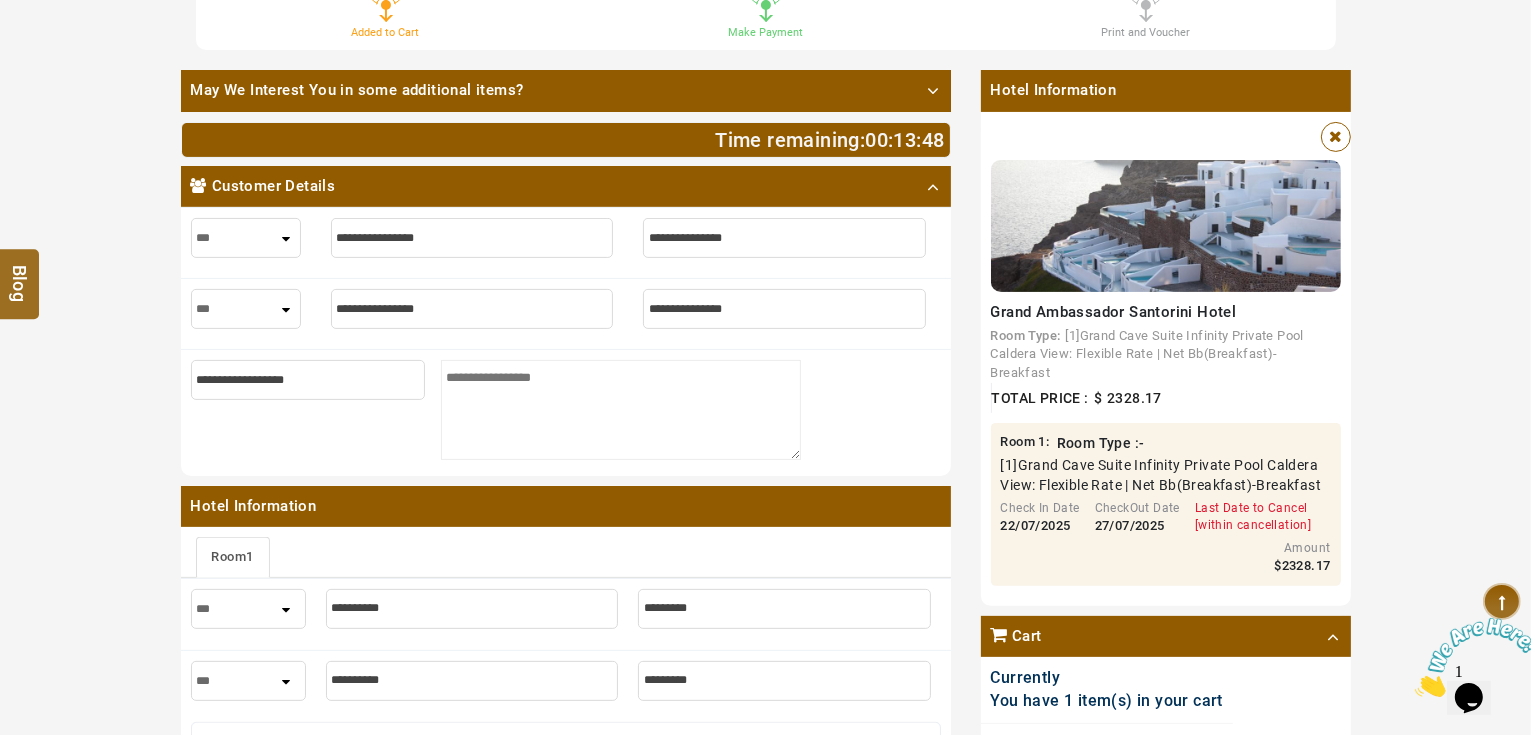 click on "*** **** ***" at bounding box center [246, 309] 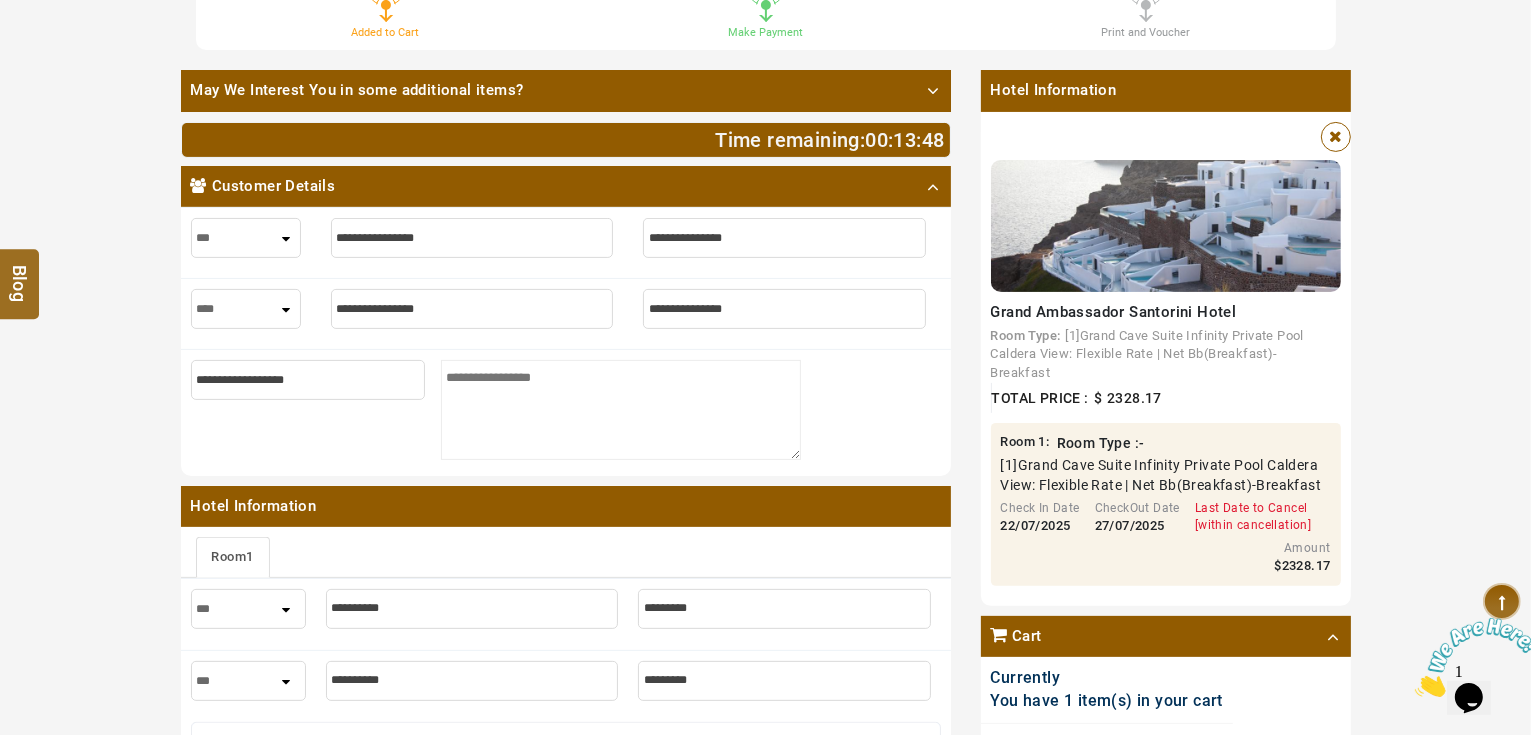 click on "*** **** ***" at bounding box center [246, 309] 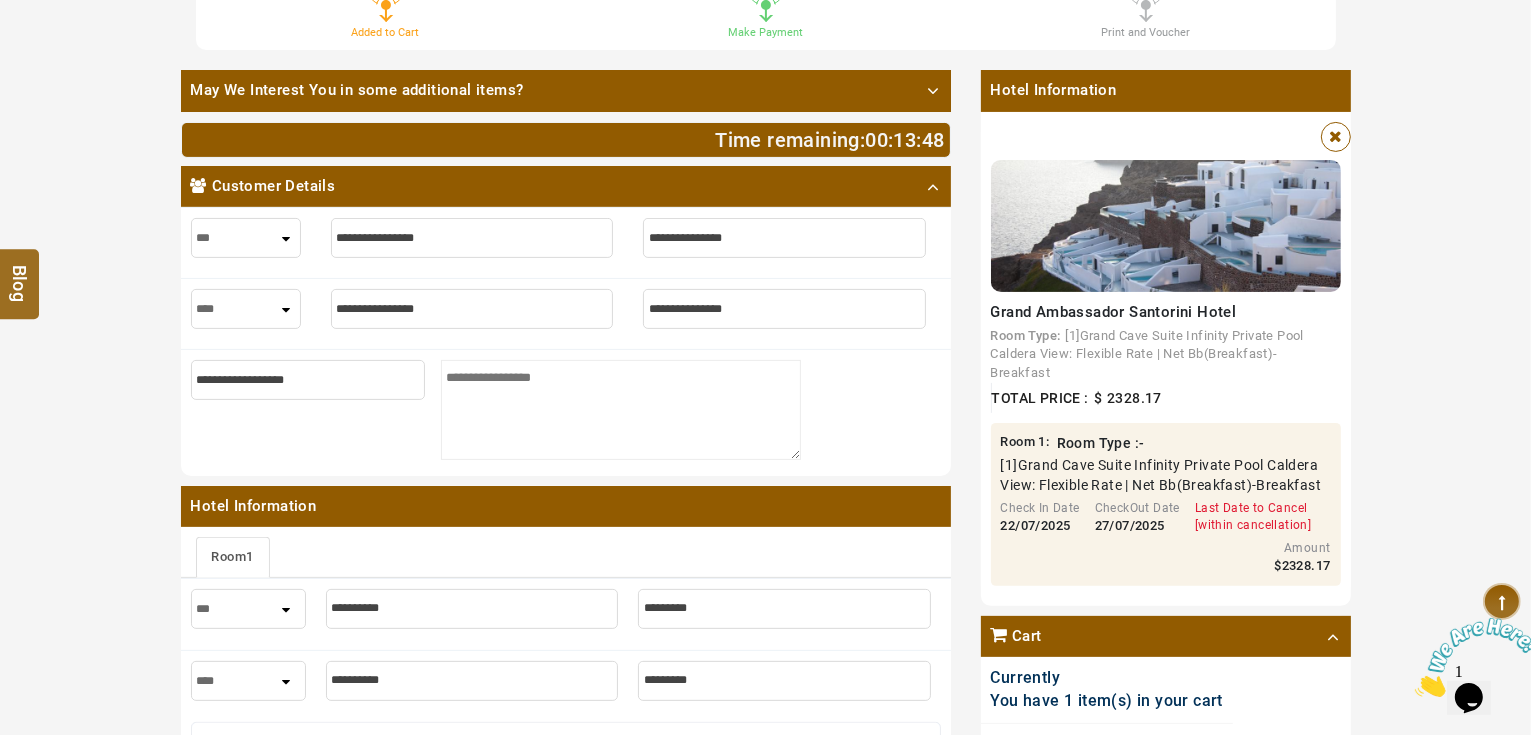 select on "****" 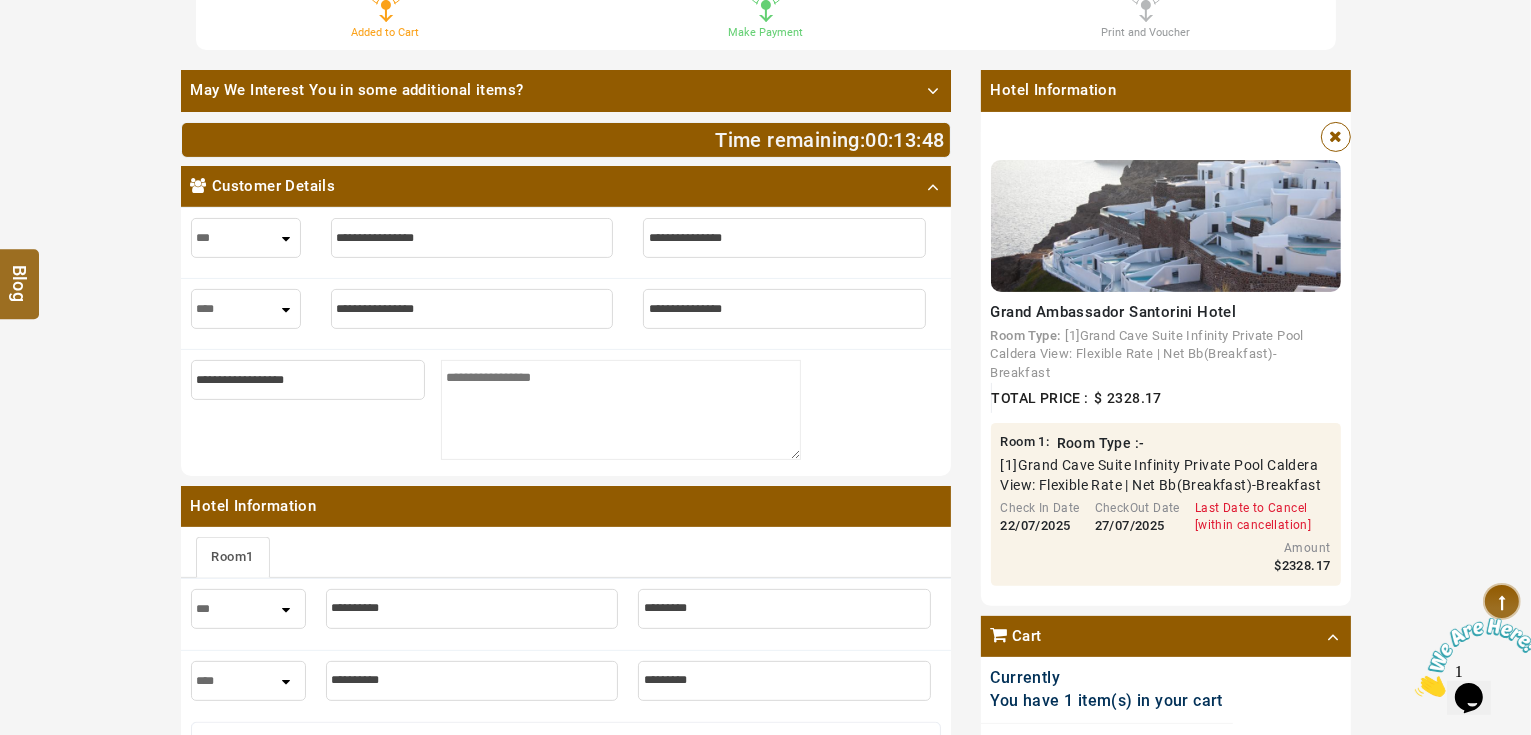 click at bounding box center (472, 309) 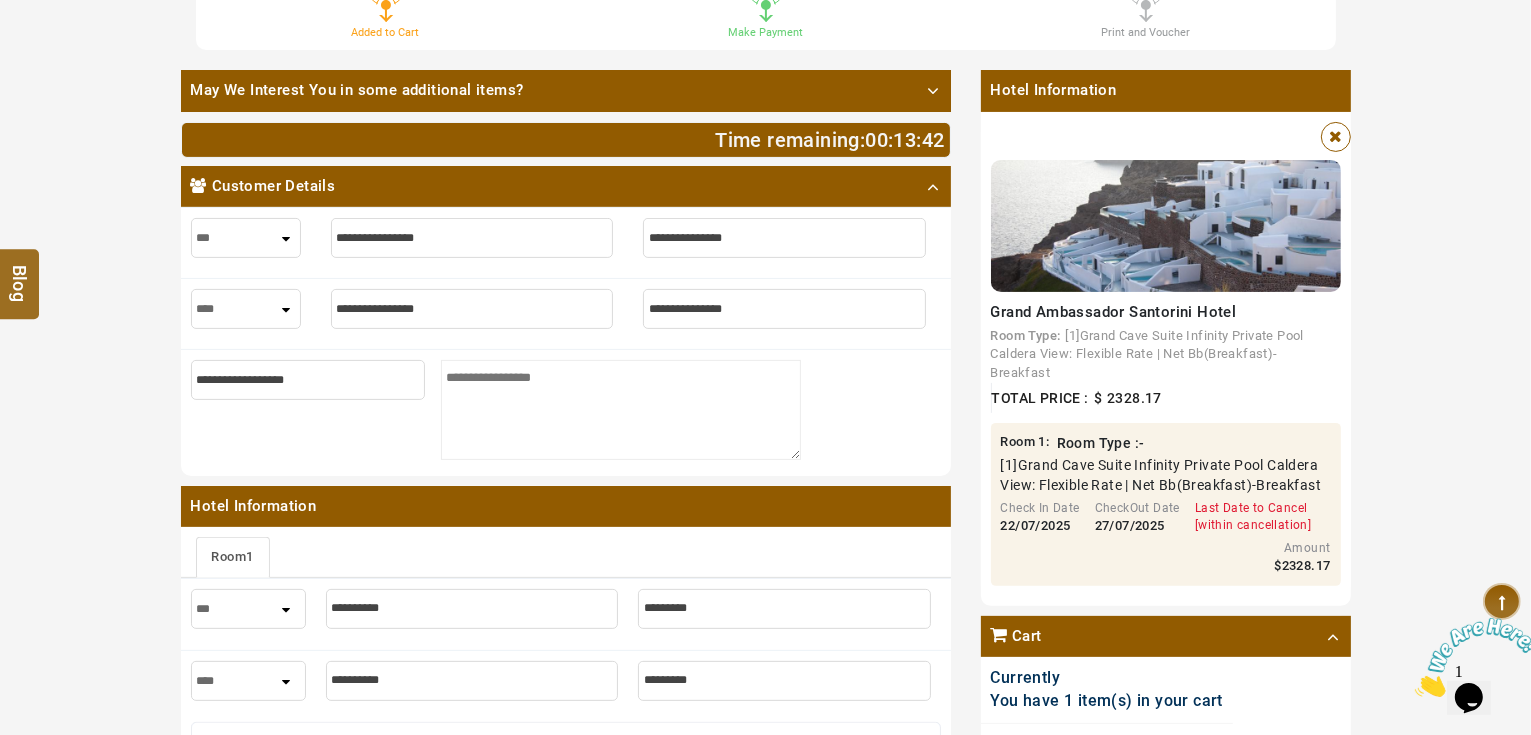 click at bounding box center (472, 309) 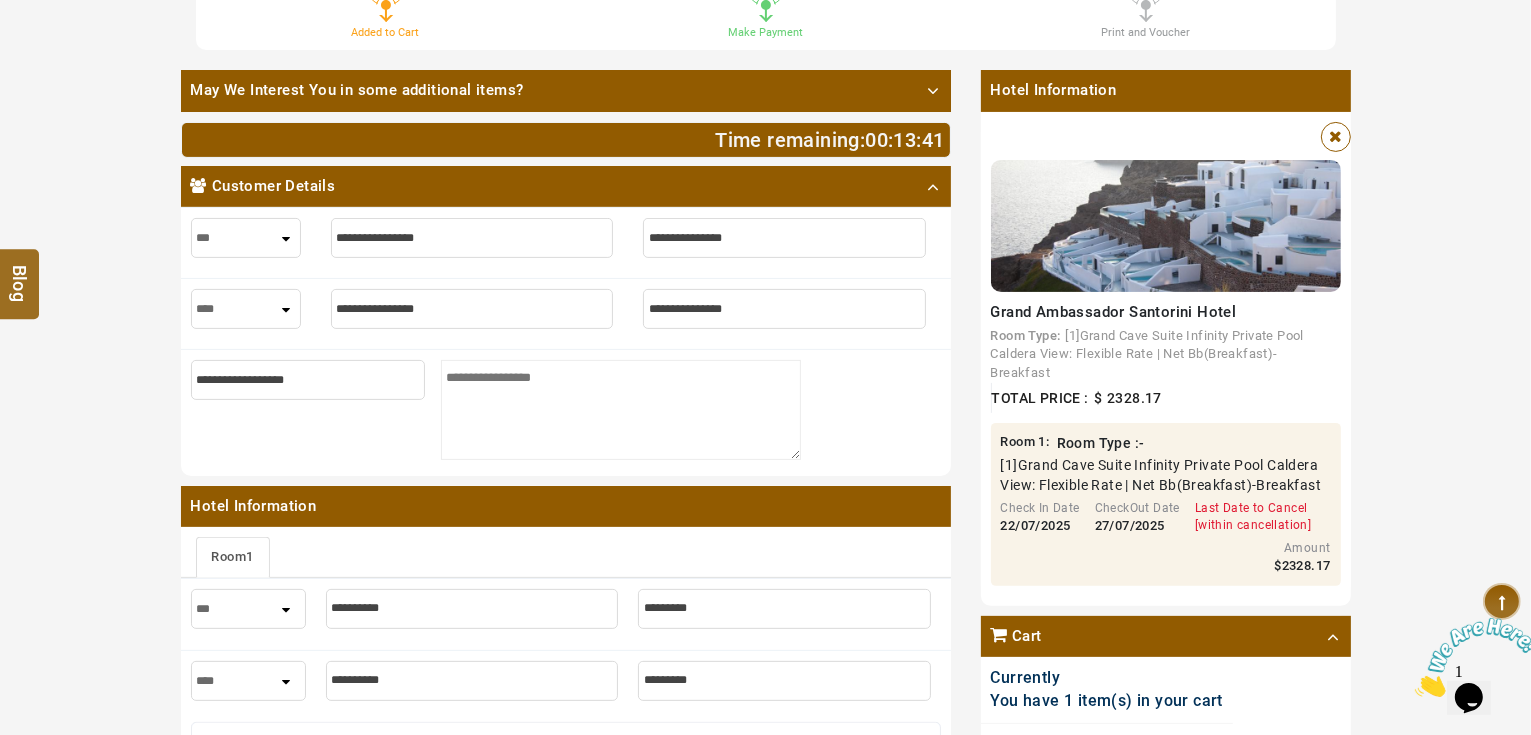 type on "*" 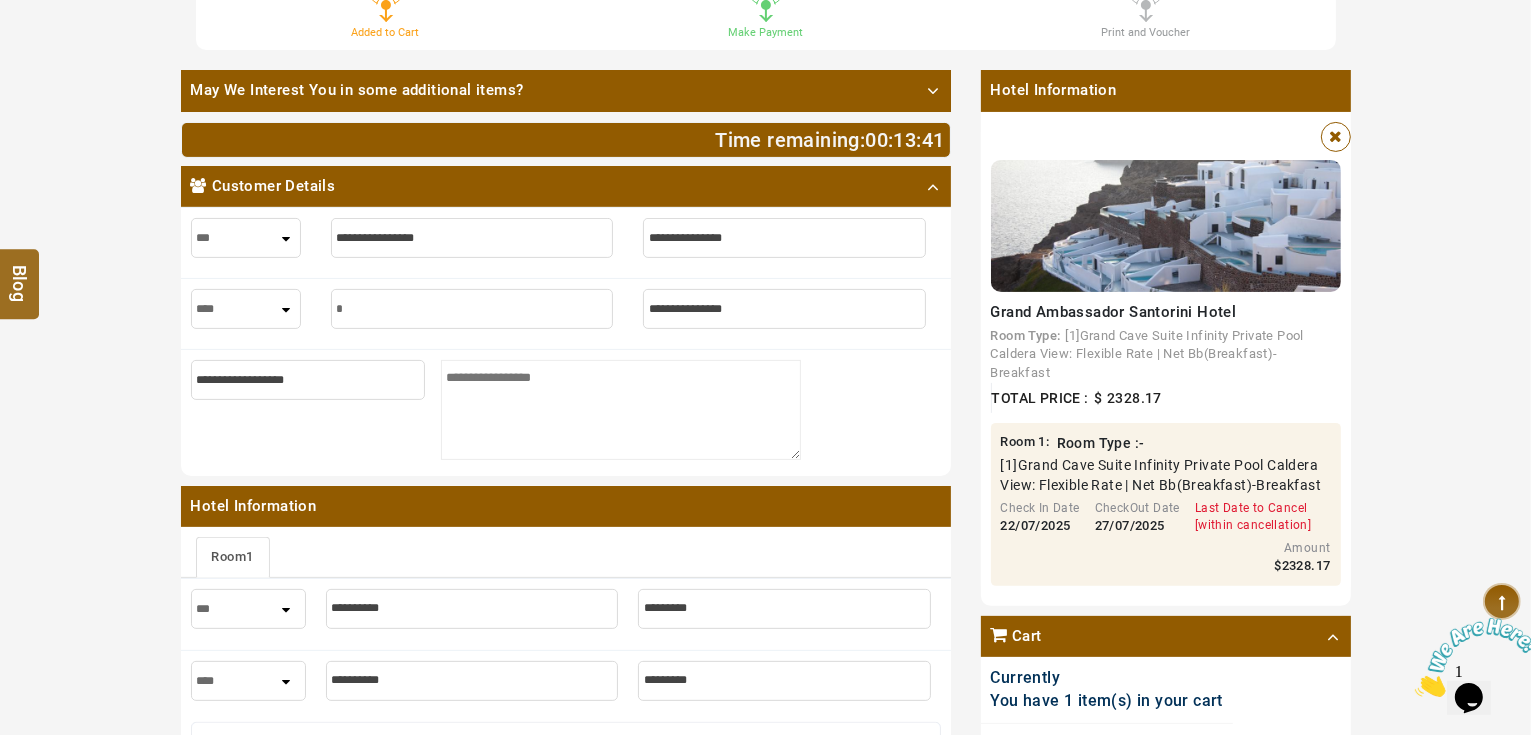 type on "*" 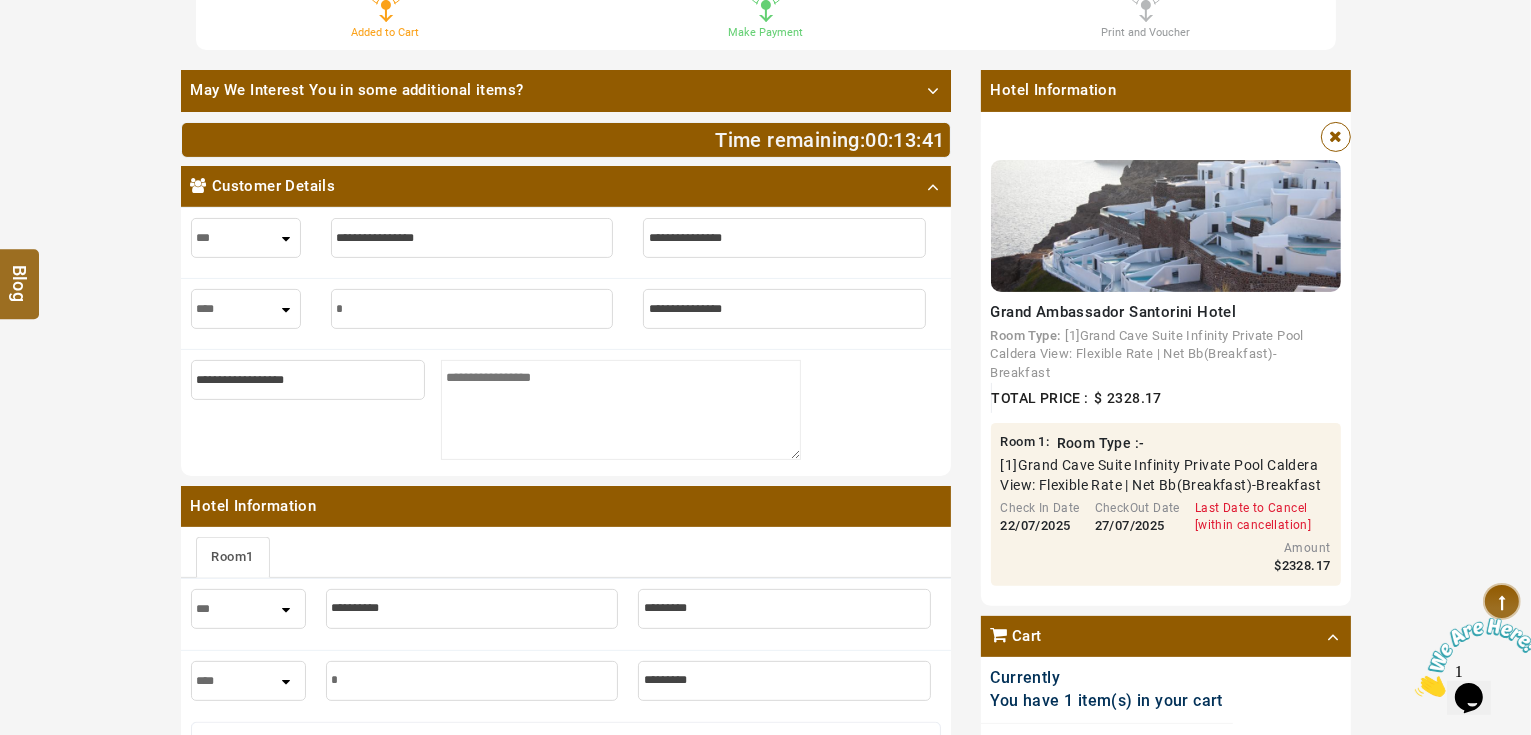 type on "**" 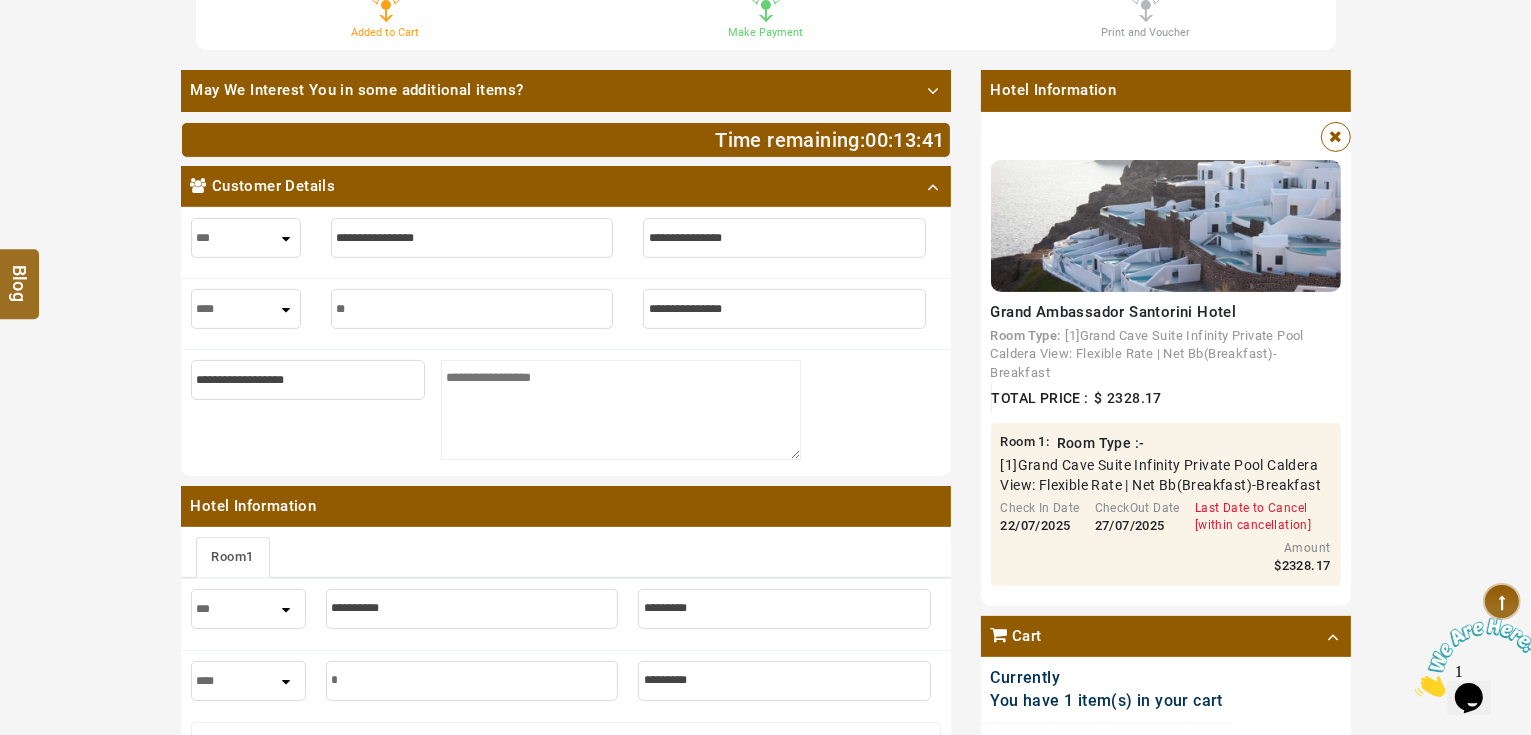 type on "**" 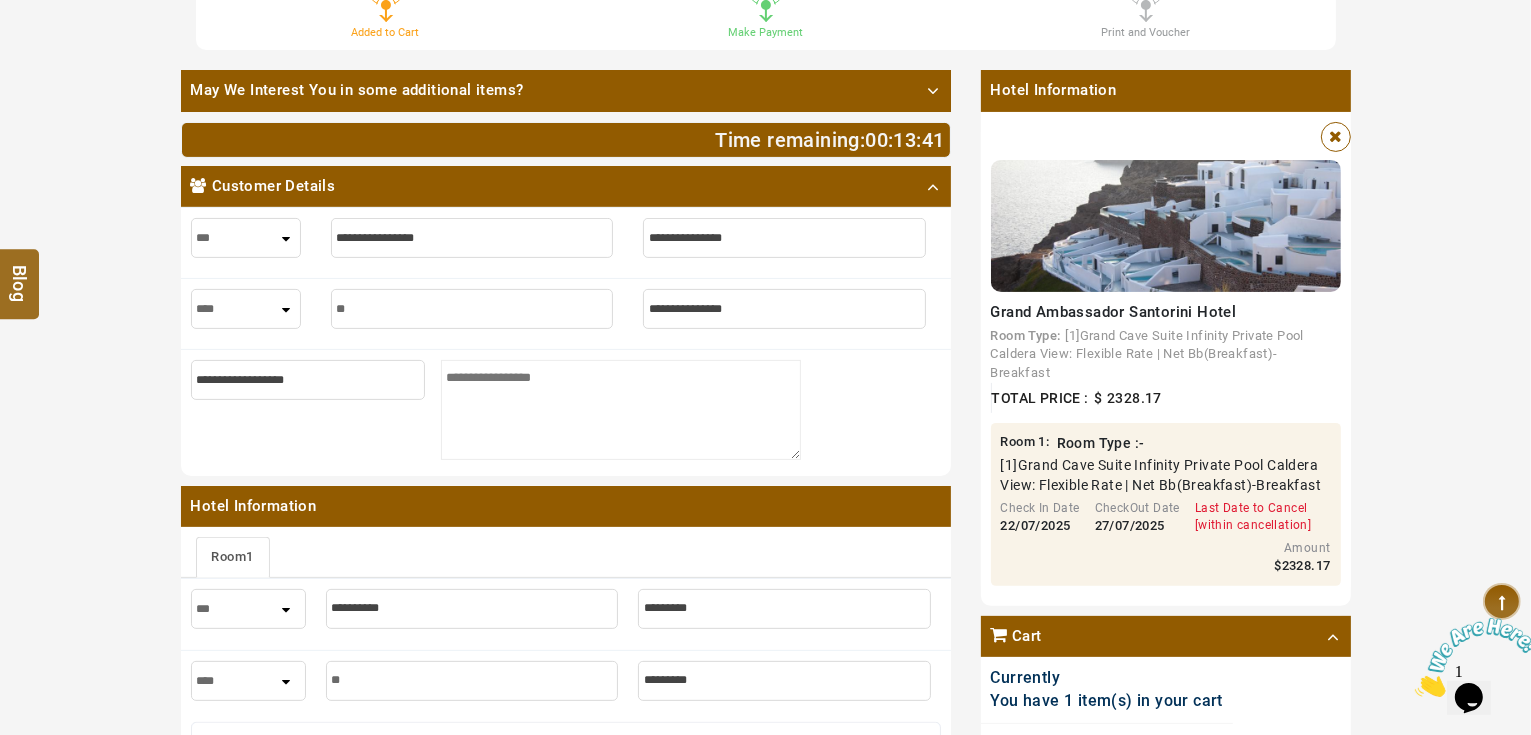 type on "***" 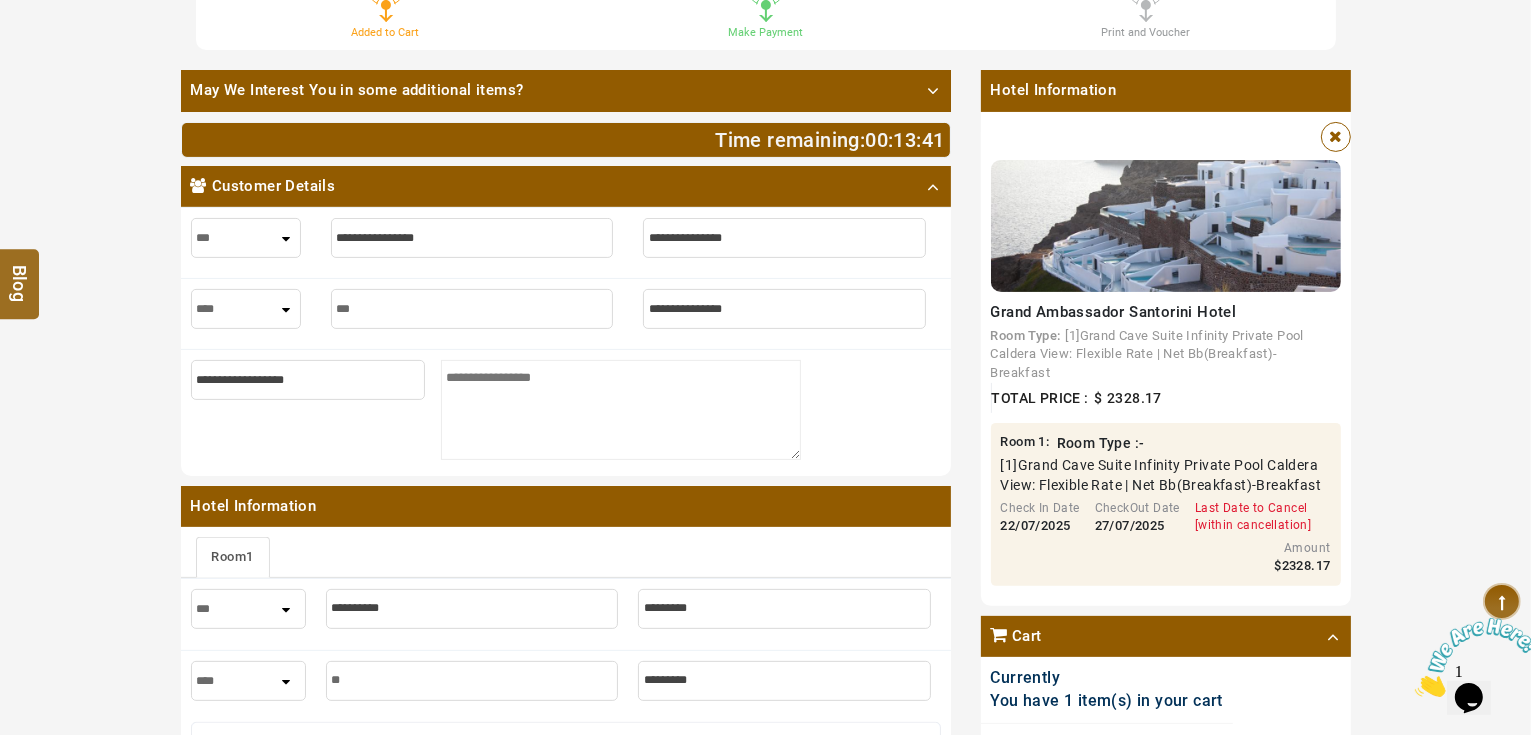 type on "***" 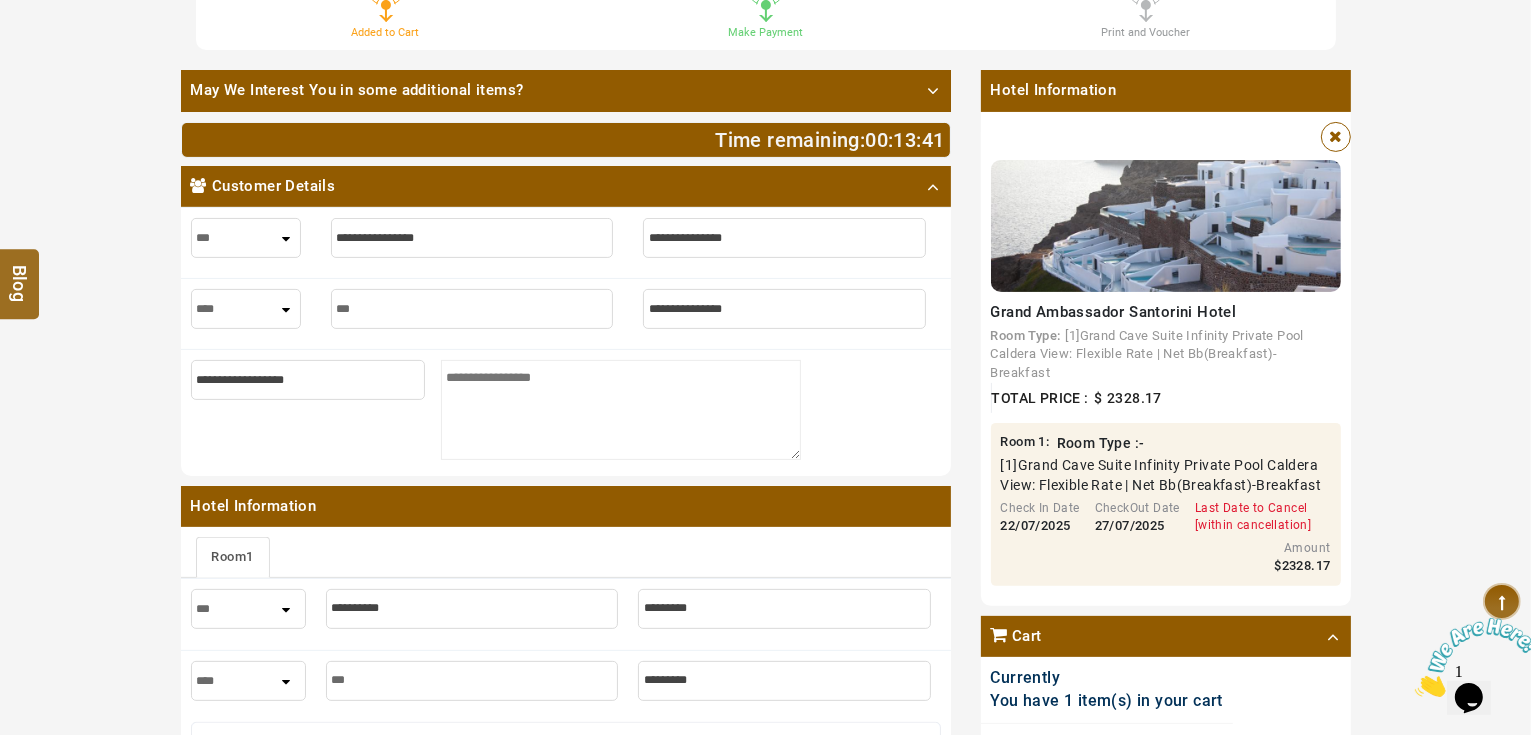type on "****" 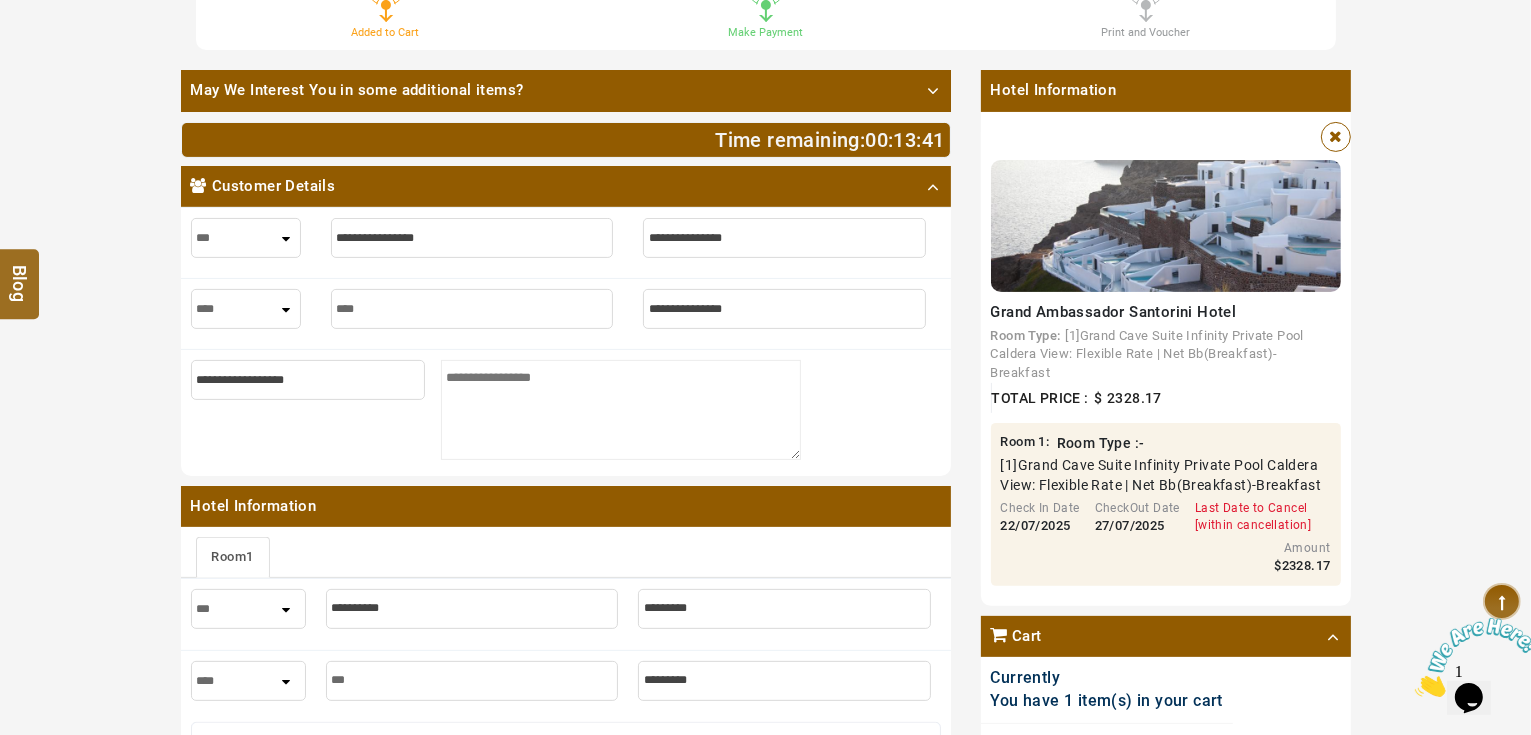 type on "****" 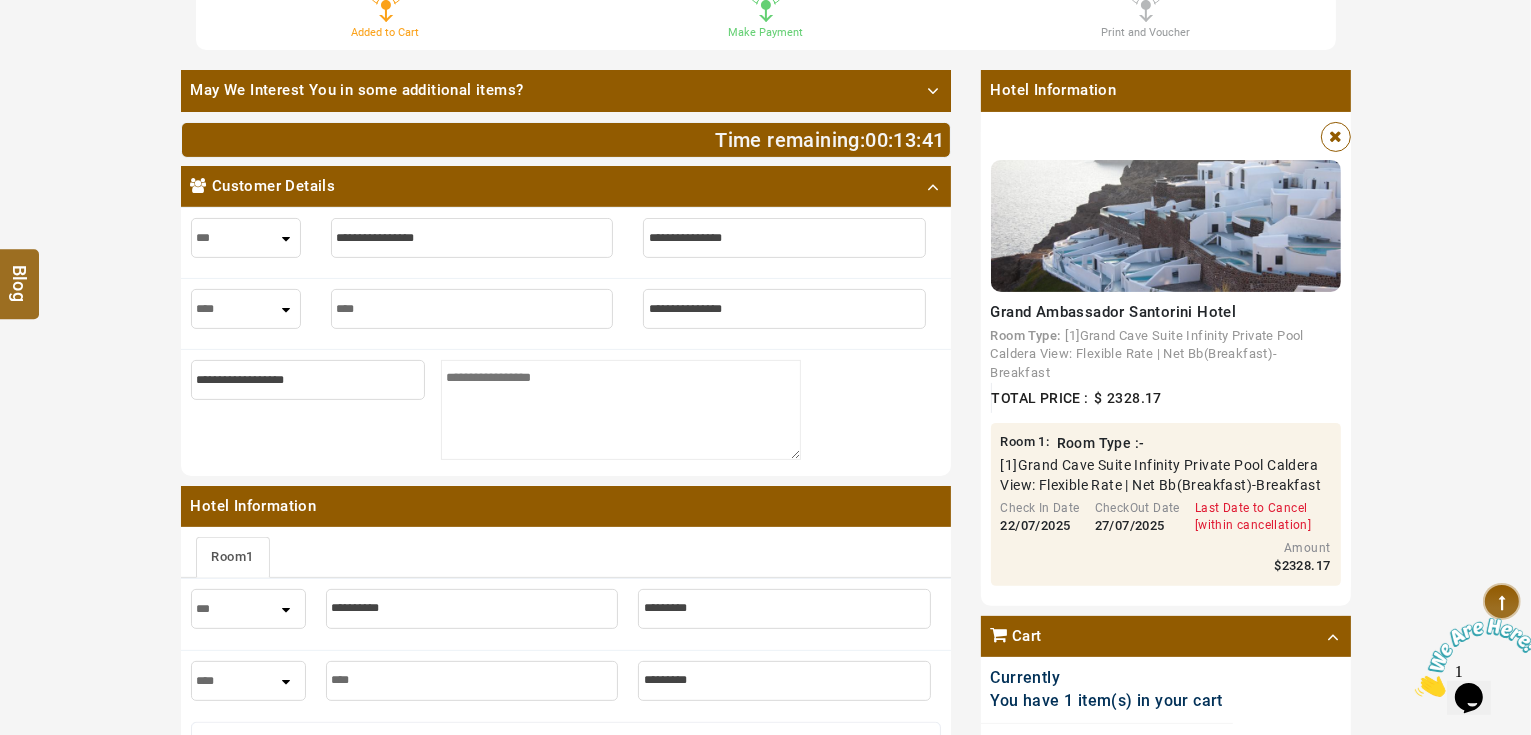 type on "*****" 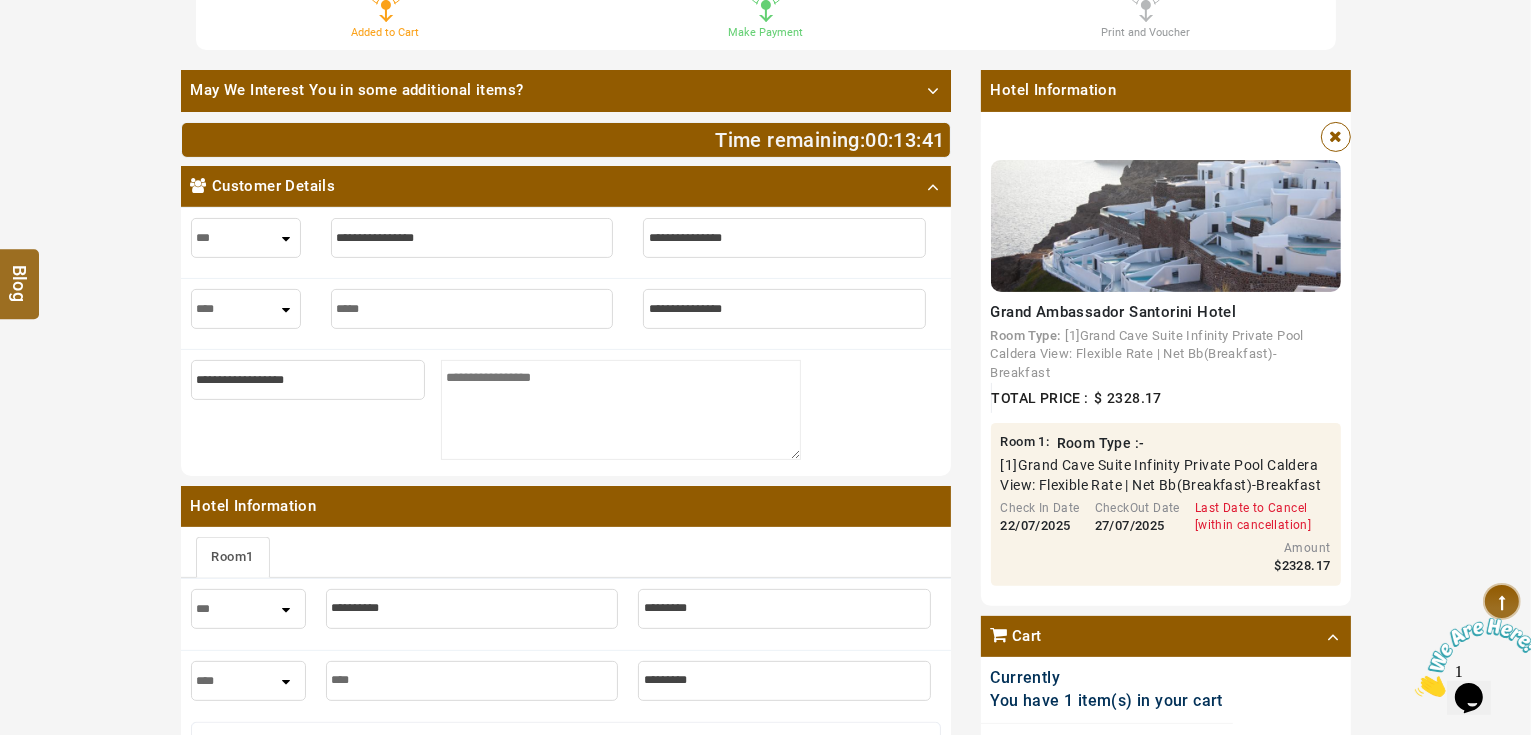 type on "*****" 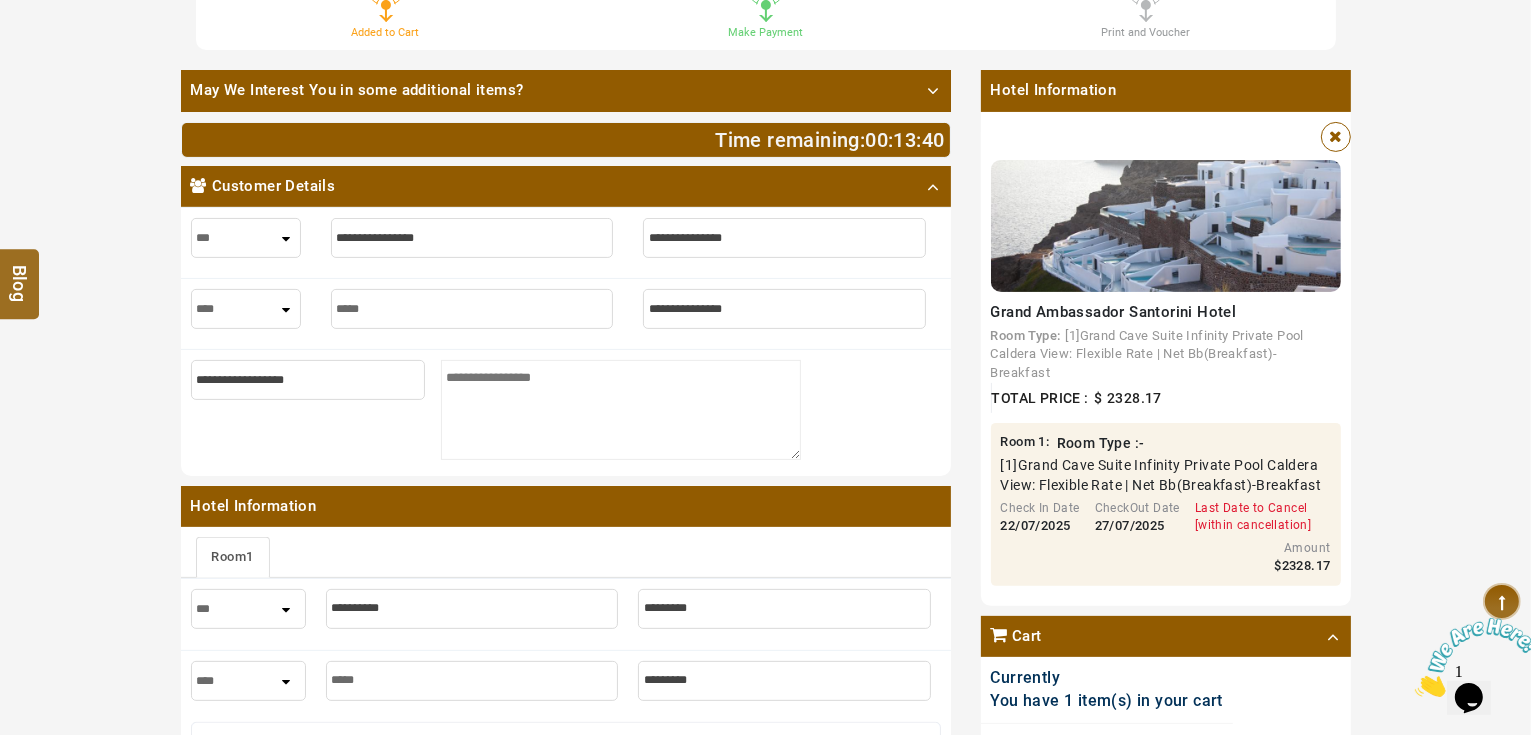 type on "*****" 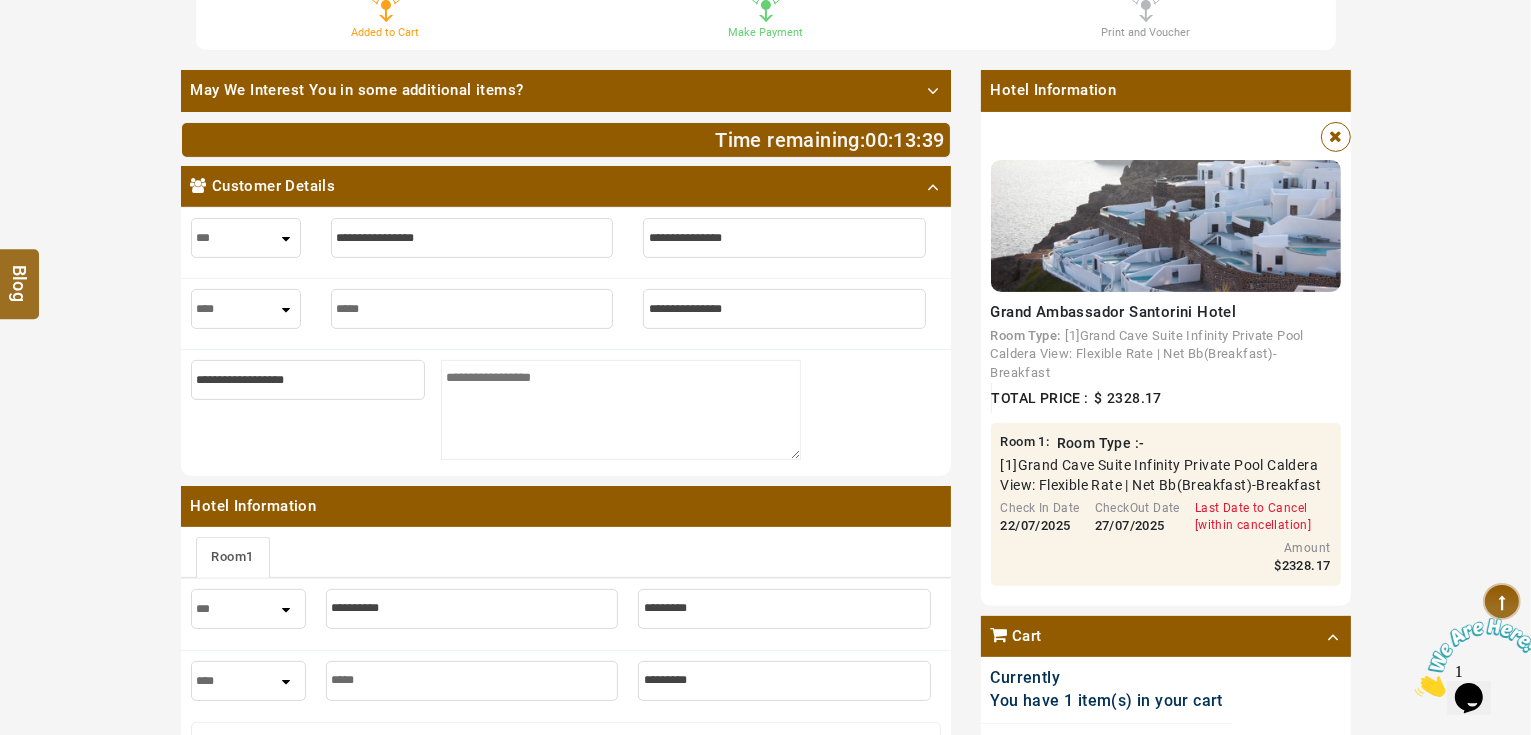 type on "*" 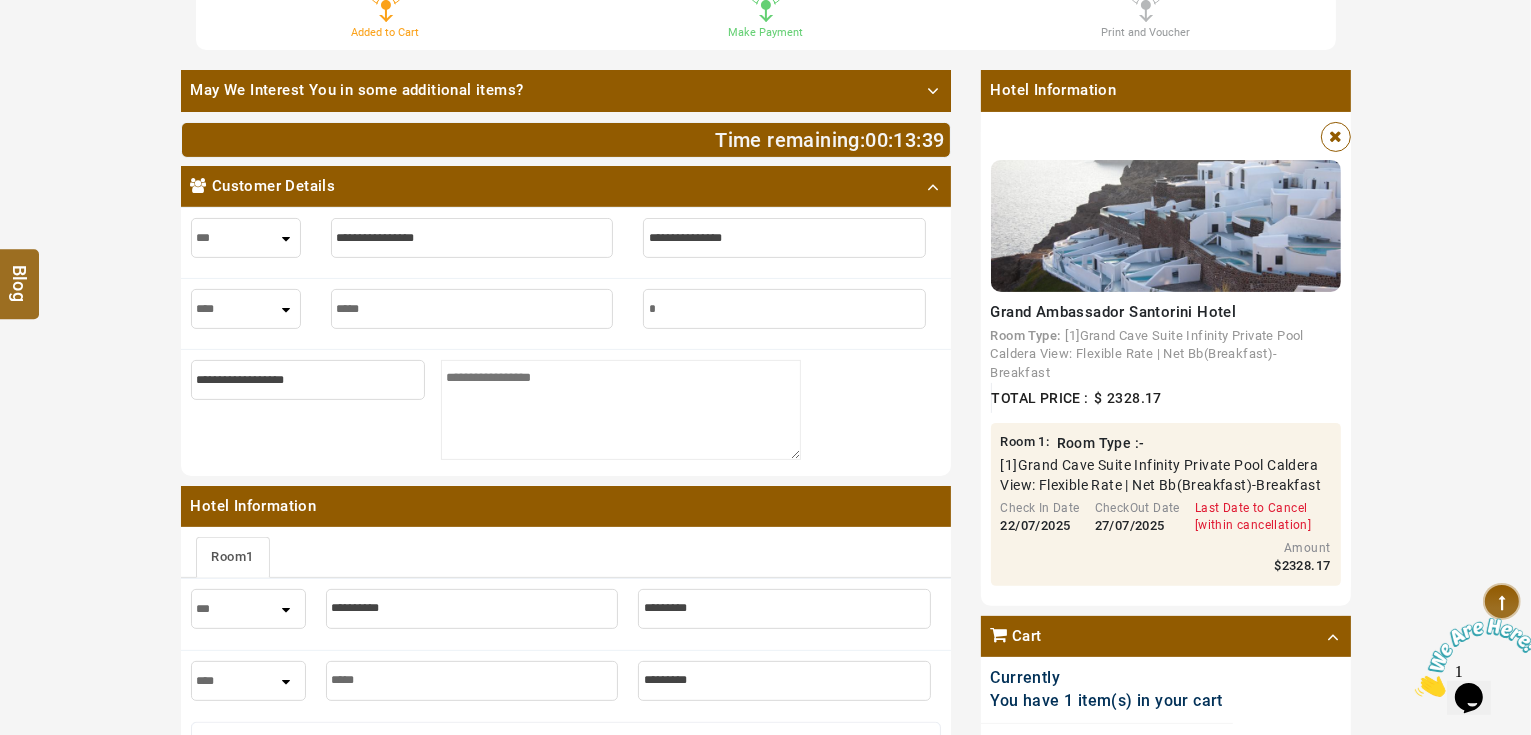type on "*" 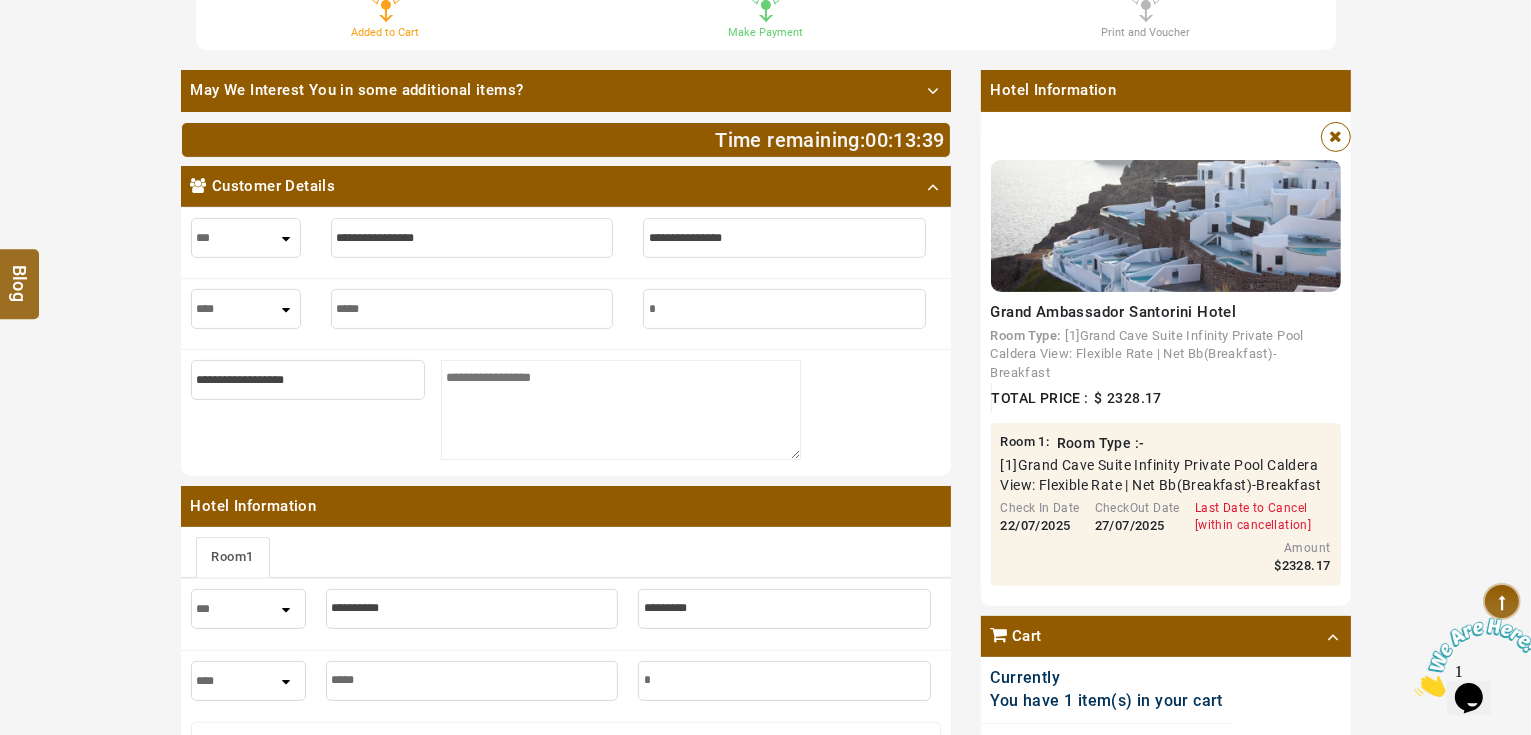 type on "**" 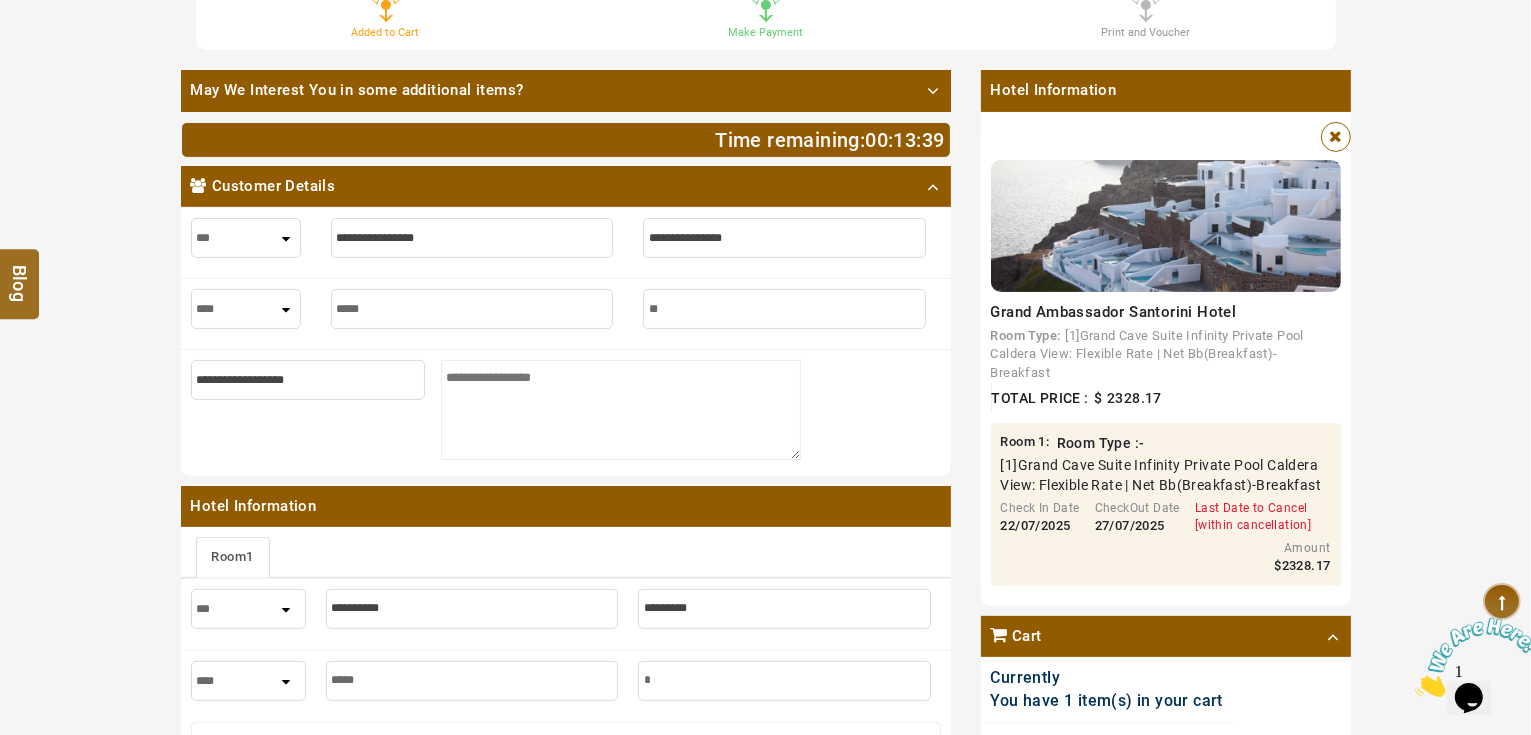 type on "**" 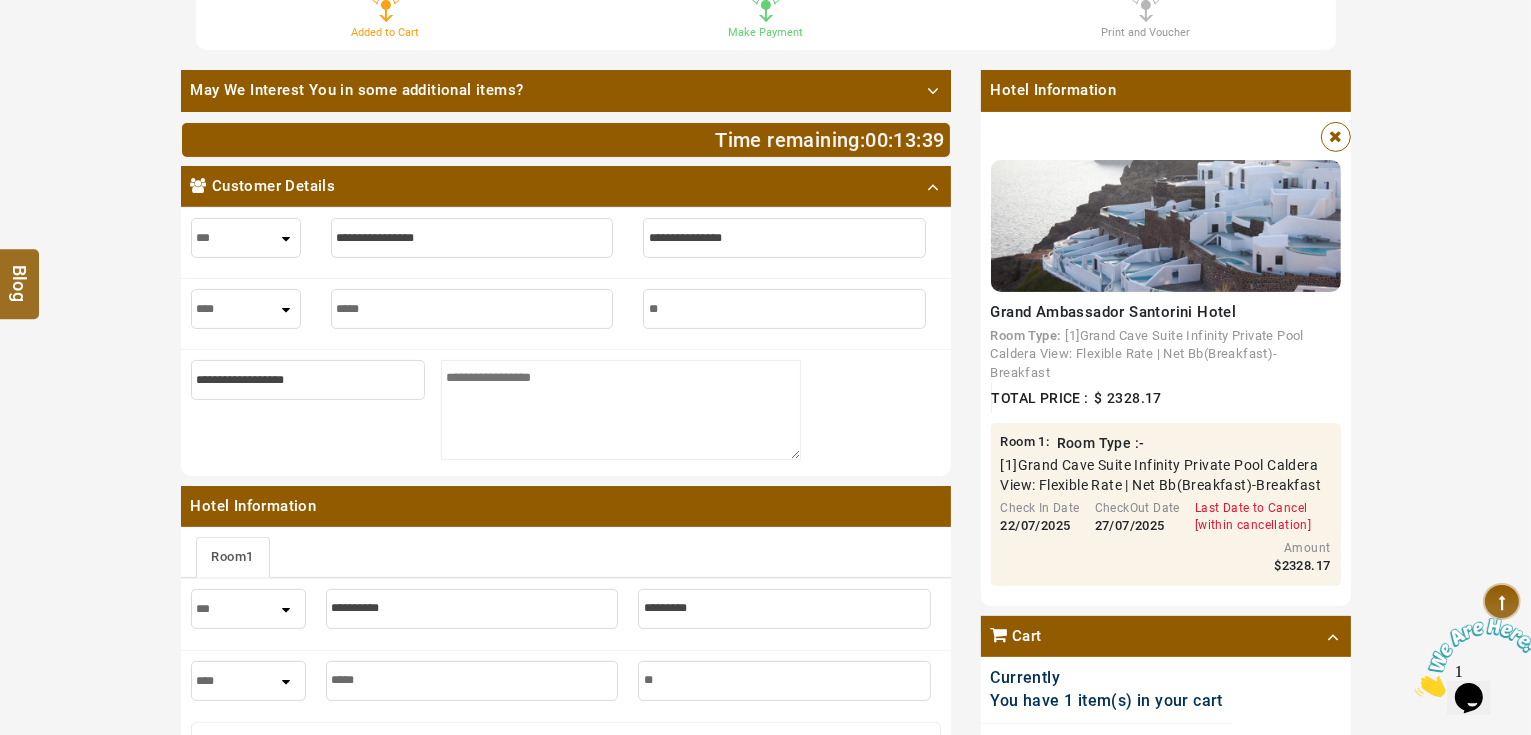 type on "***" 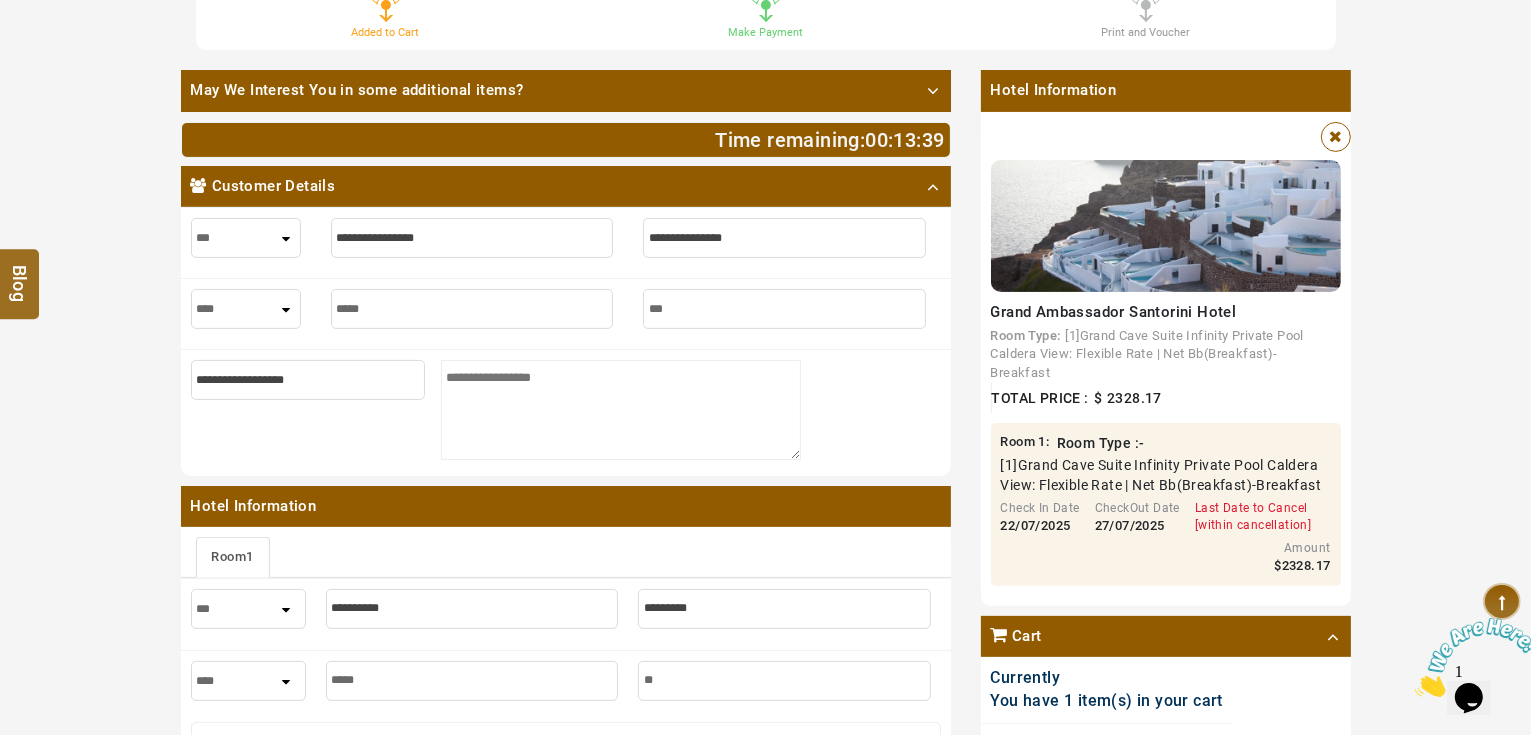type on "***" 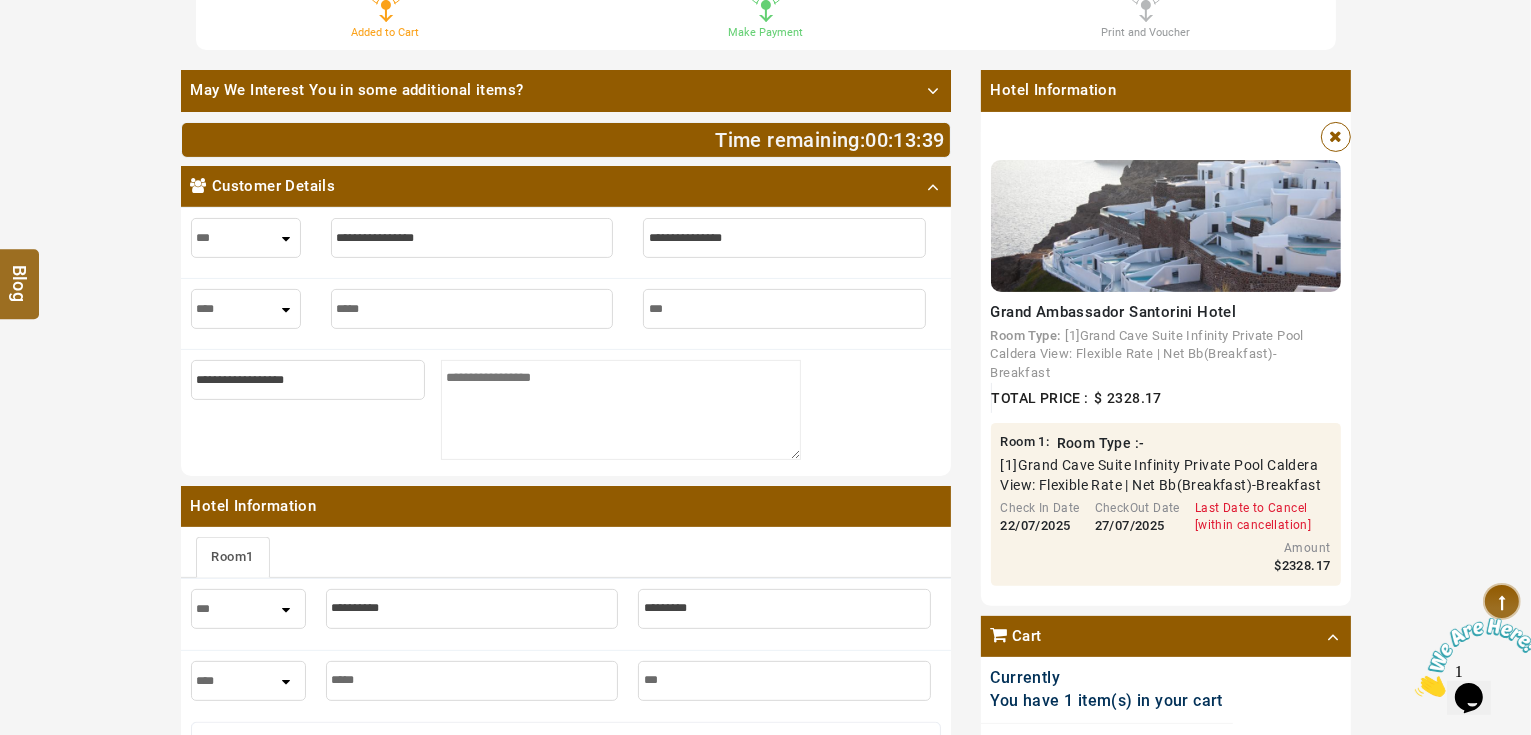 type on "****" 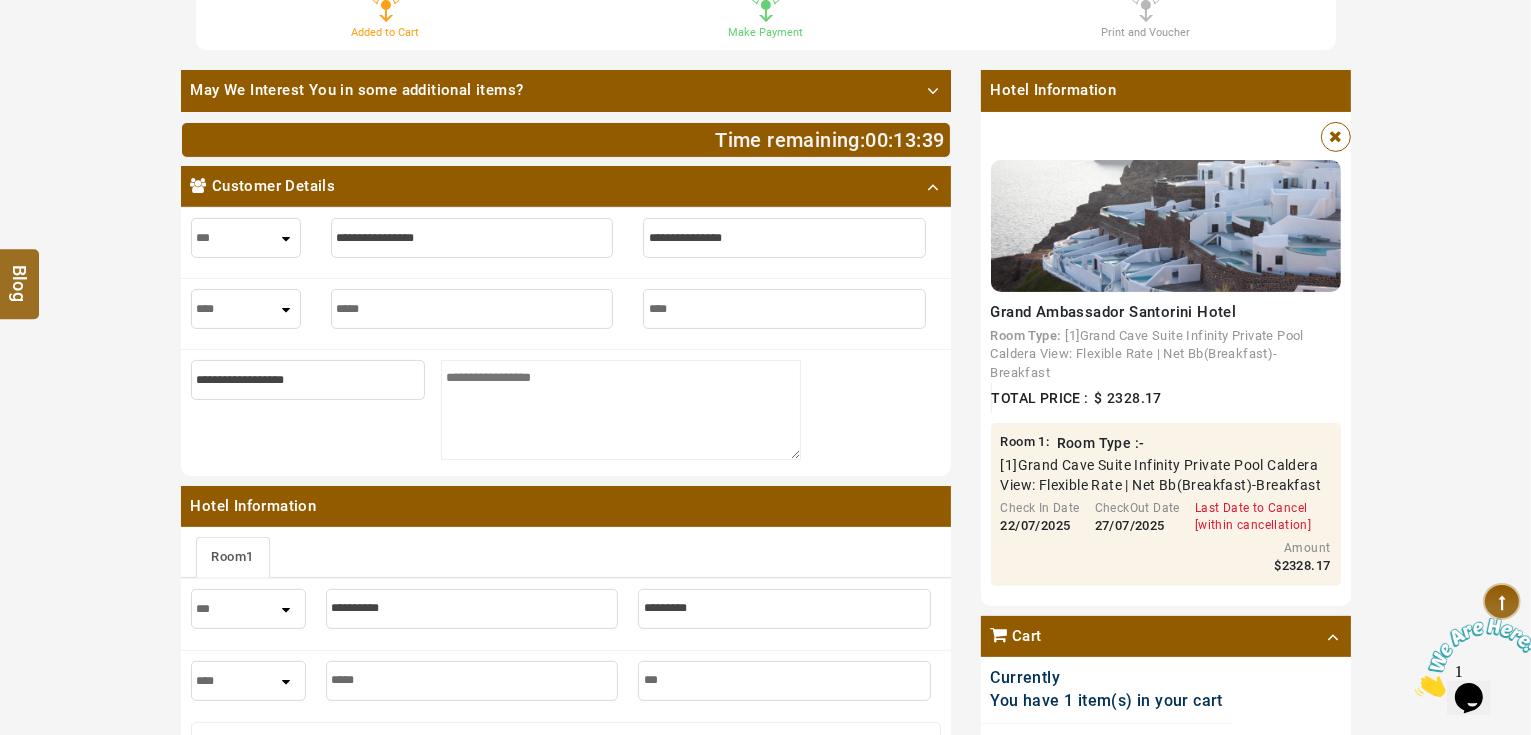 type on "****" 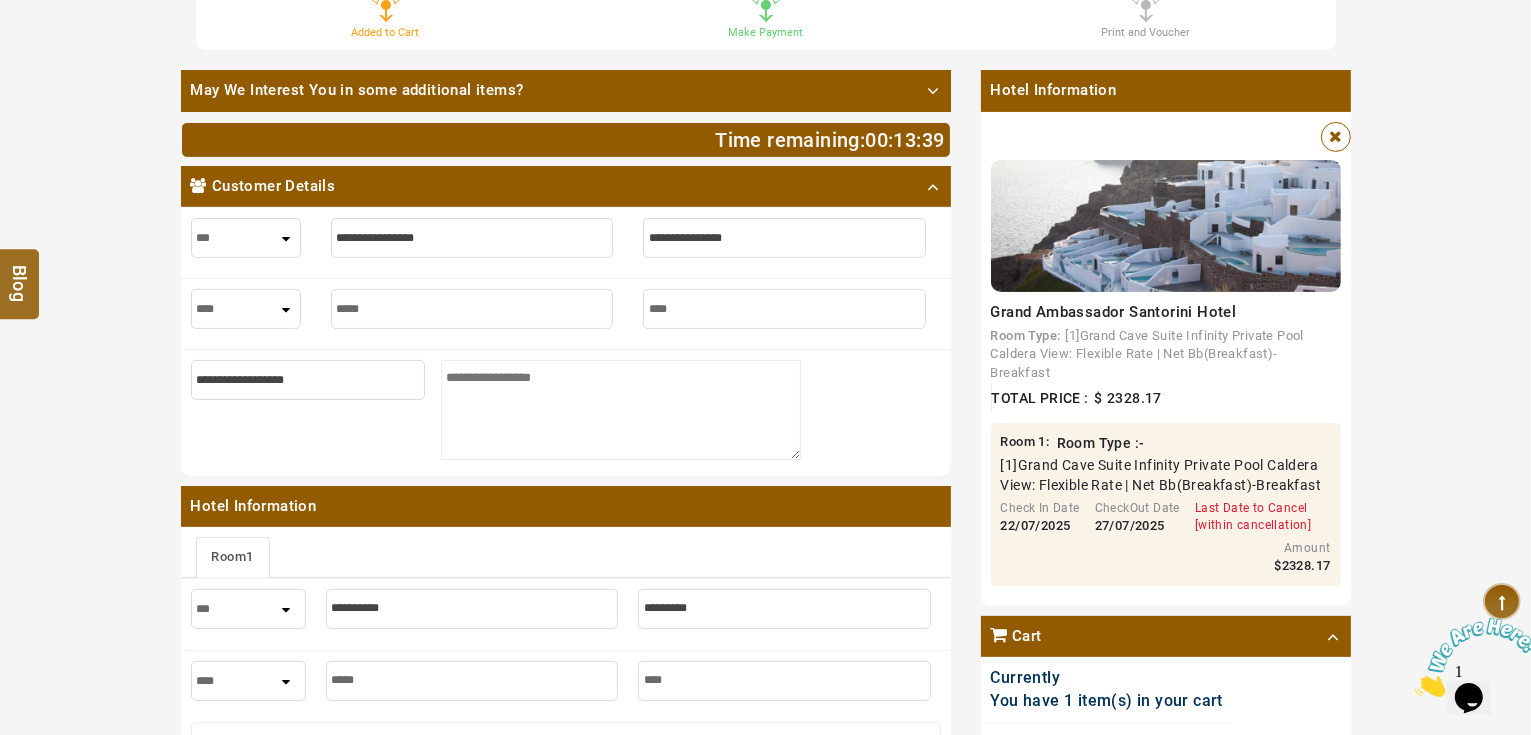 type on "*****" 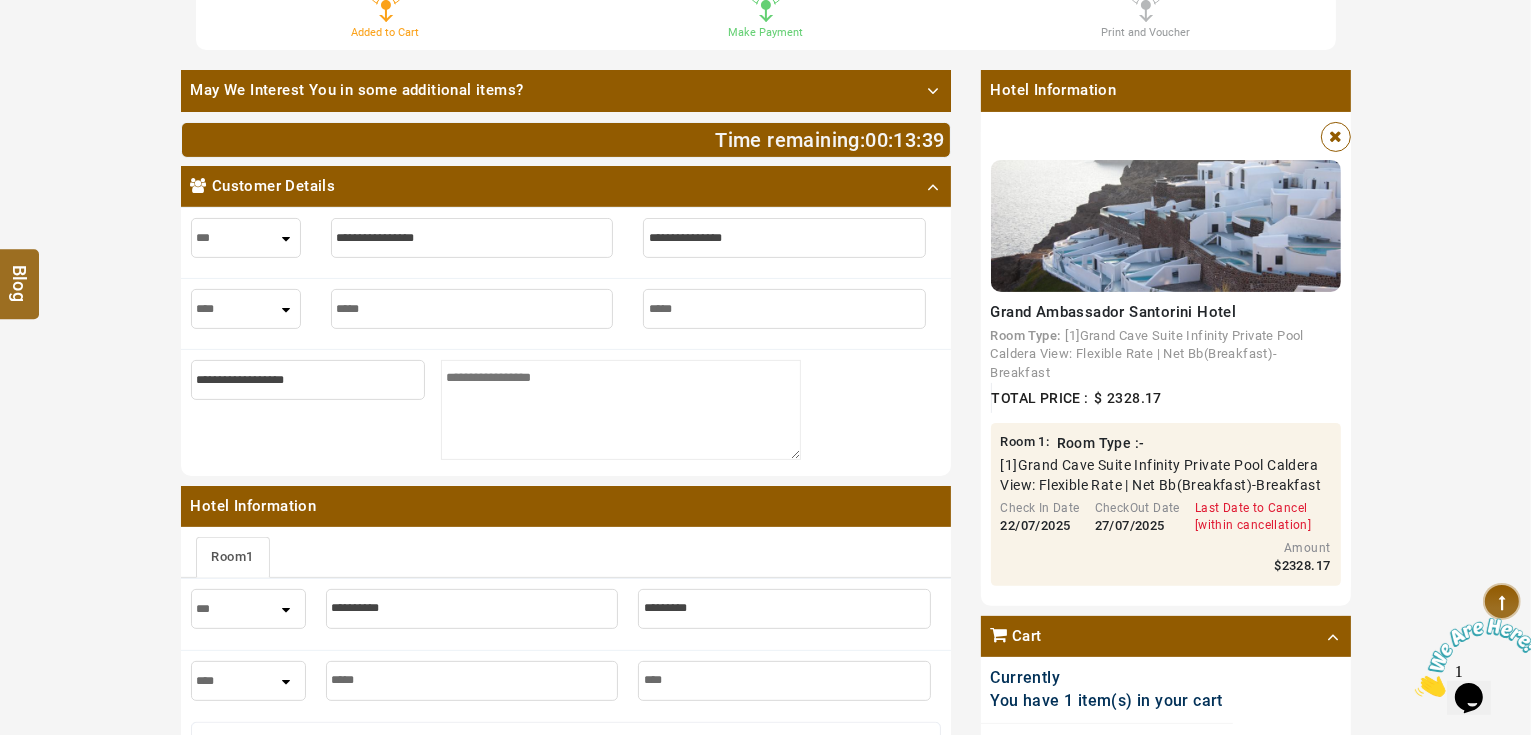 type on "*****" 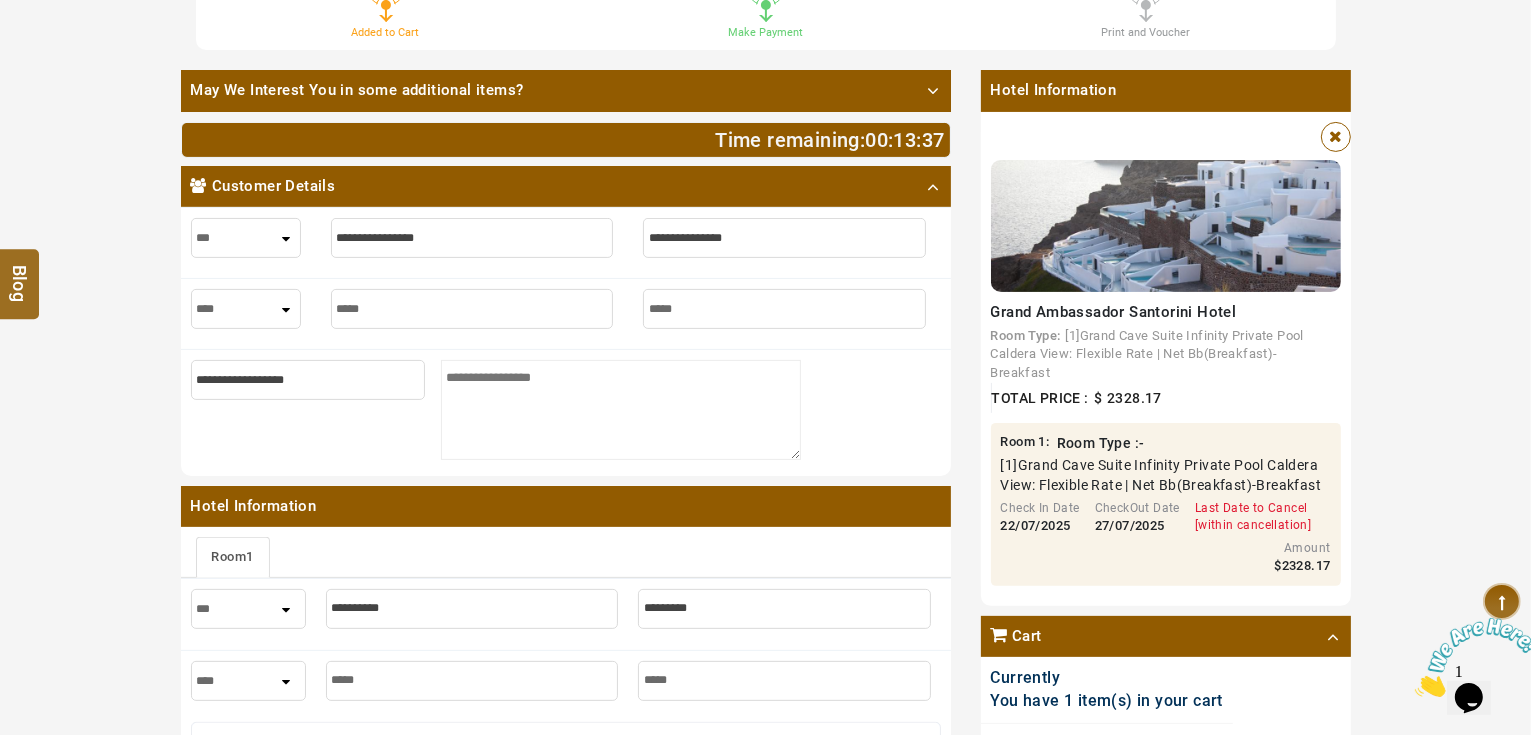 type on "*****" 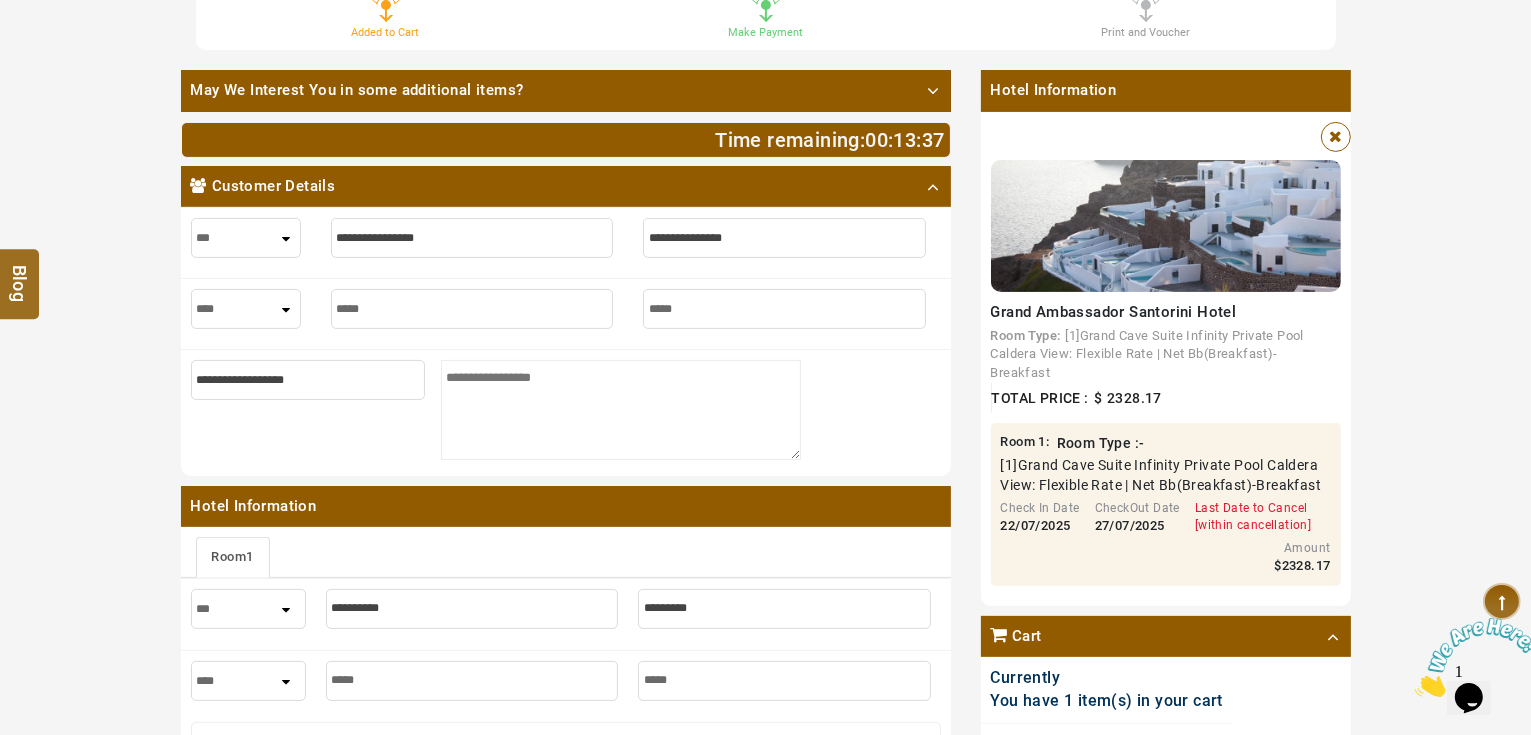 click at bounding box center [472, 238] 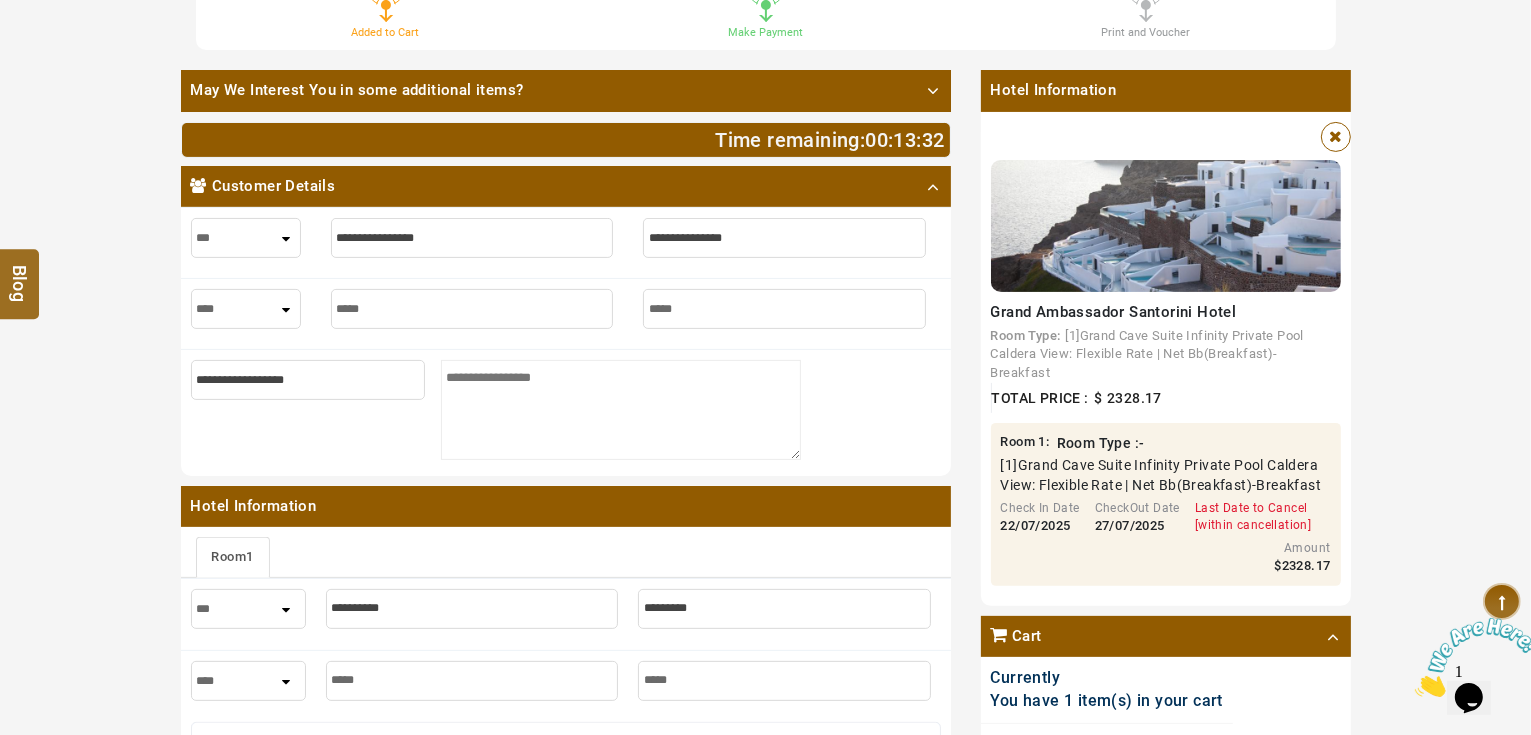 type on "*" 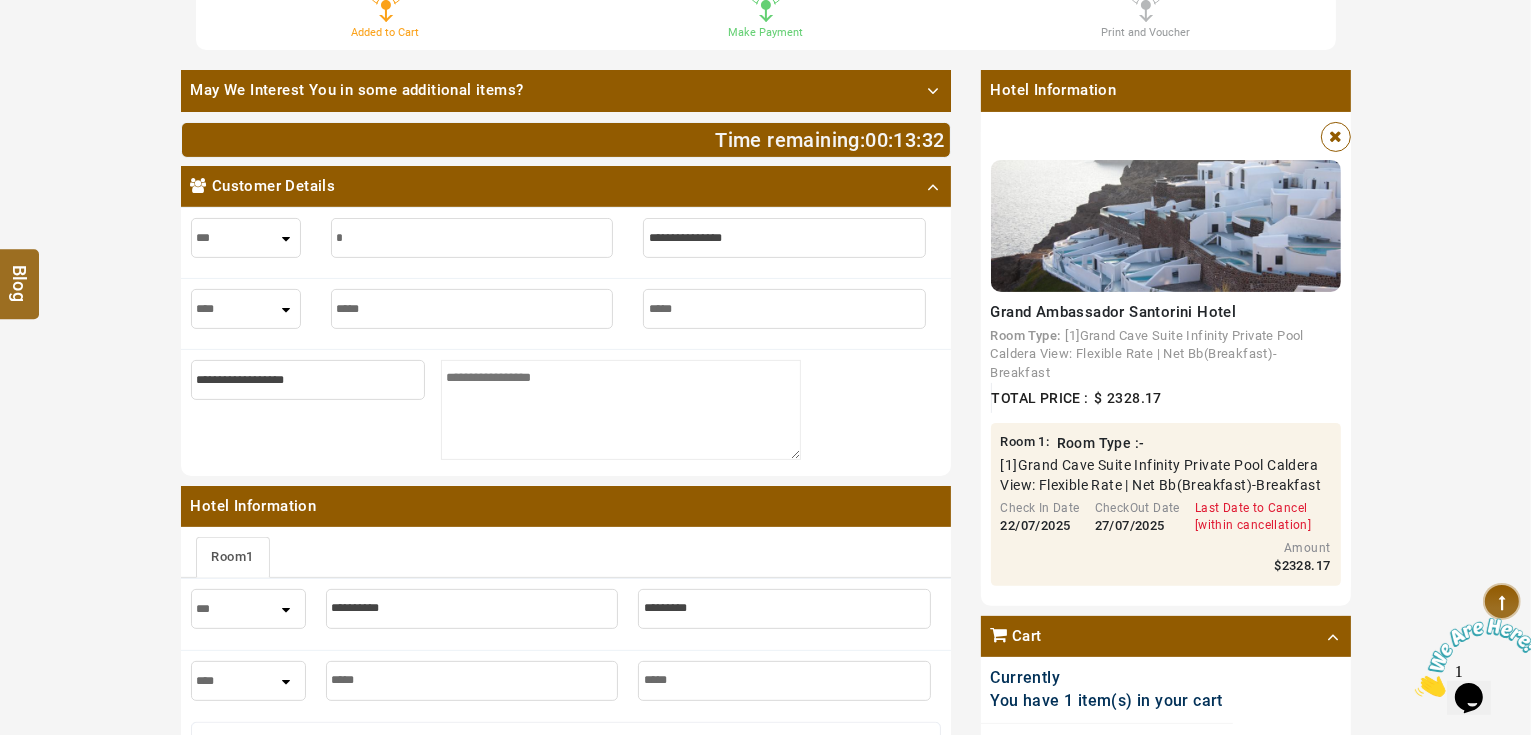 type on "*" 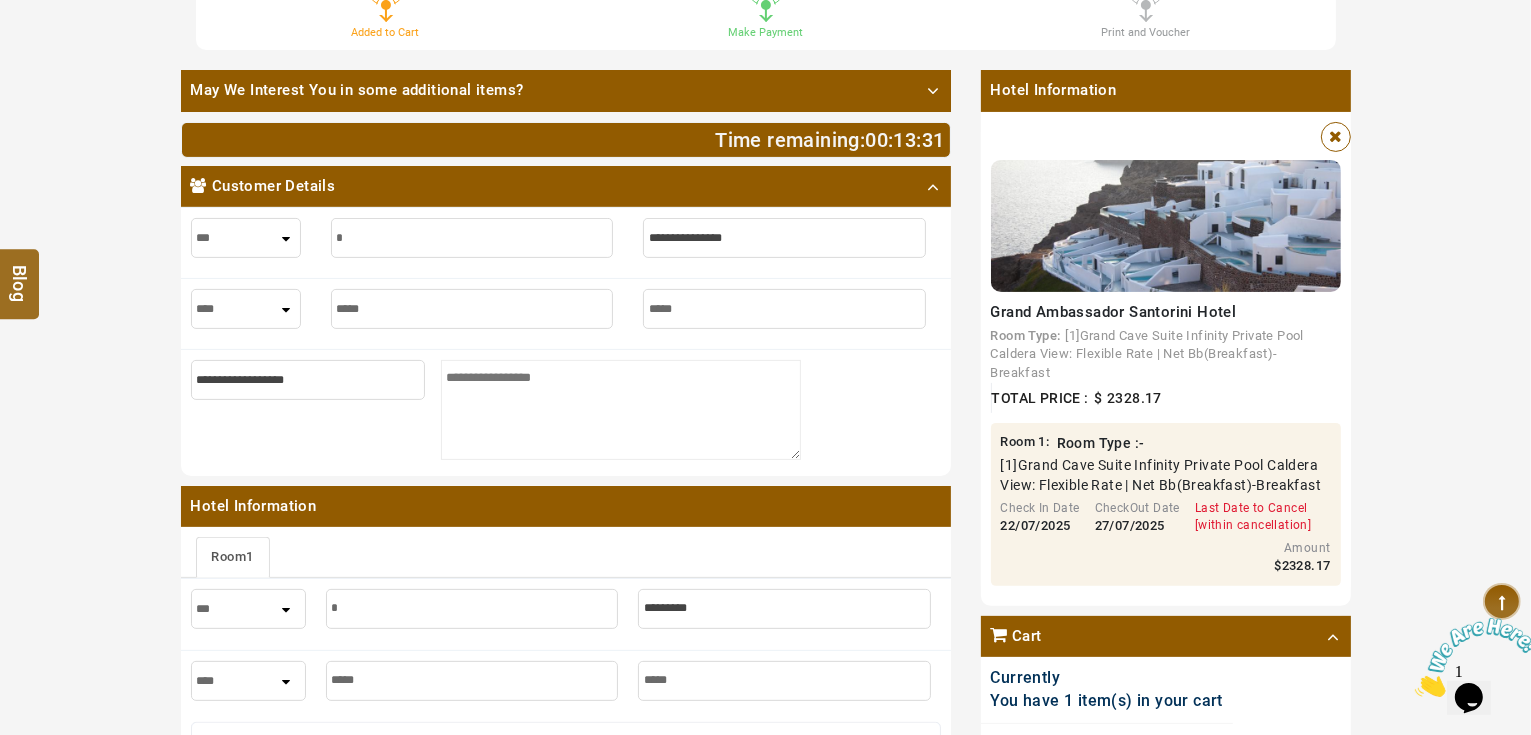 type on "**" 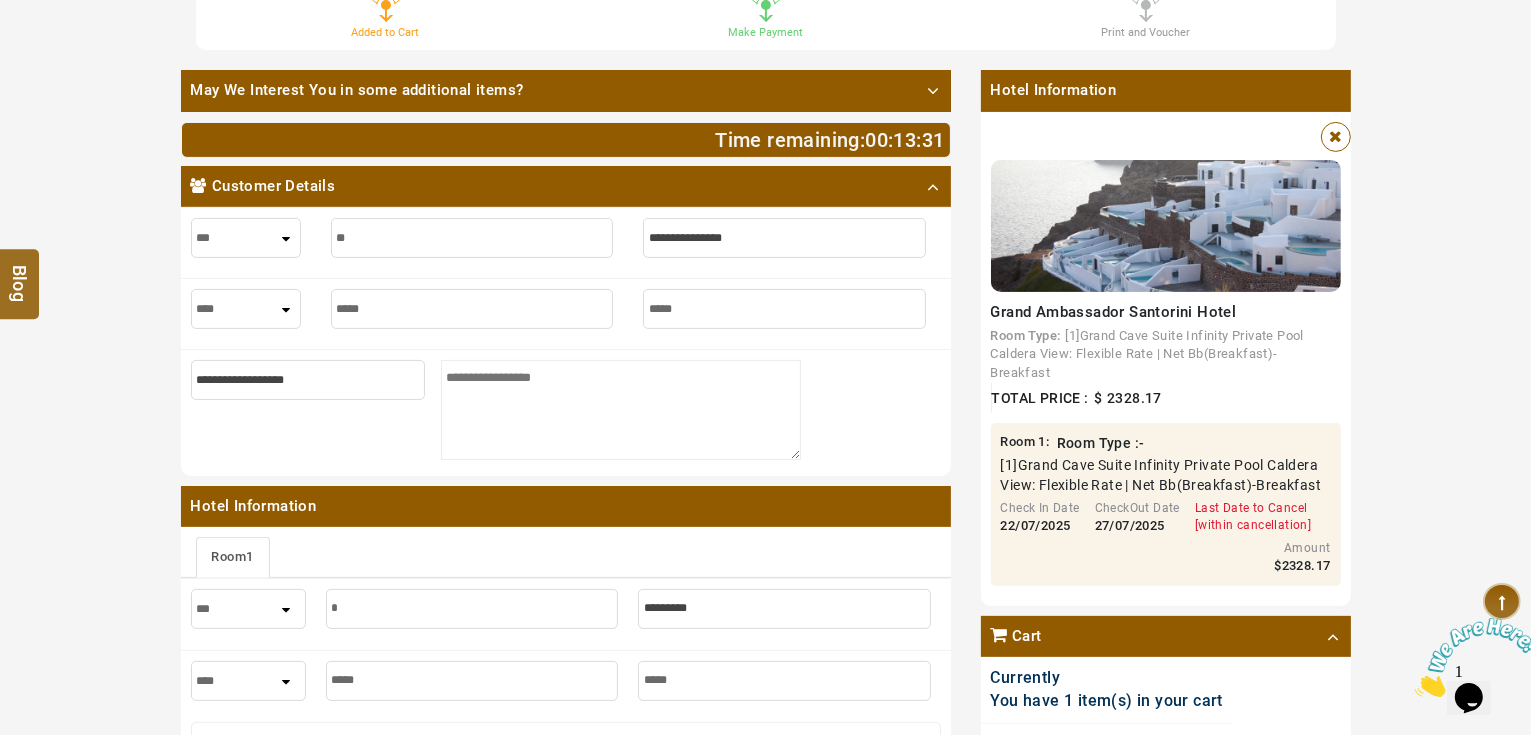 type on "**" 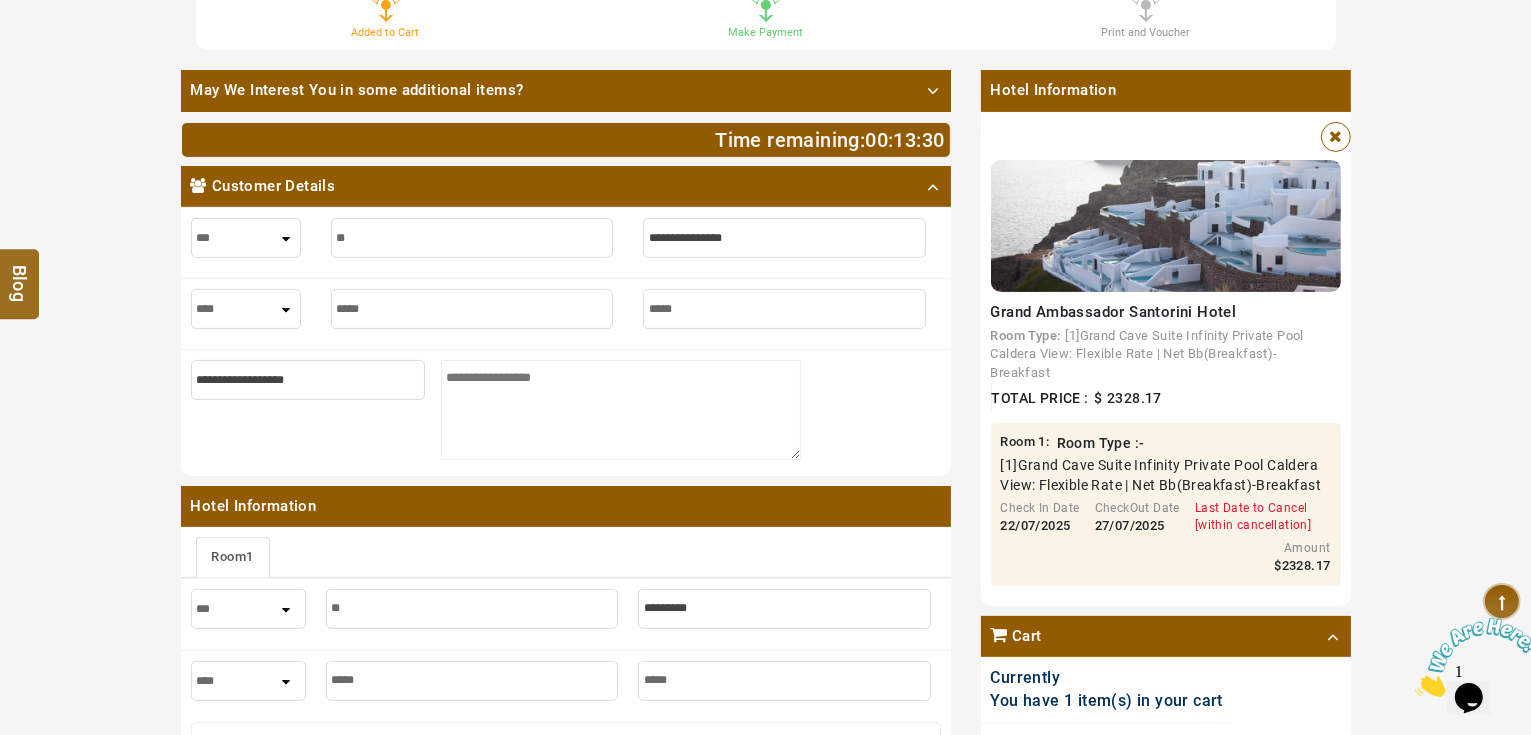 type on "***" 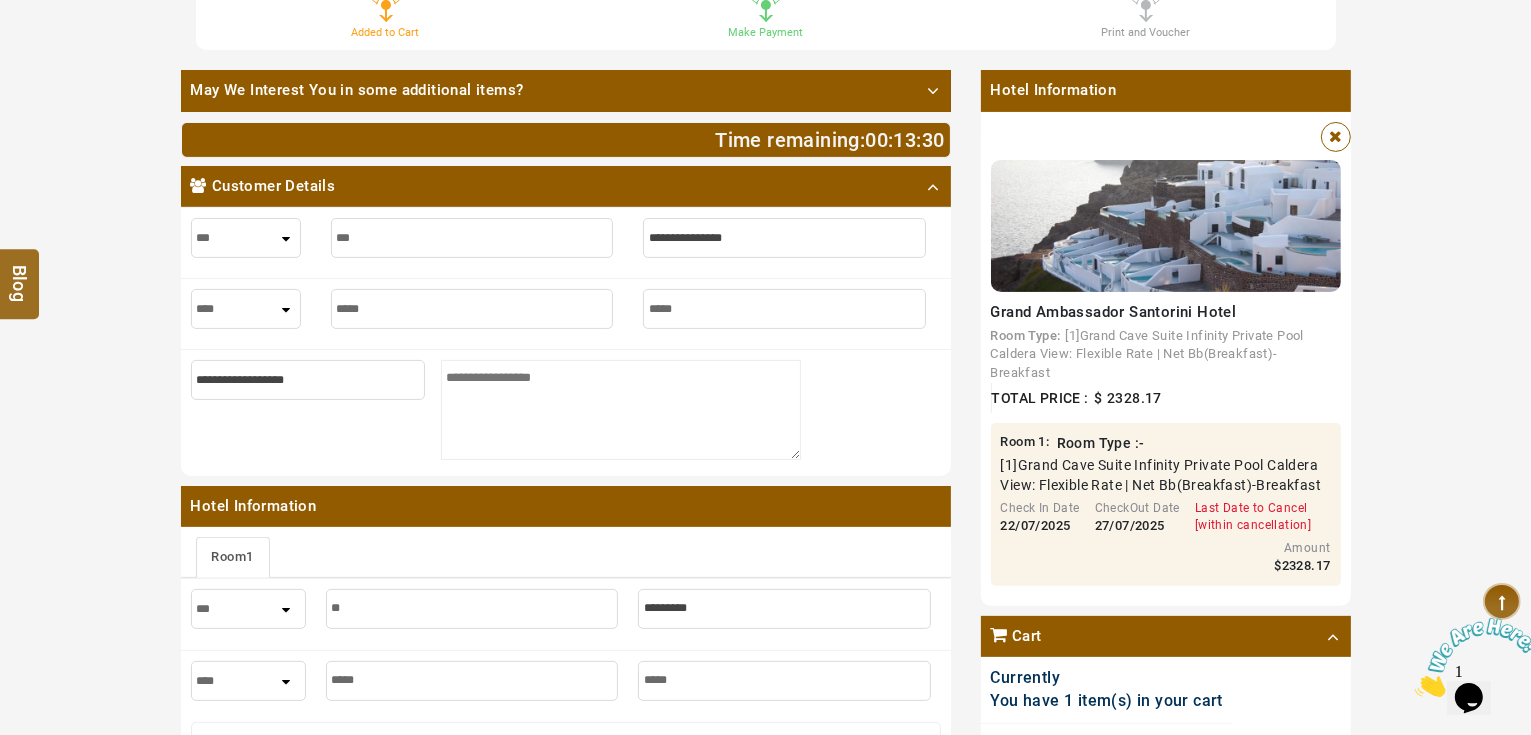 type on "***" 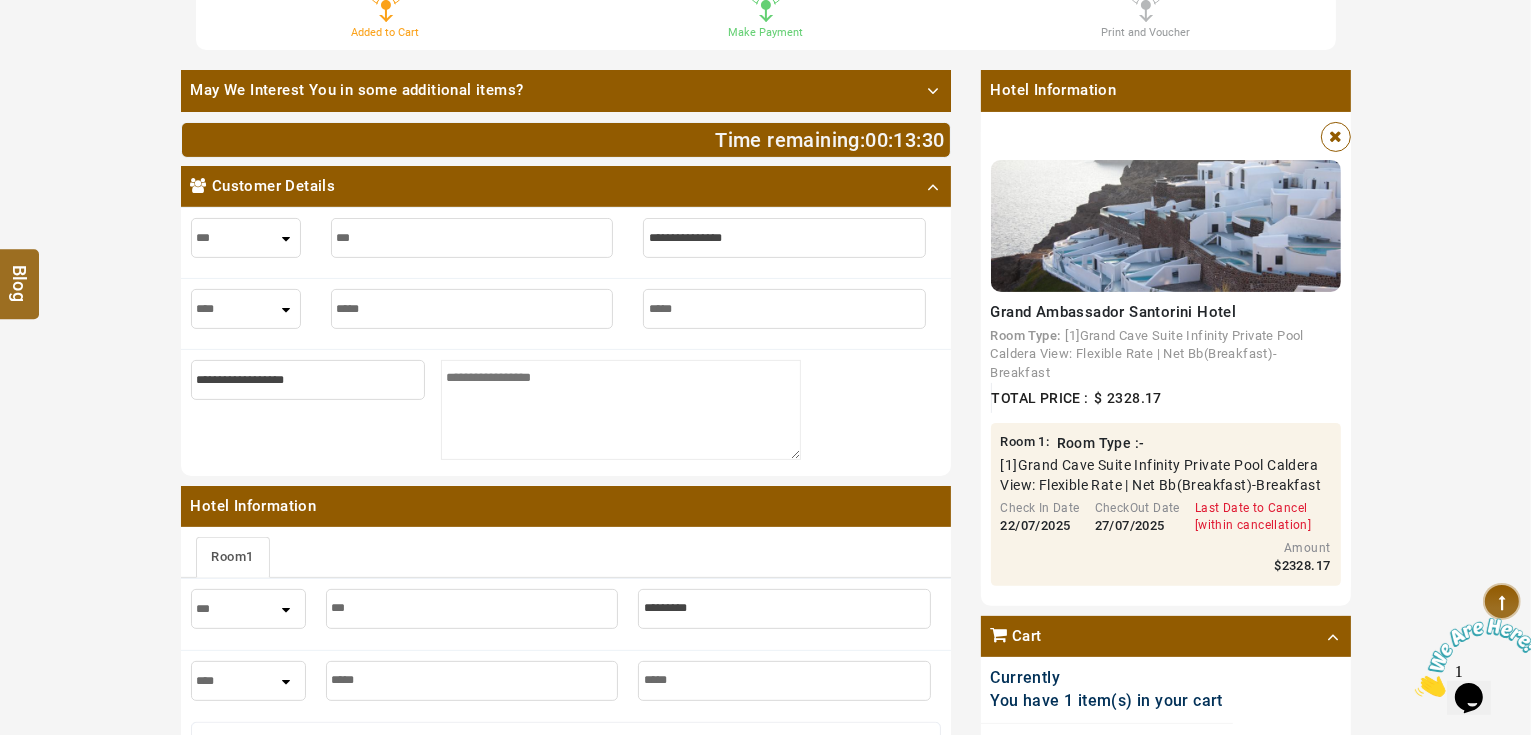 type on "****" 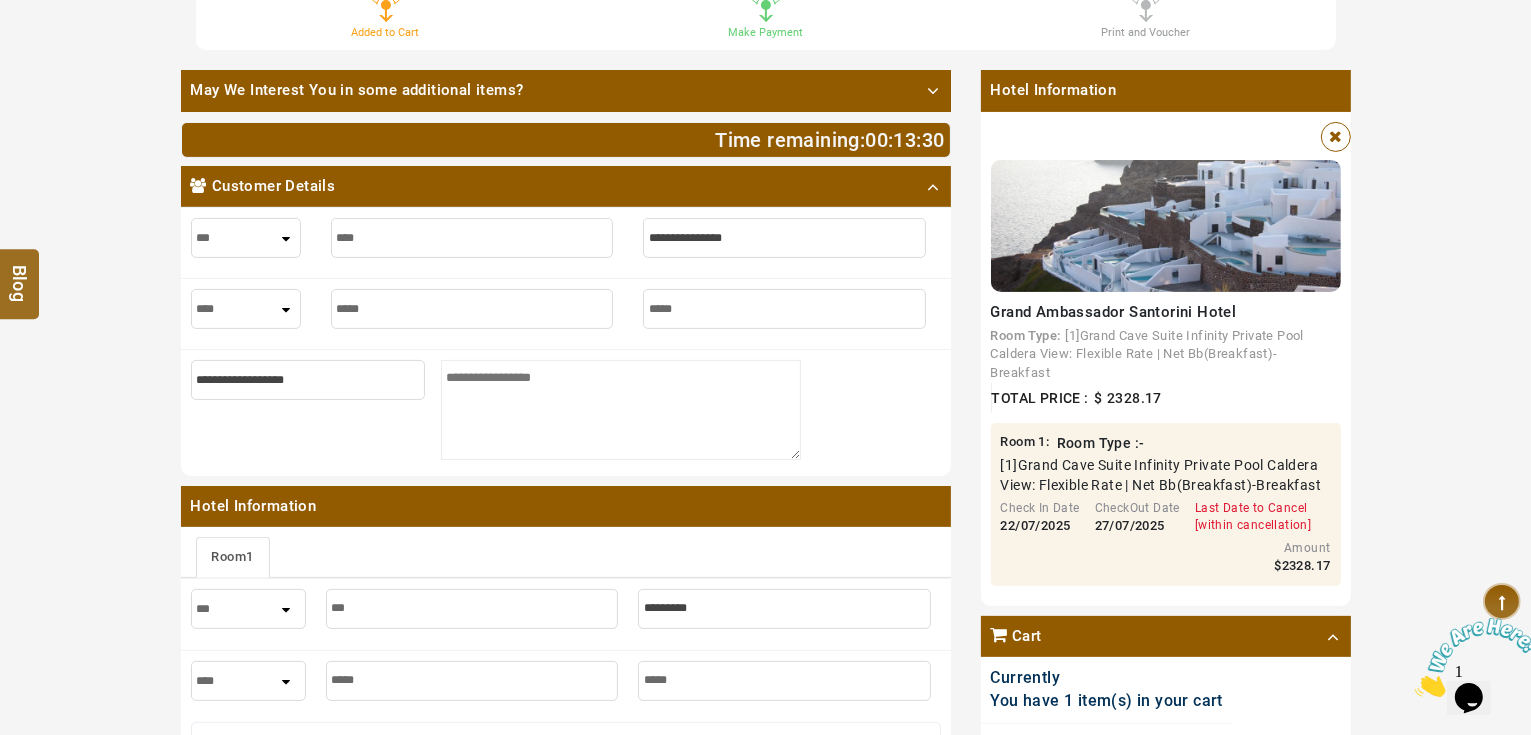 type on "****" 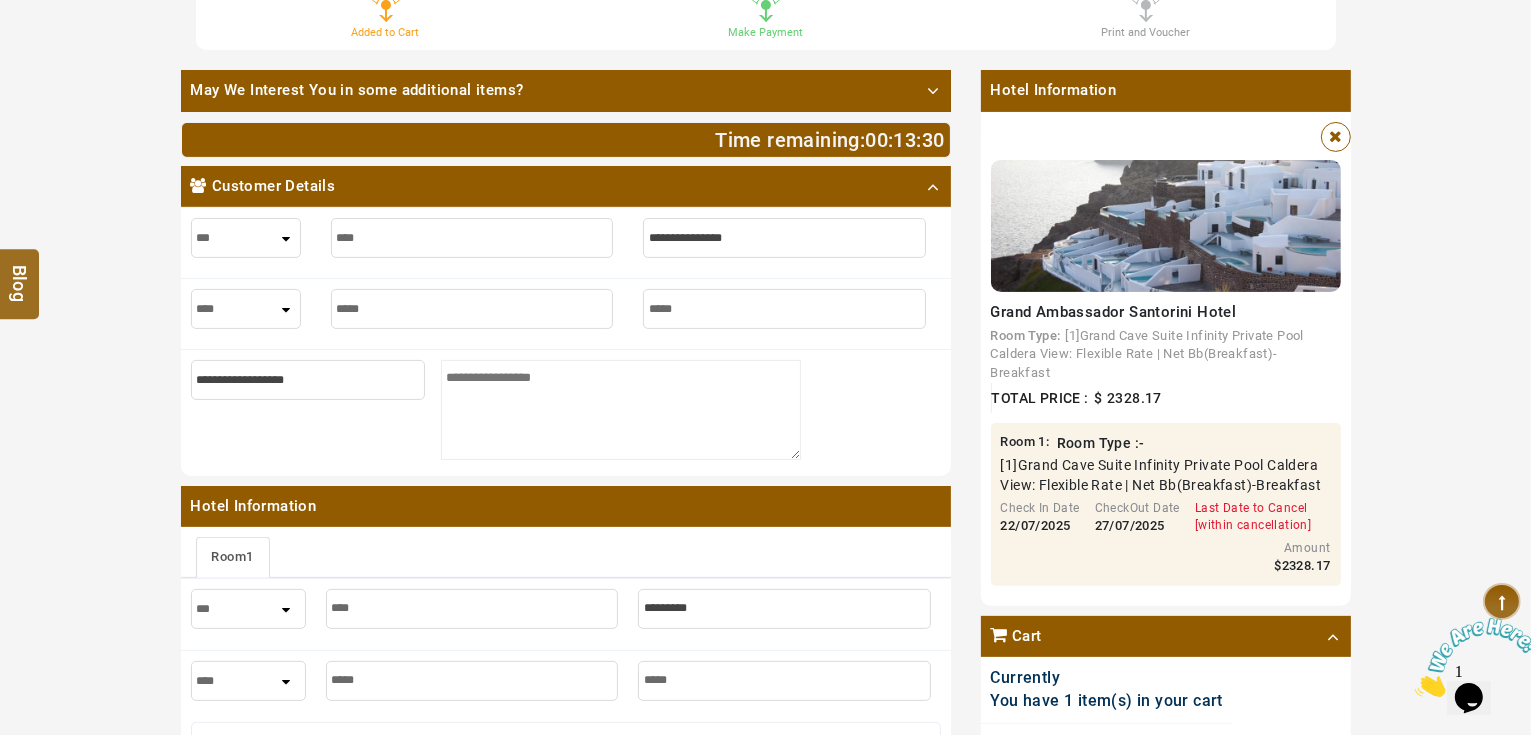 type on "*****" 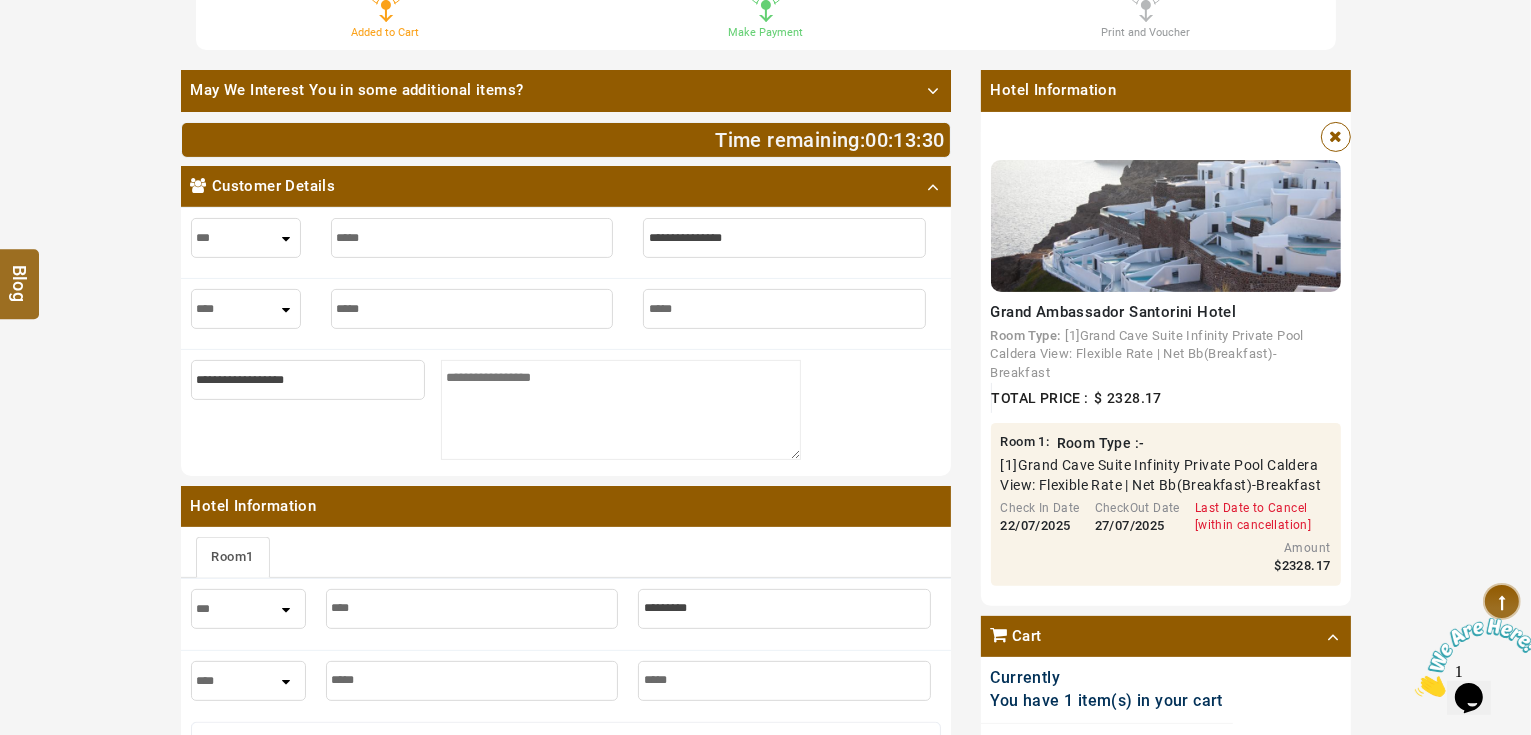 type on "*****" 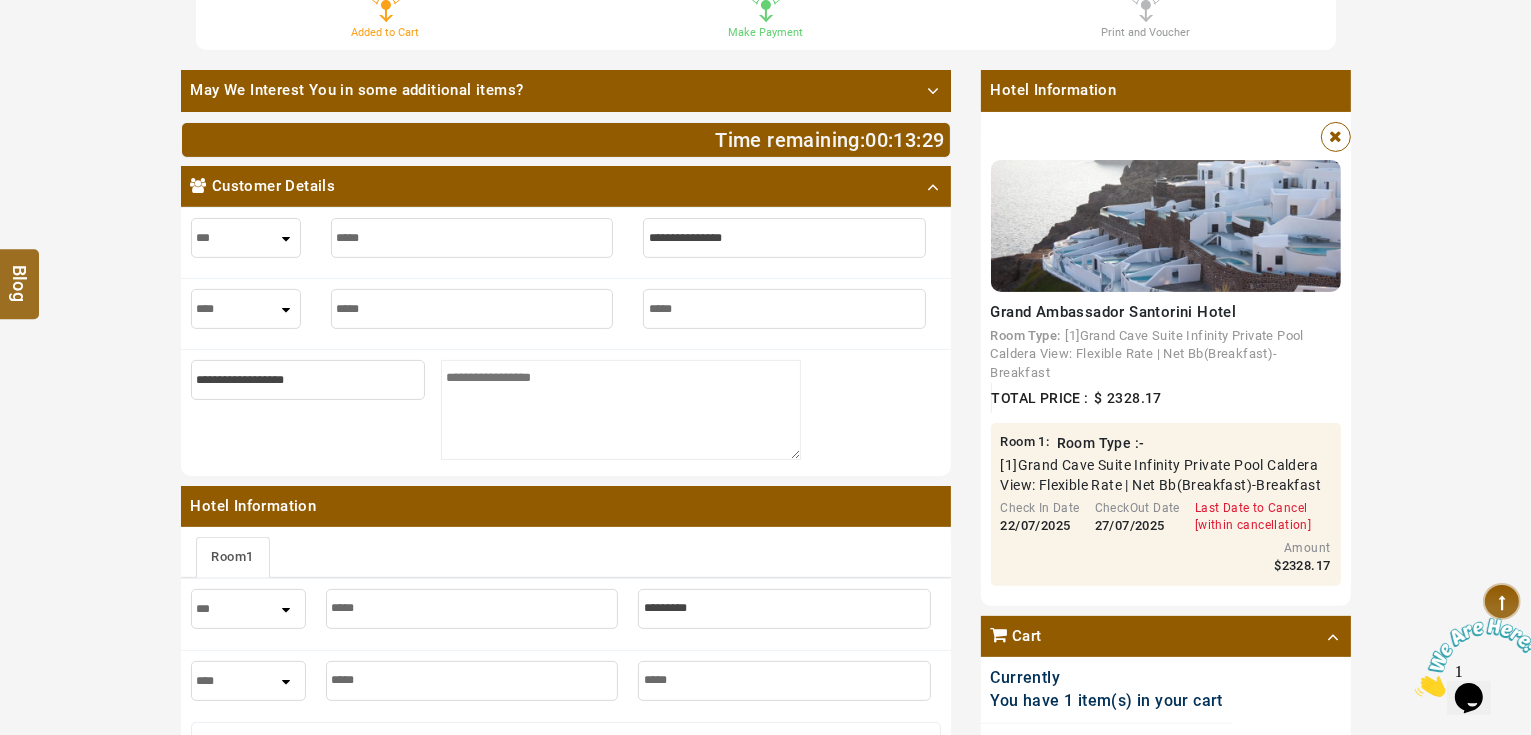 type on "*****" 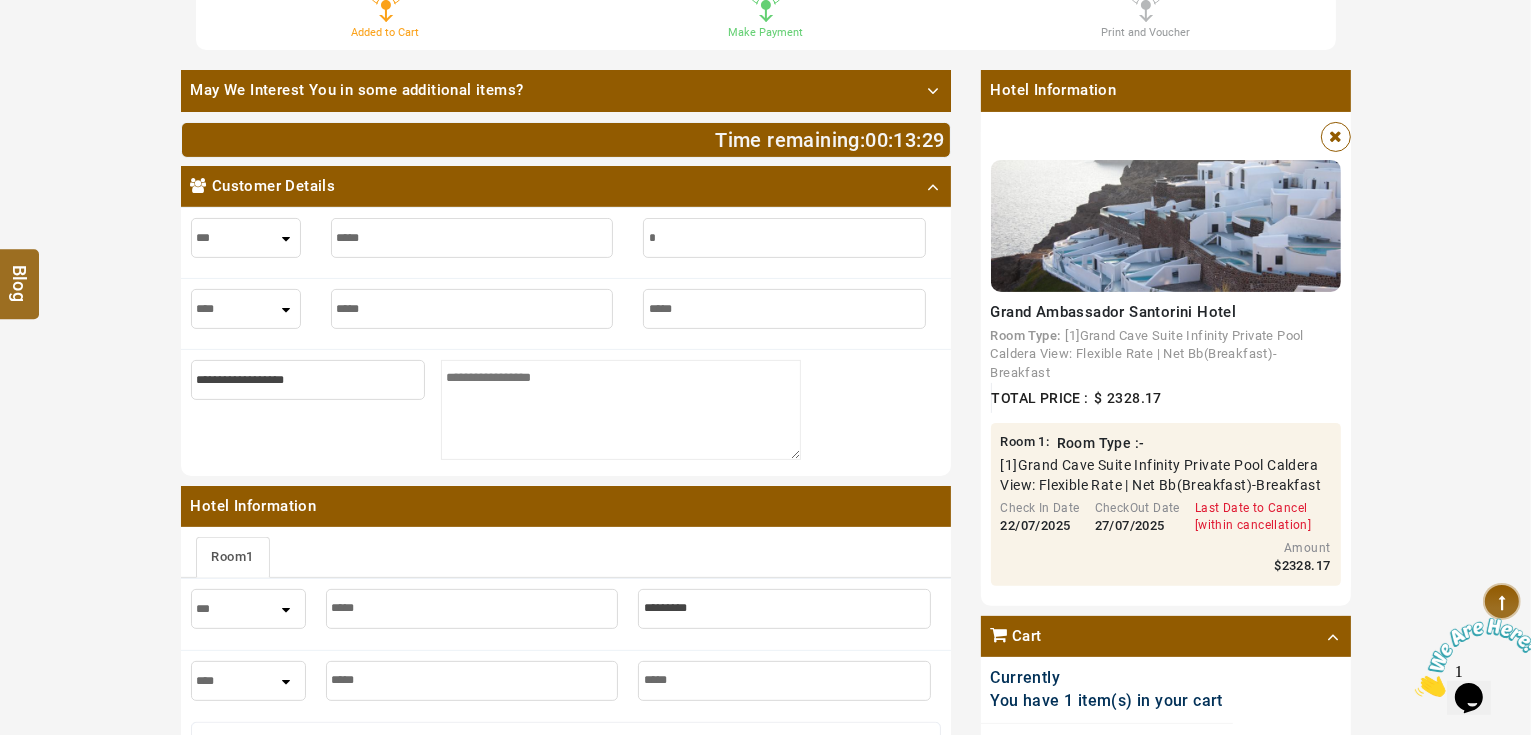 type on "*" 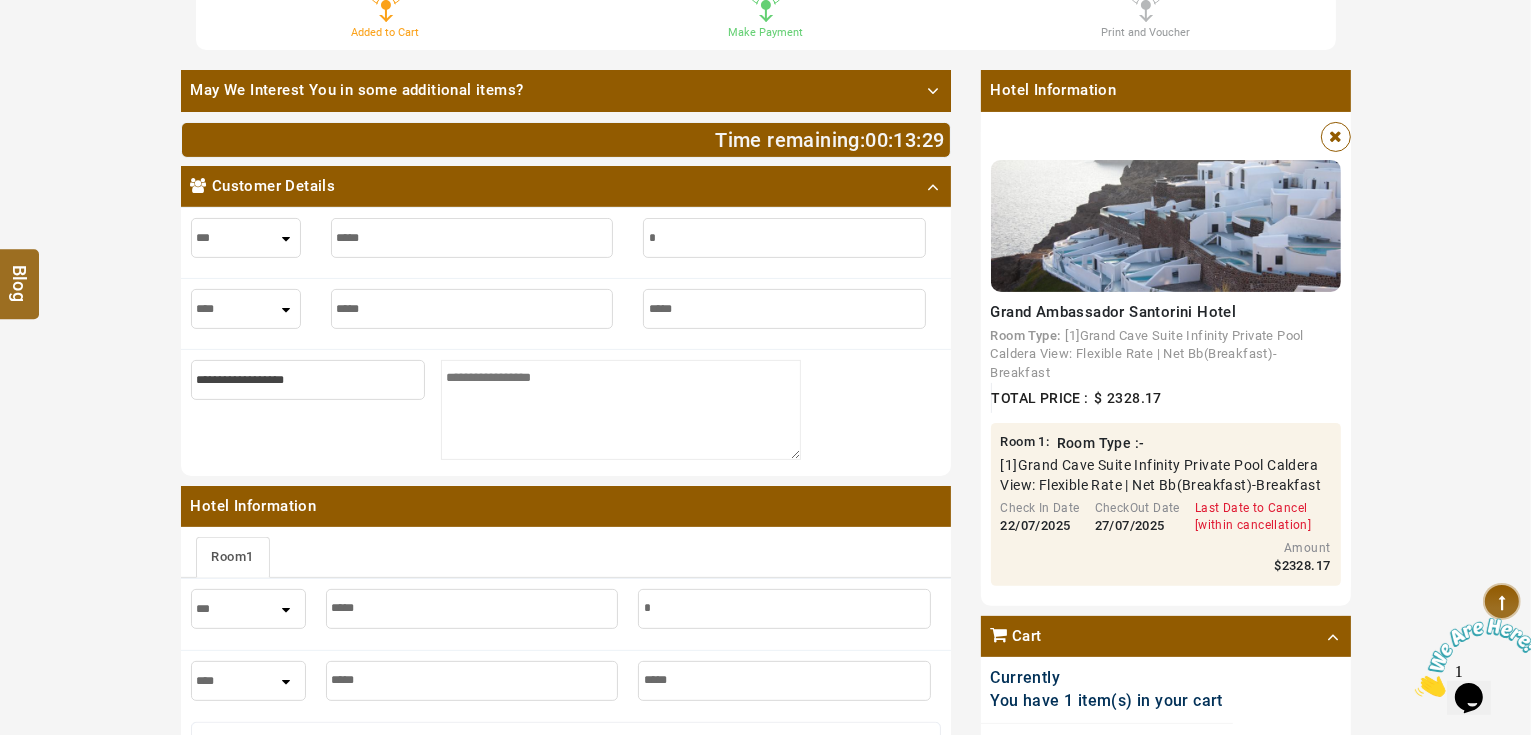 type on "**" 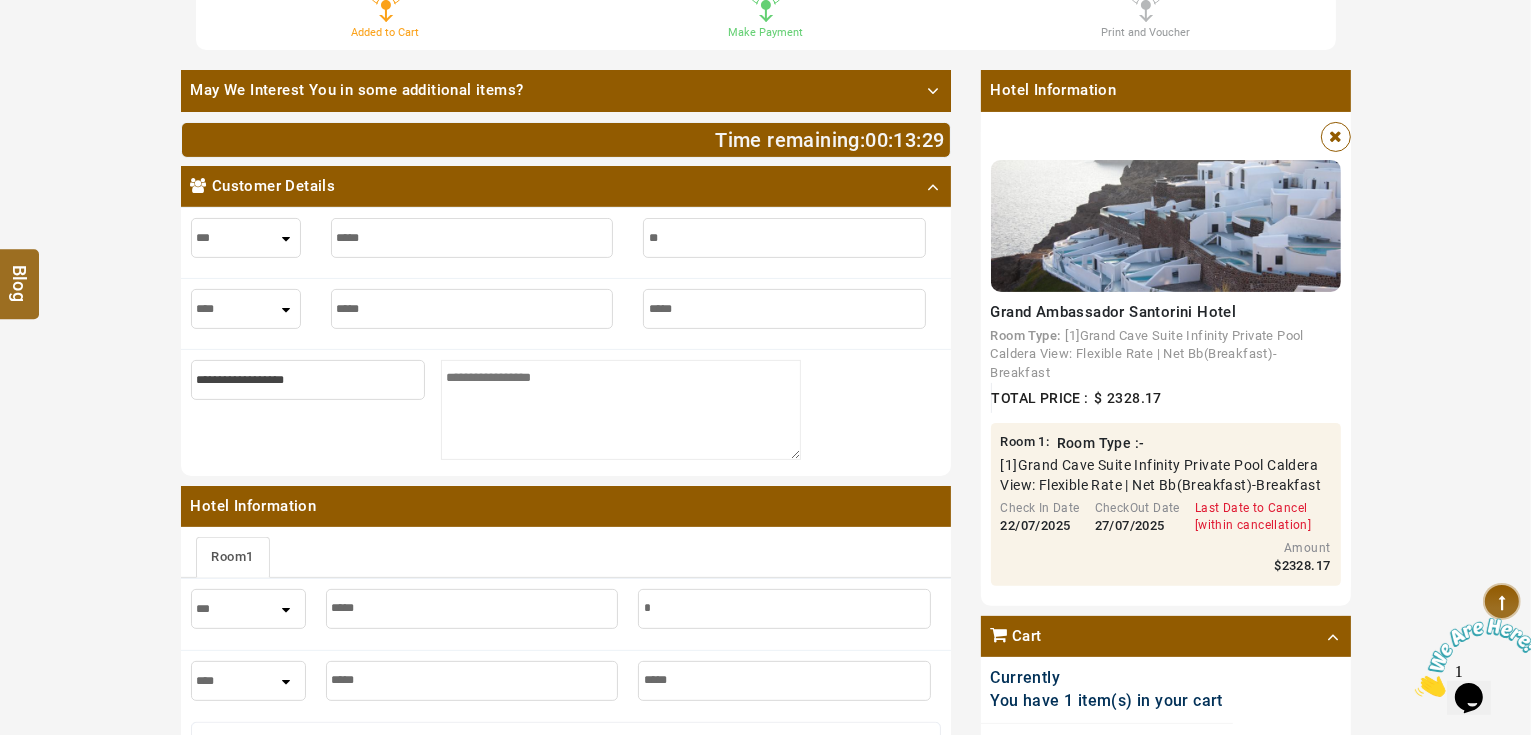 type on "**" 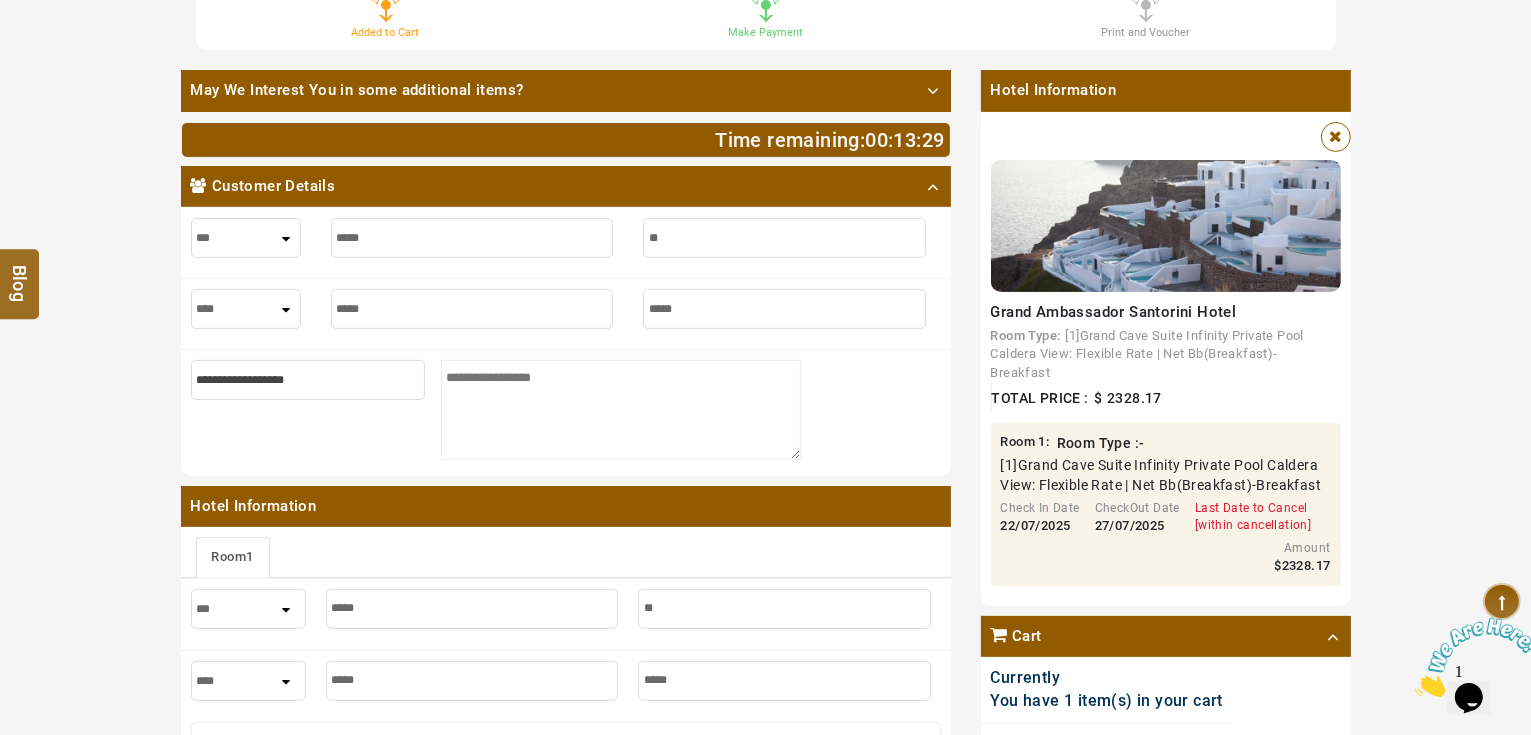 type on "***" 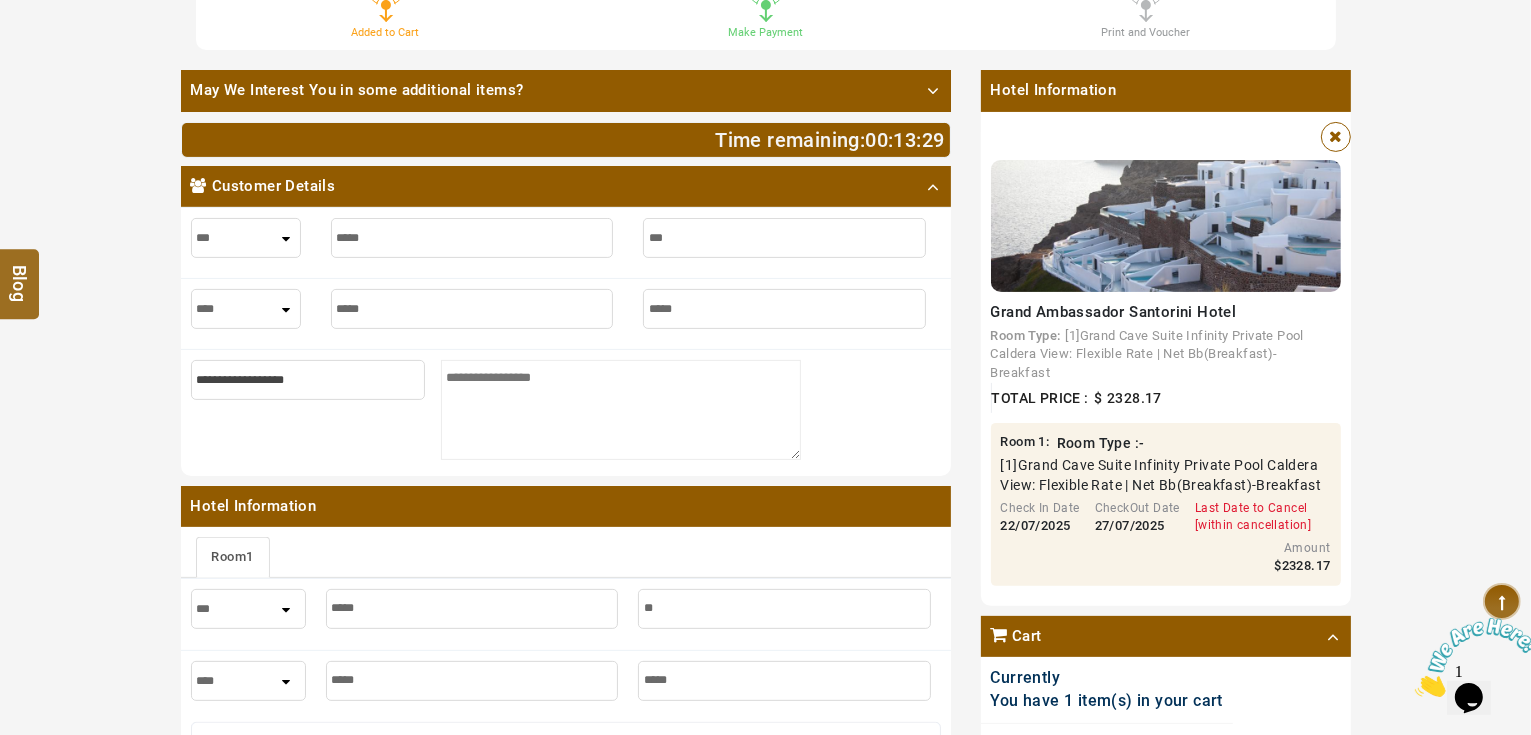 type on "***" 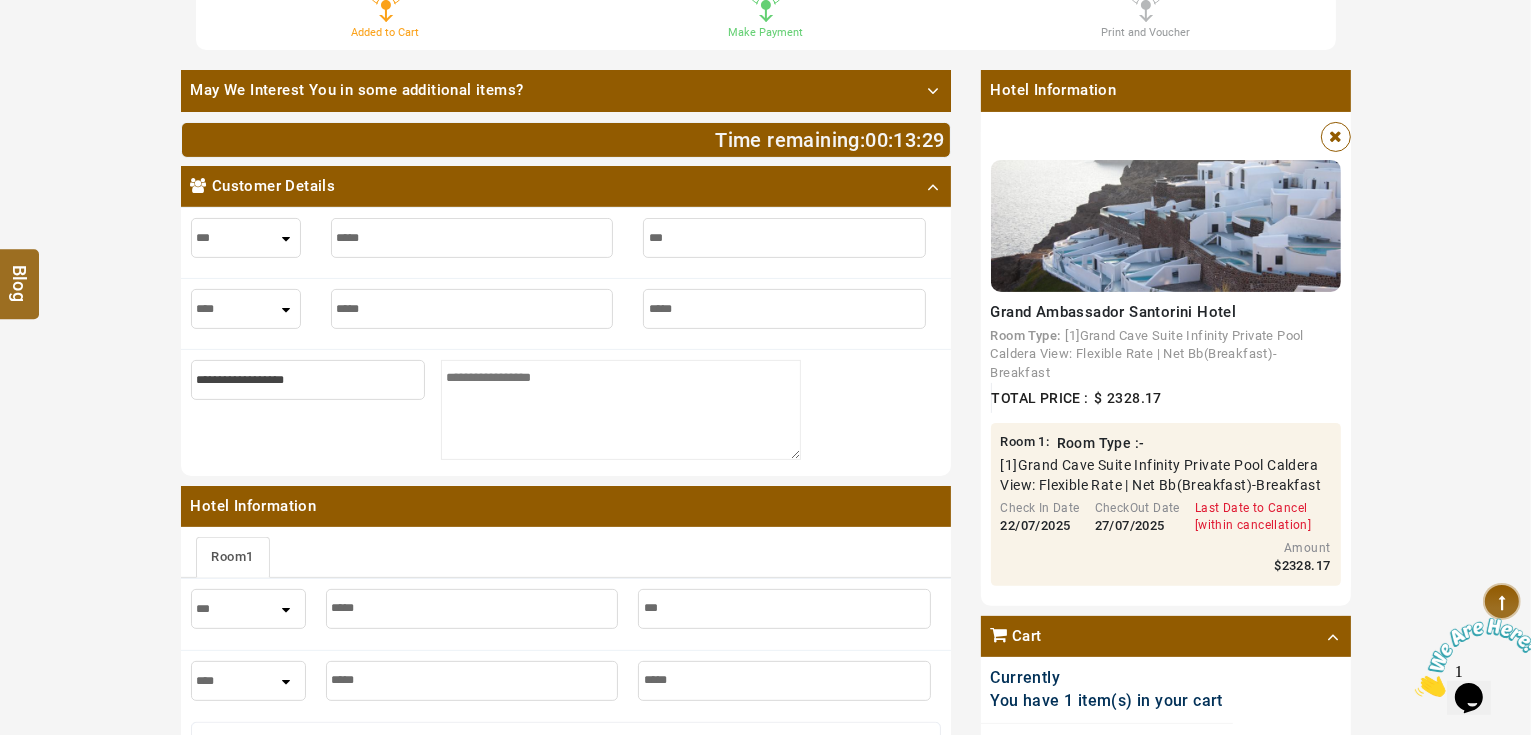 type on "****" 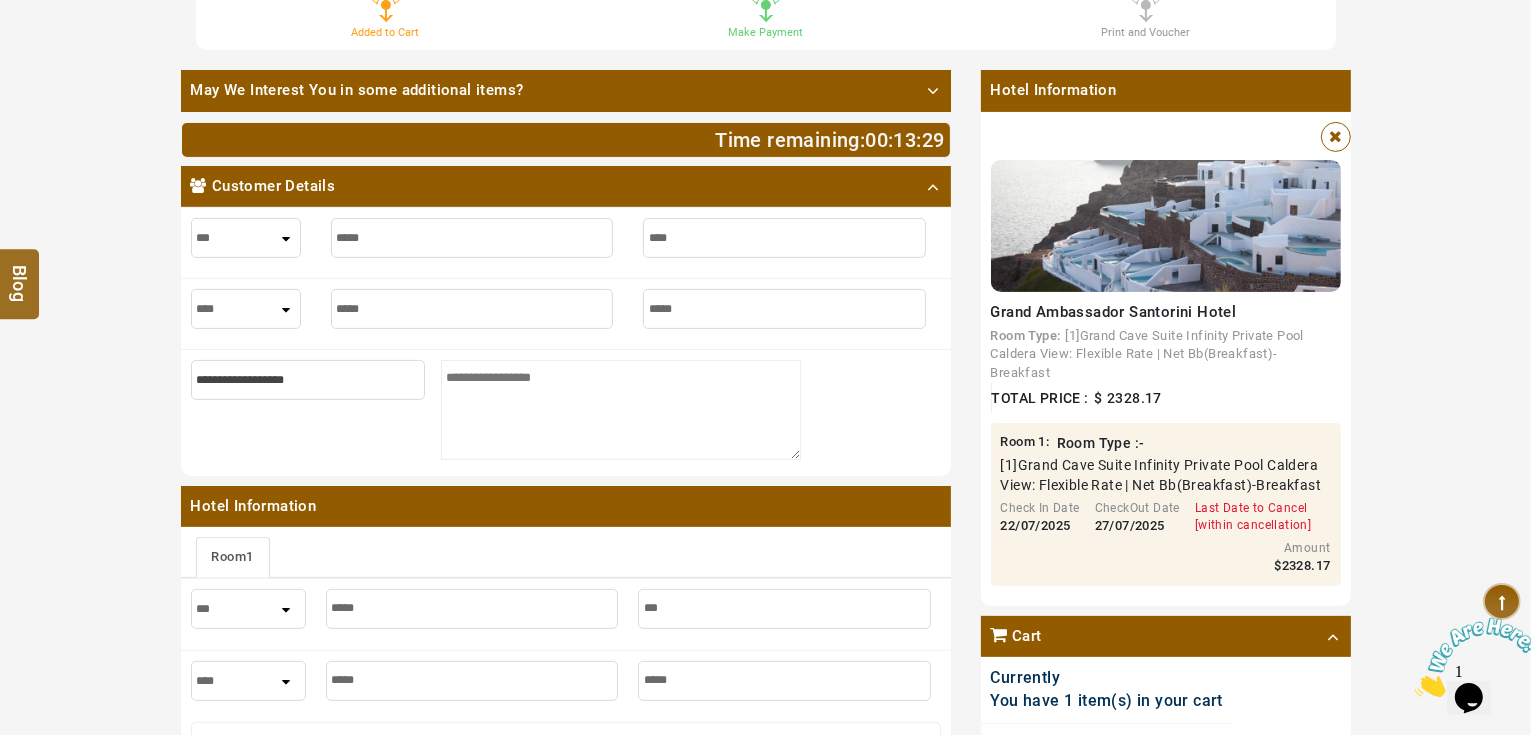 type on "****" 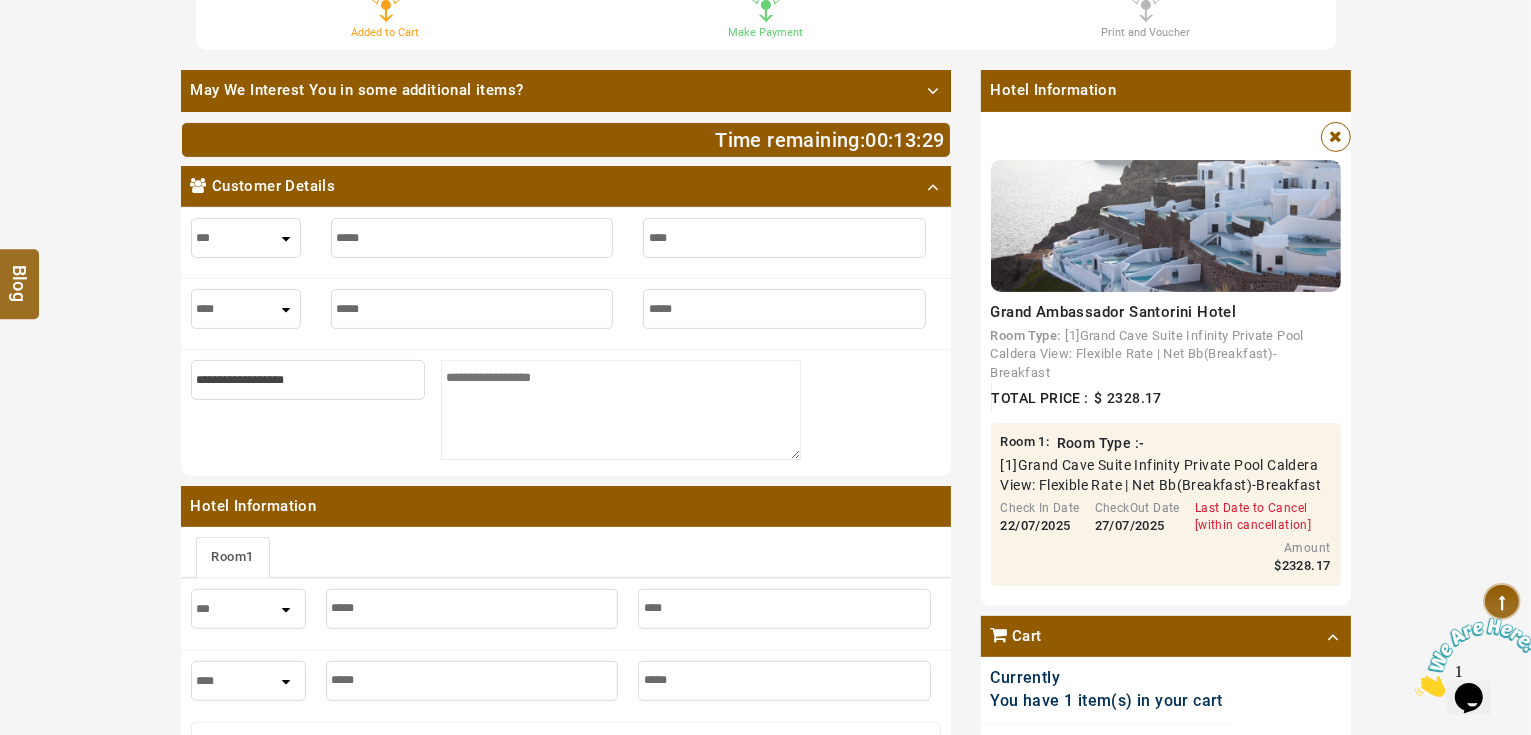 type on "*****" 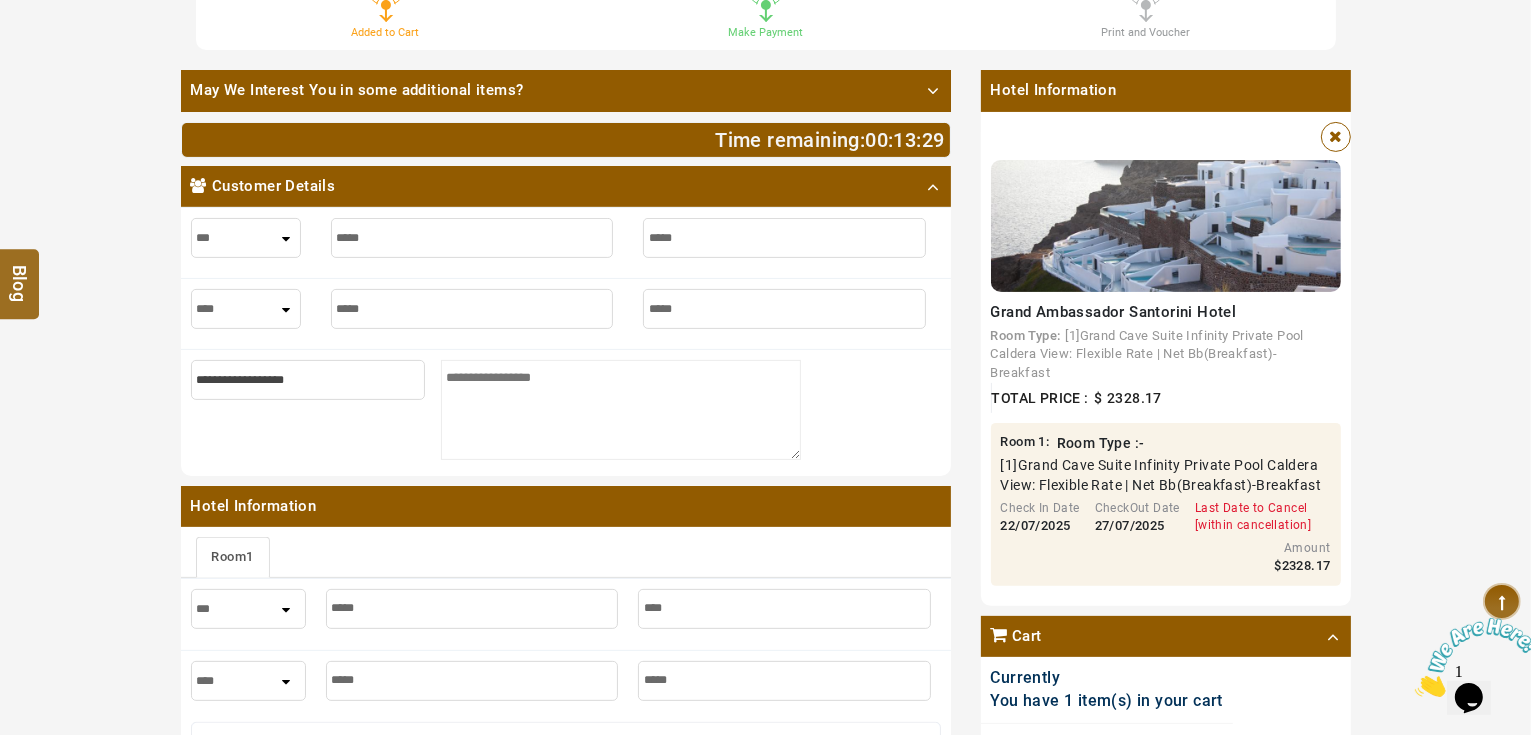 type on "*****" 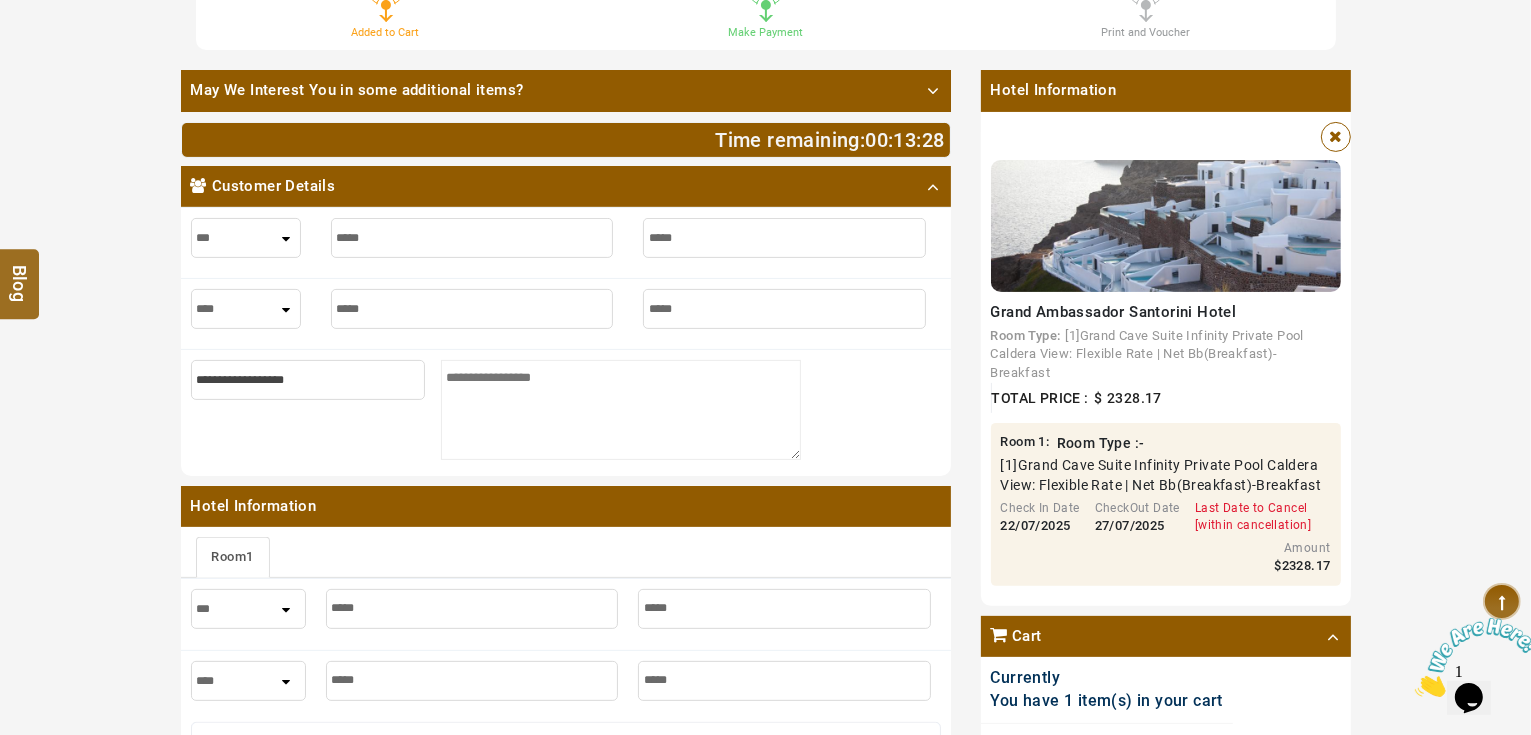 type on "******" 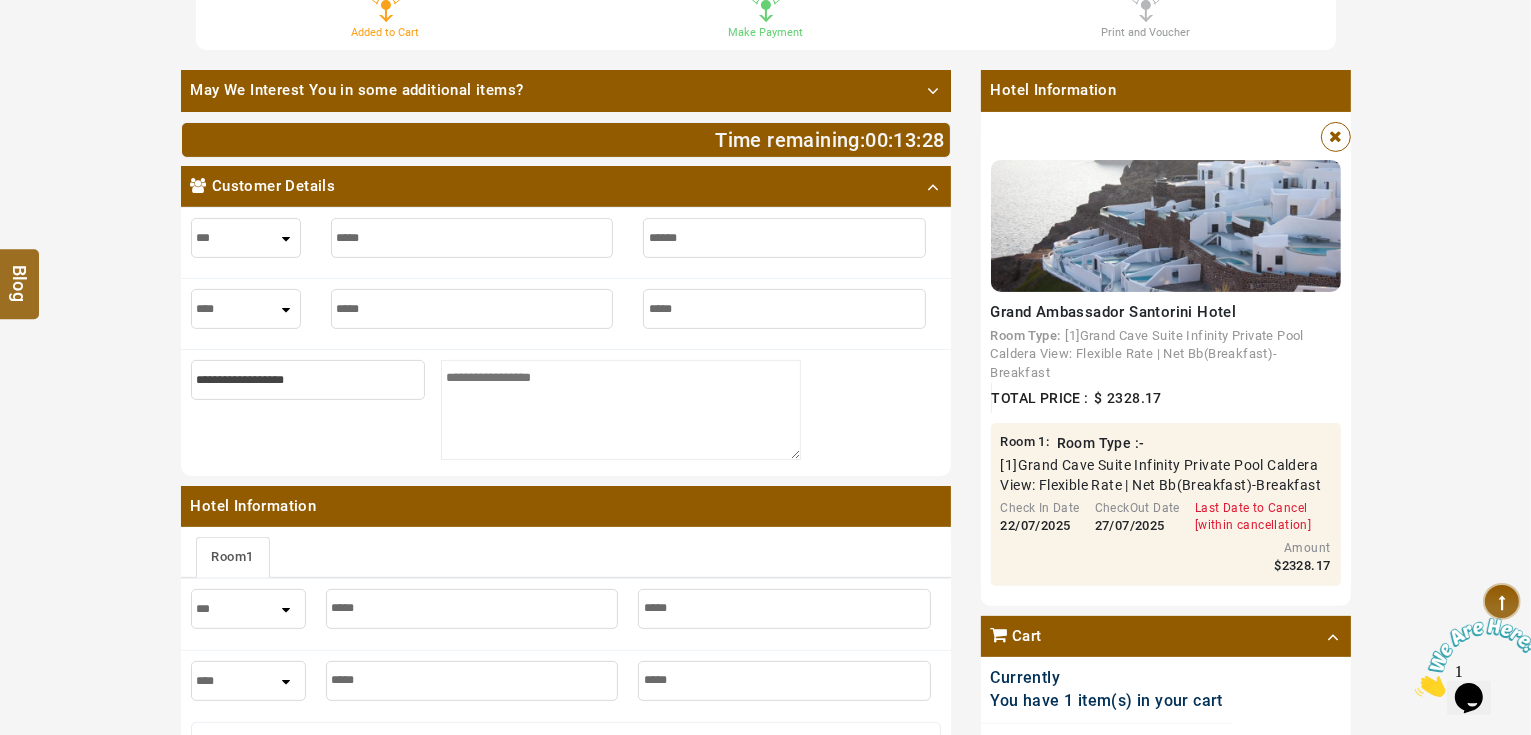type on "******" 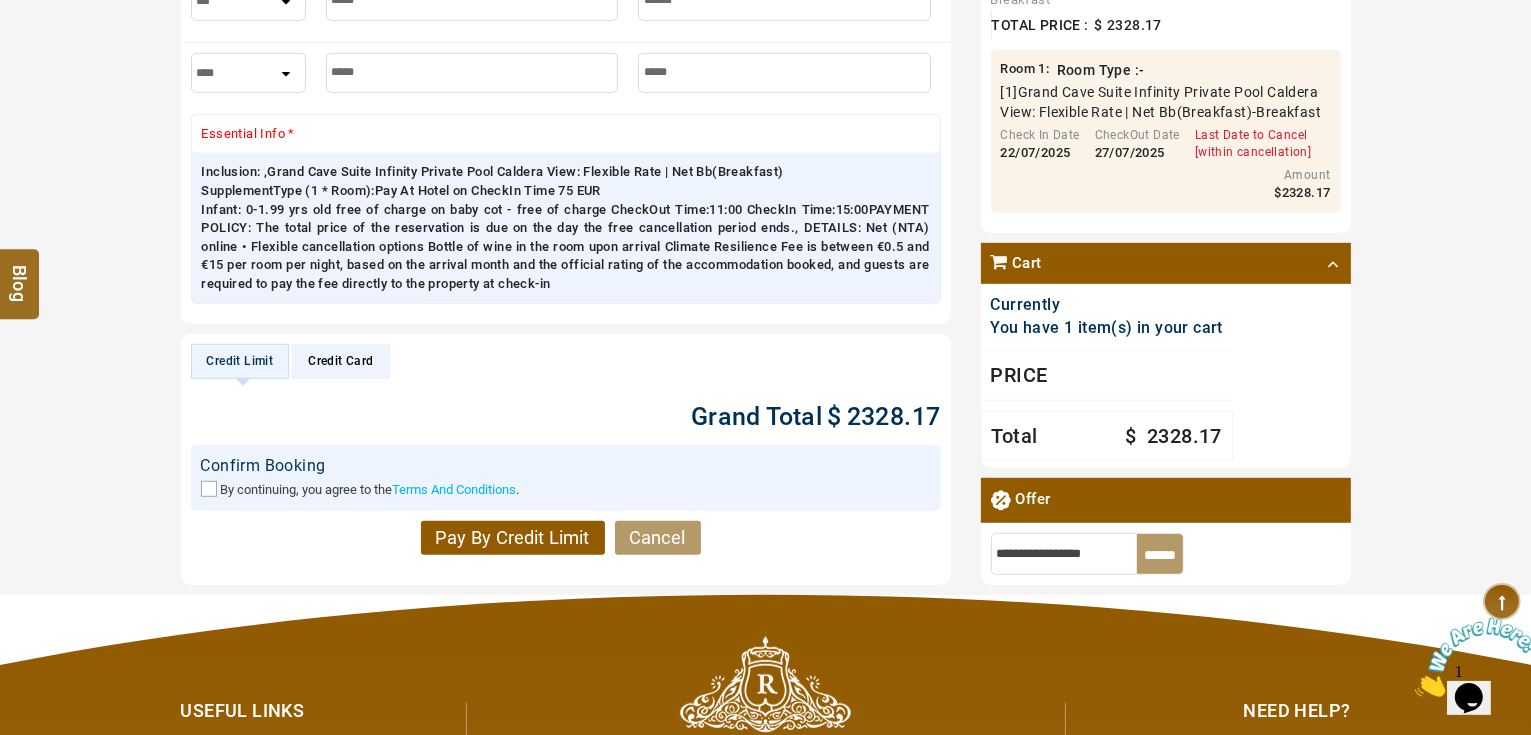scroll, scrollTop: 1280, scrollLeft: 0, axis: vertical 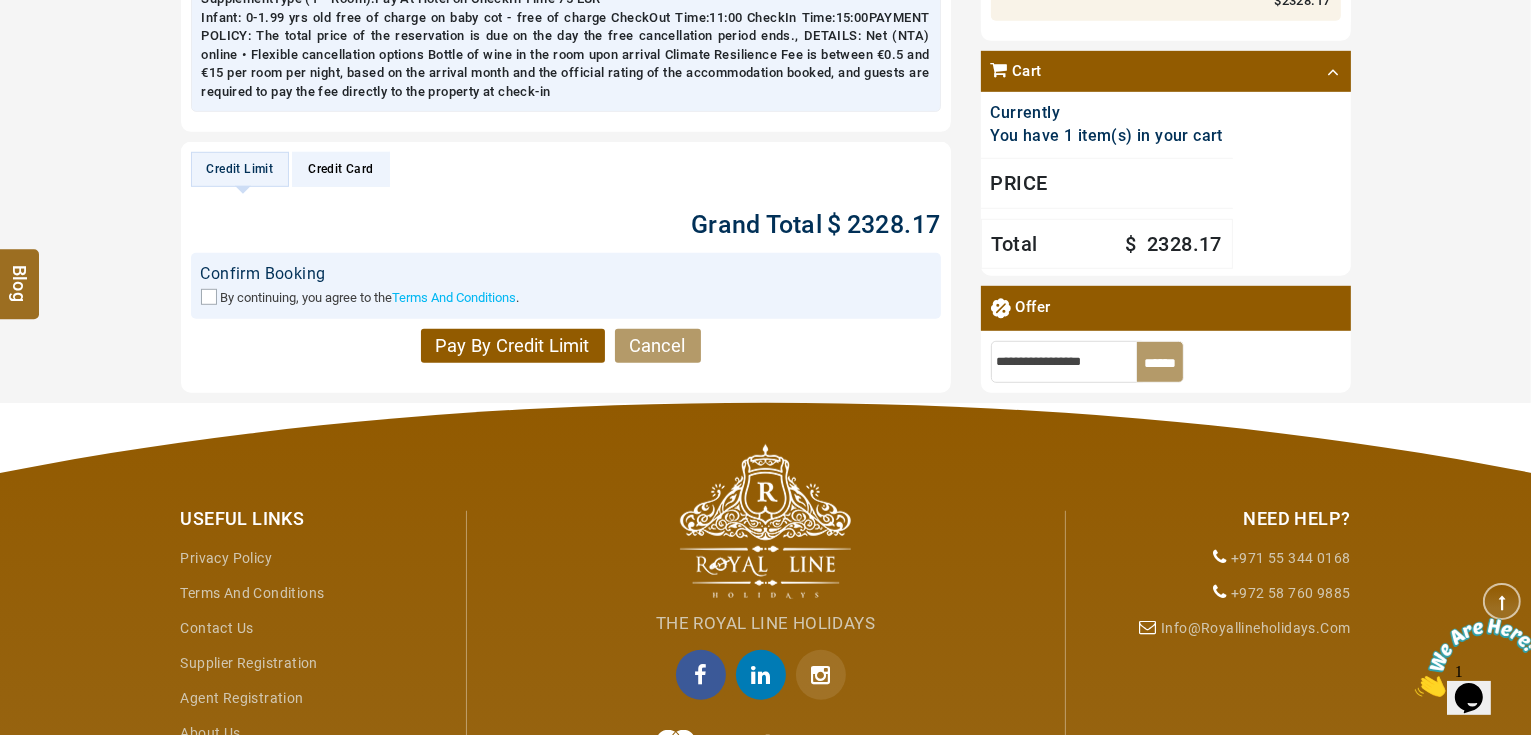 type on "******" 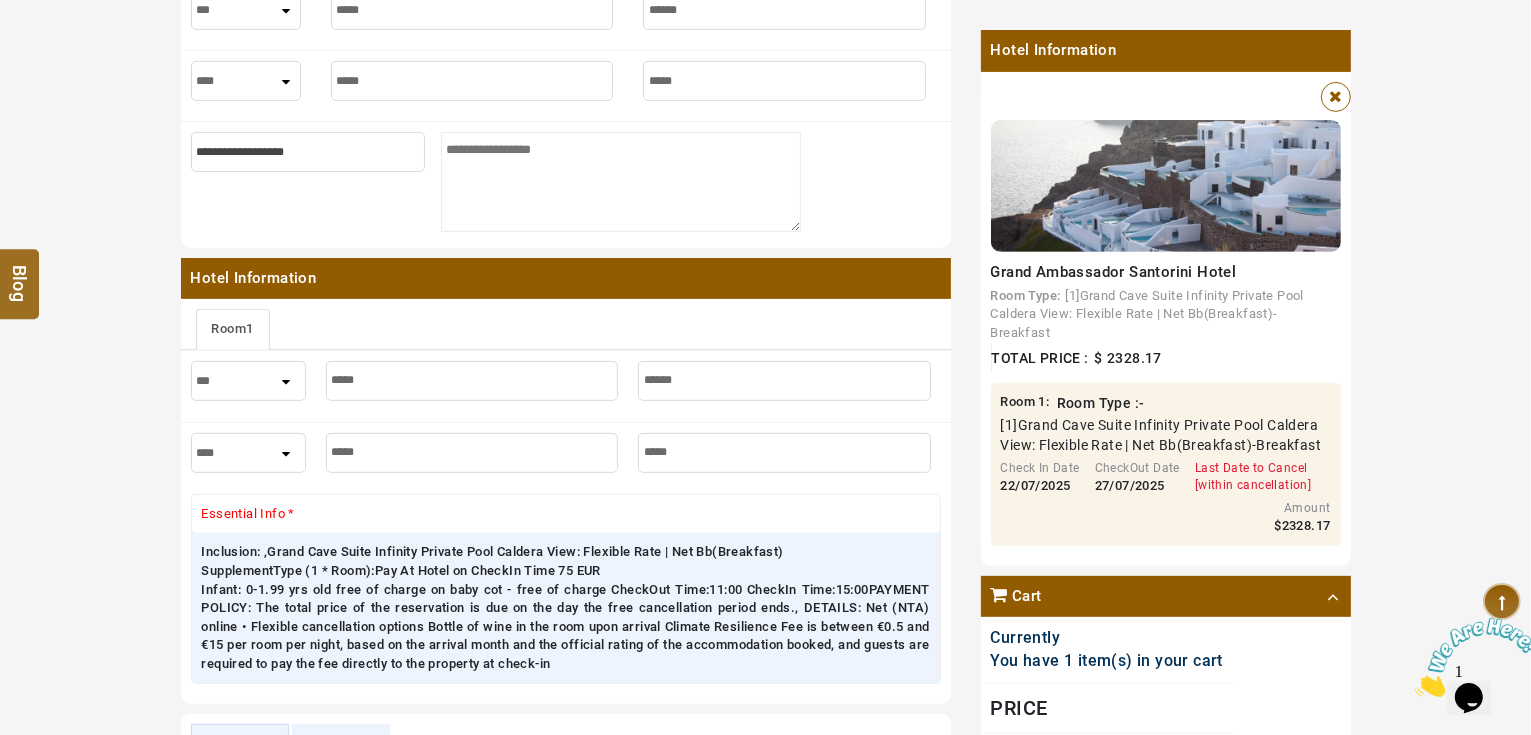 scroll, scrollTop: 800, scrollLeft: 0, axis: vertical 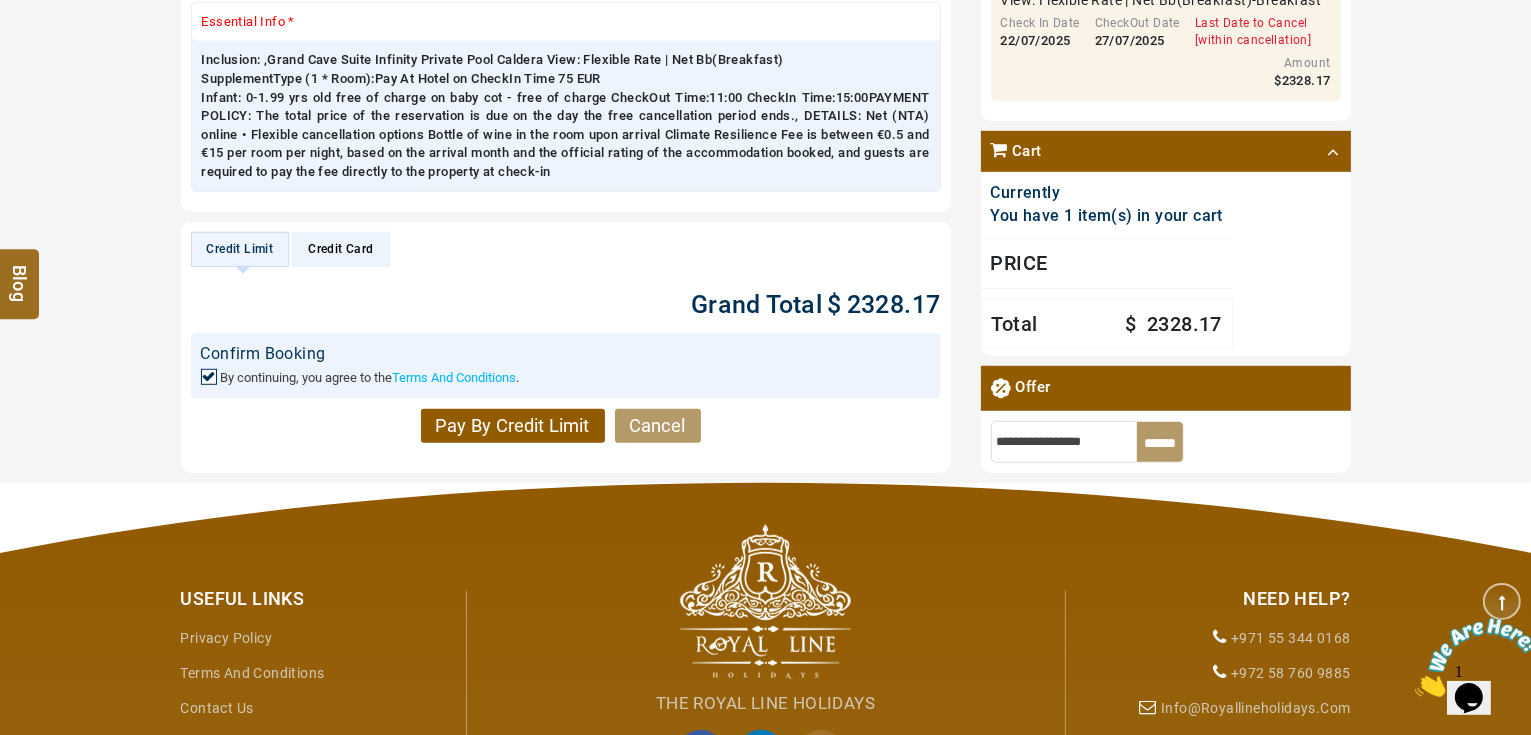click on "Pay By Credit Limit" at bounding box center (513, 426) 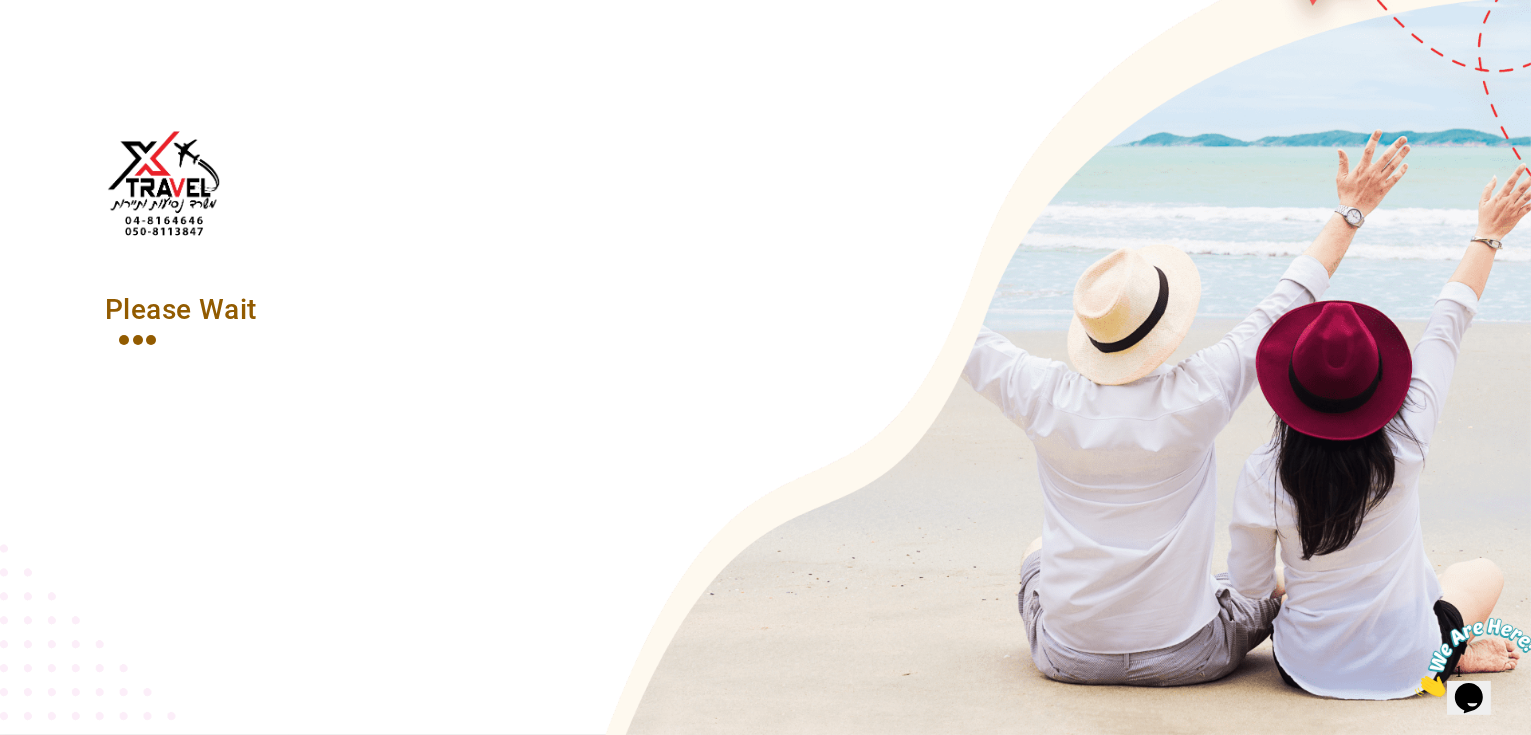 scroll, scrollTop: 880, scrollLeft: 0, axis: vertical 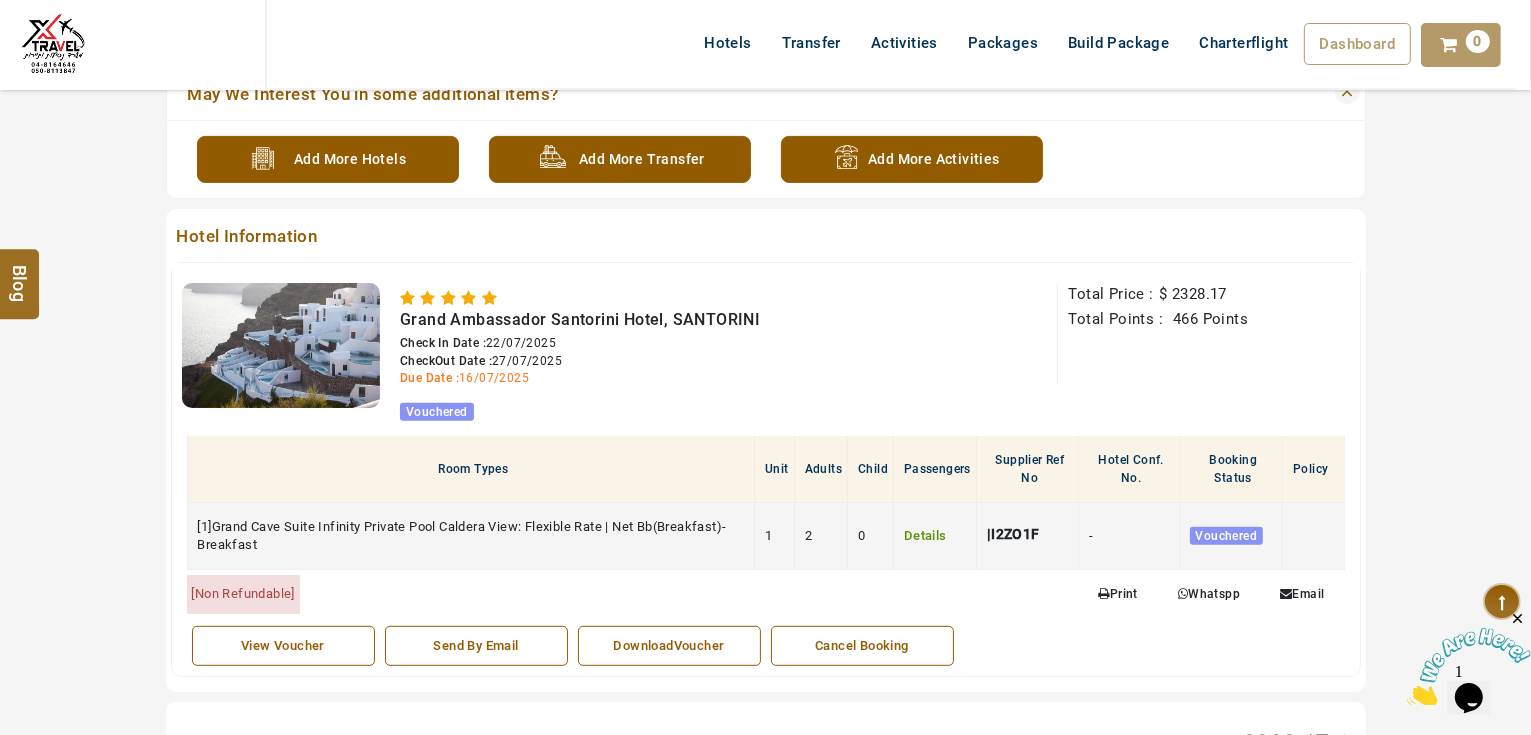click on "Details" at bounding box center [925, 535] 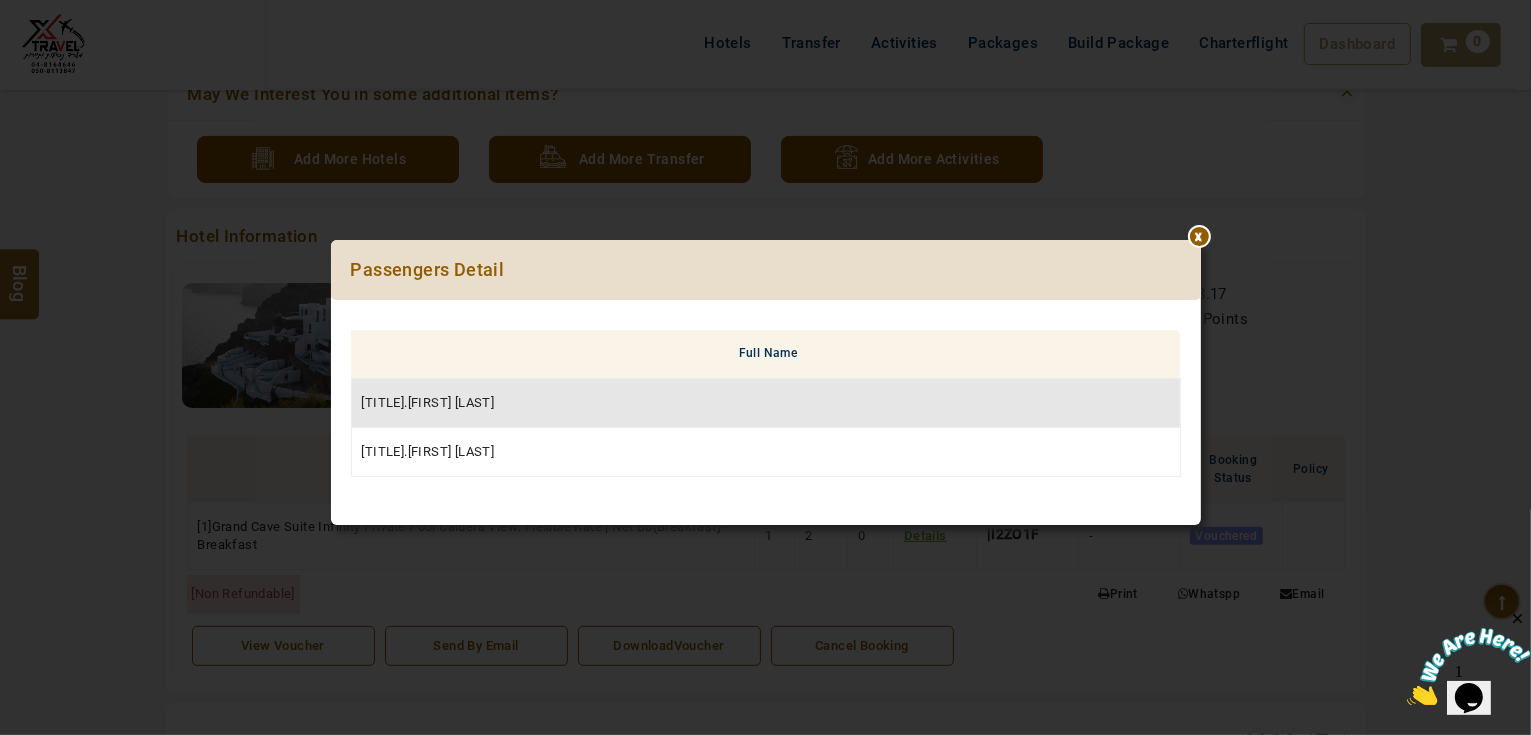 click at bounding box center [1201, 240] 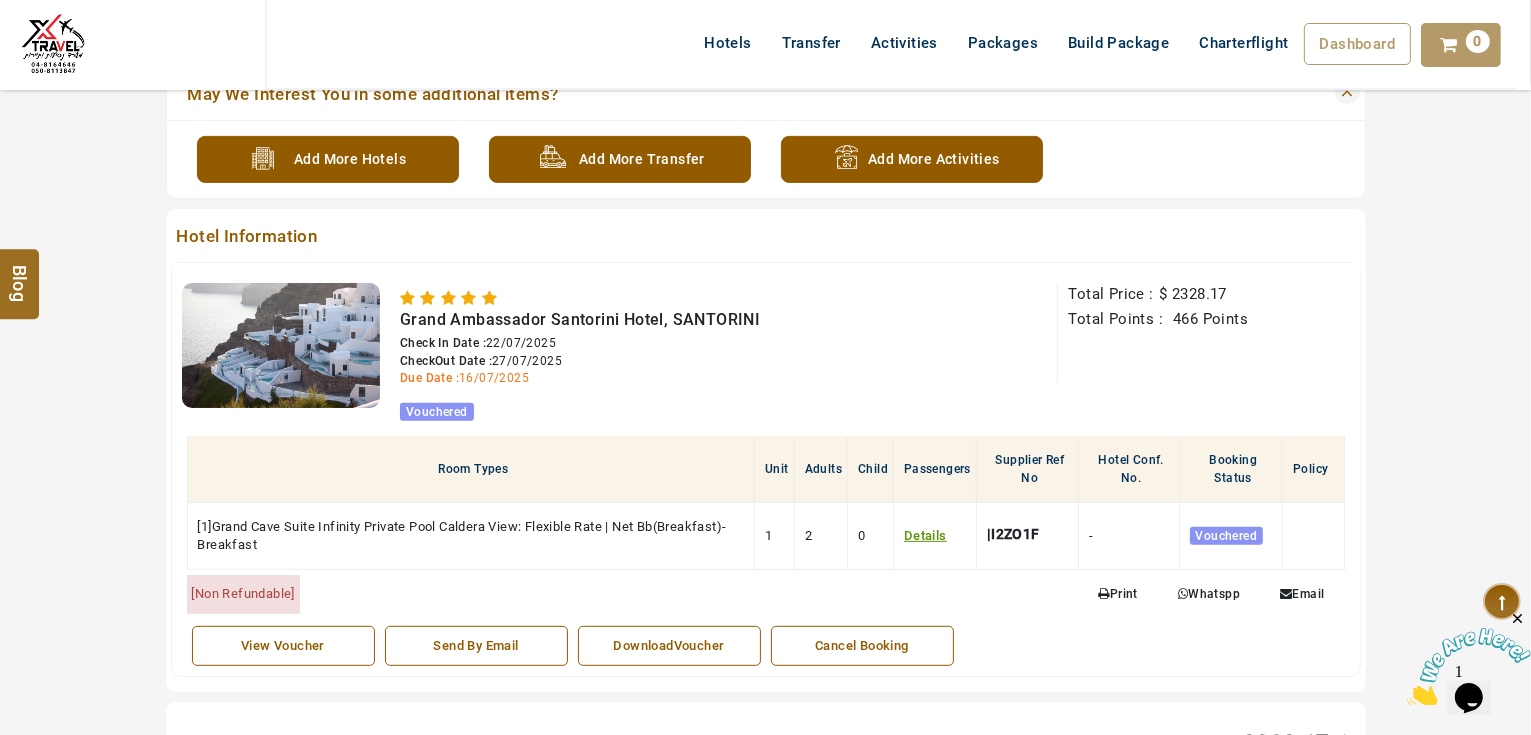 click on "View Voucher" at bounding box center [283, 646] 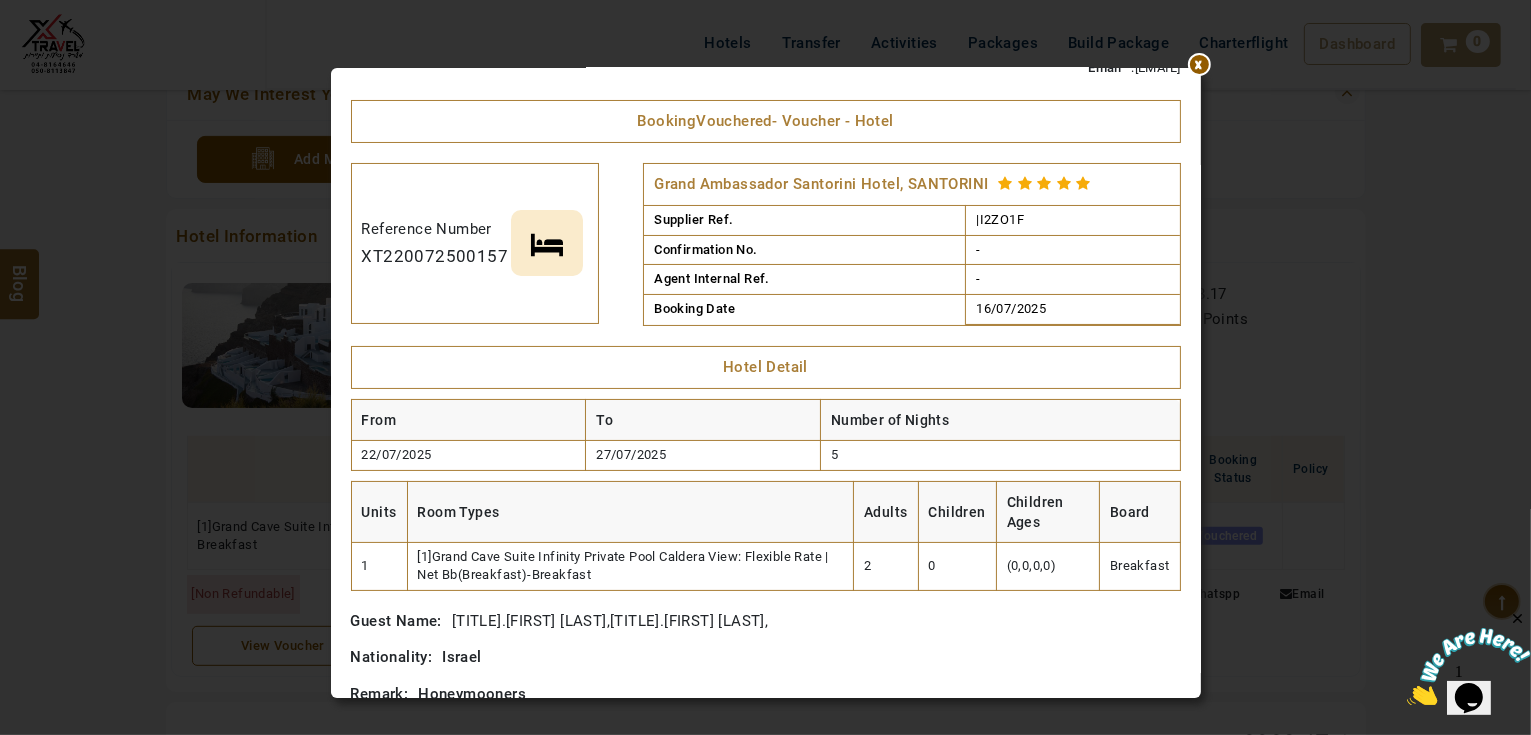 scroll, scrollTop: 160, scrollLeft: 0, axis: vertical 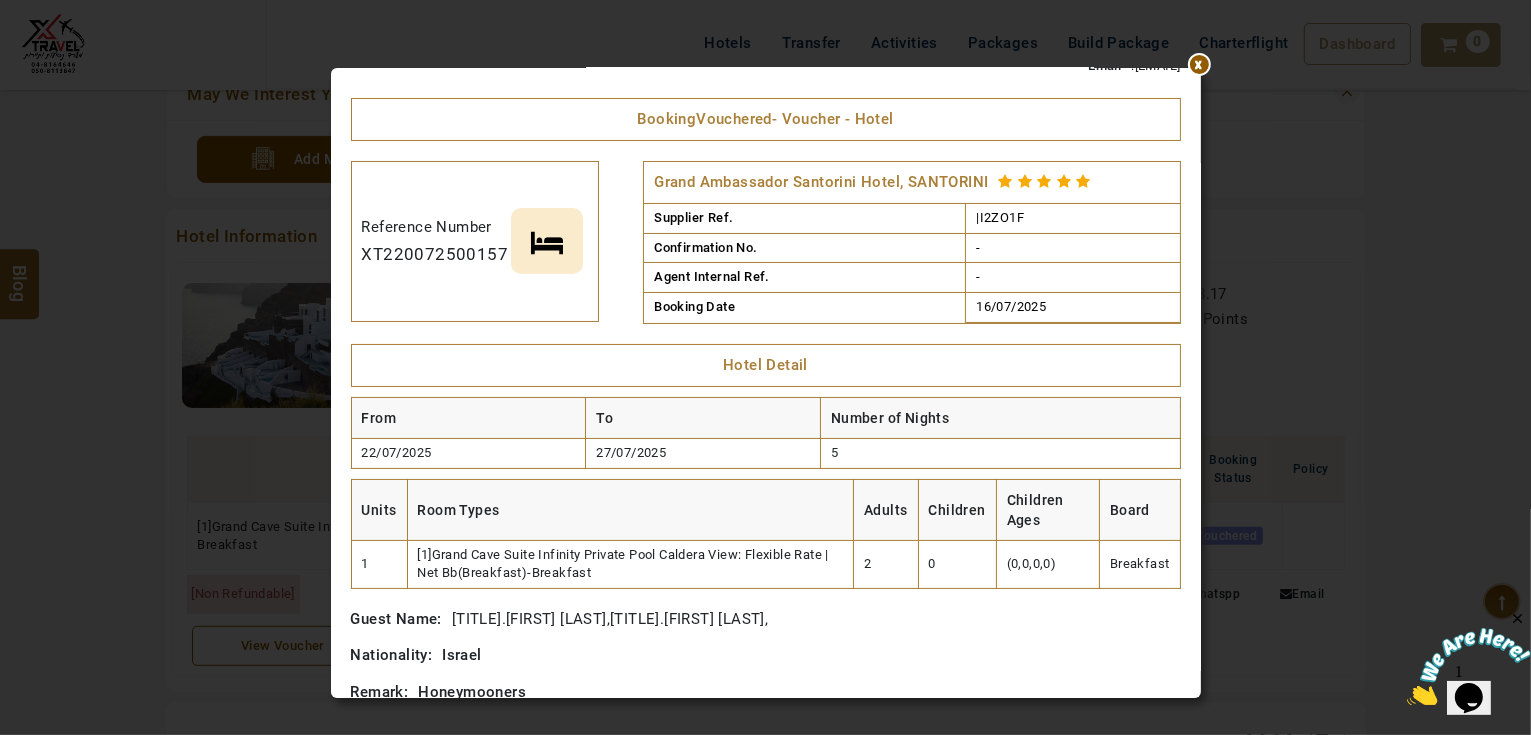 click on "******* ****** Passengers Detail  Full Name  Mr.daher farhat Mrs.hanan kayal ahmad jindawy Address  :  SHEFA'AMR City  :  Haifa Country  :  Israel Contact No  :  548113847 Email  :  xtravel.2019@gmail.com Booking  Vouchered - Voucher - Hotel Reference  Number XT220072500157 Grand Ambassador Santorini Hotel, SANTORINI Supplier Ref.  |I2ZO1F Confirmation No.   -   Agent Internal Ref.   - Booking Date    16/07/2025 Hotel  Detail From To  Number of Nights 22/07/2025 27/07/2025   5 Units Room Types Adults  Children  Children Ages Board 1  [1]Grand Cave Suite Infinity Private Pool Caldera View: Flexible Rate | Net Bb(Breakfast)-Breakfast 2 0 (0,0,0,0) Breakfast Guest  Name  : Mr.daher farhat, Mrs.hanan kayal,     Nationality  : Israel Remark  :  Honeymooners  Useful Info : Hotel Please Use Supplier Reference No. in Hotel At the Time Of Check In. Items Marked "Pending" Will take little Extra Time to Get it Confirmed,  We shall contact you Via Email, Once Confirmed. Late checkout is subject to availability.    :" at bounding box center [766, 397] 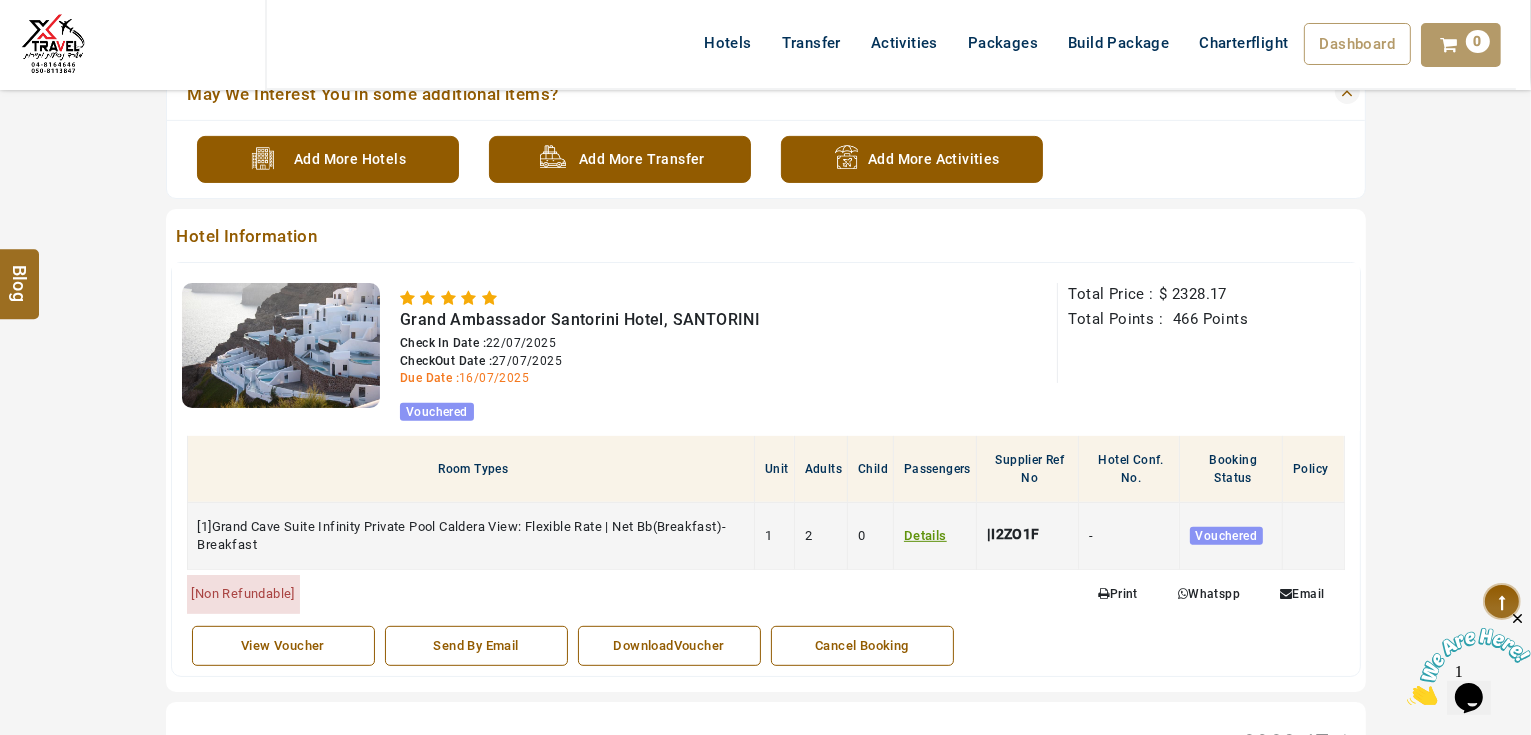 click on "[1]Grand Cave Suite Infinity Private Pool Caldera View: Flexible Rate | Net Bb(Breakfast)-Breakfast" at bounding box center [462, 535] 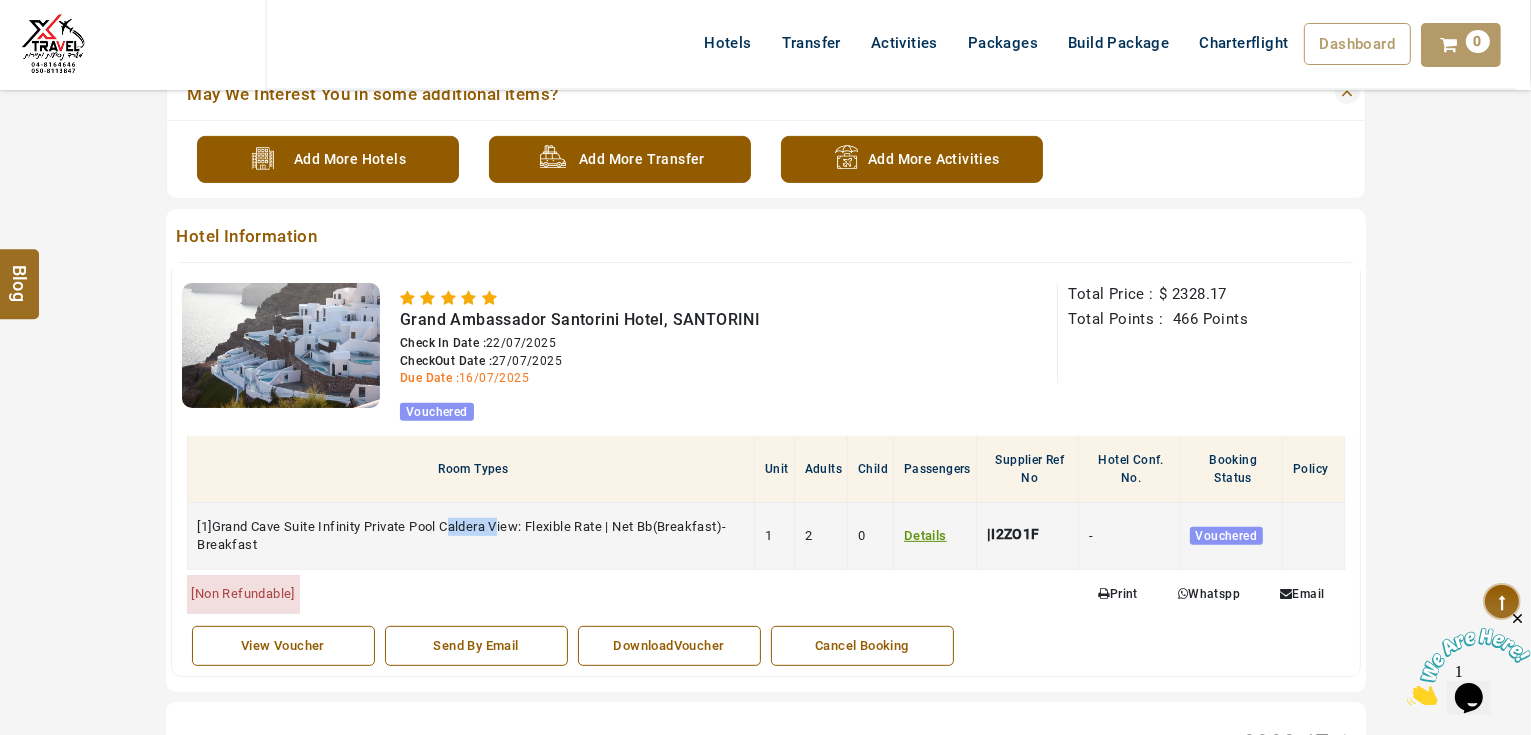 click on "[1]Grand Cave Suite Infinity Private Pool Caldera View: Flexible Rate | Net Bb(Breakfast)-Breakfast" at bounding box center [462, 535] 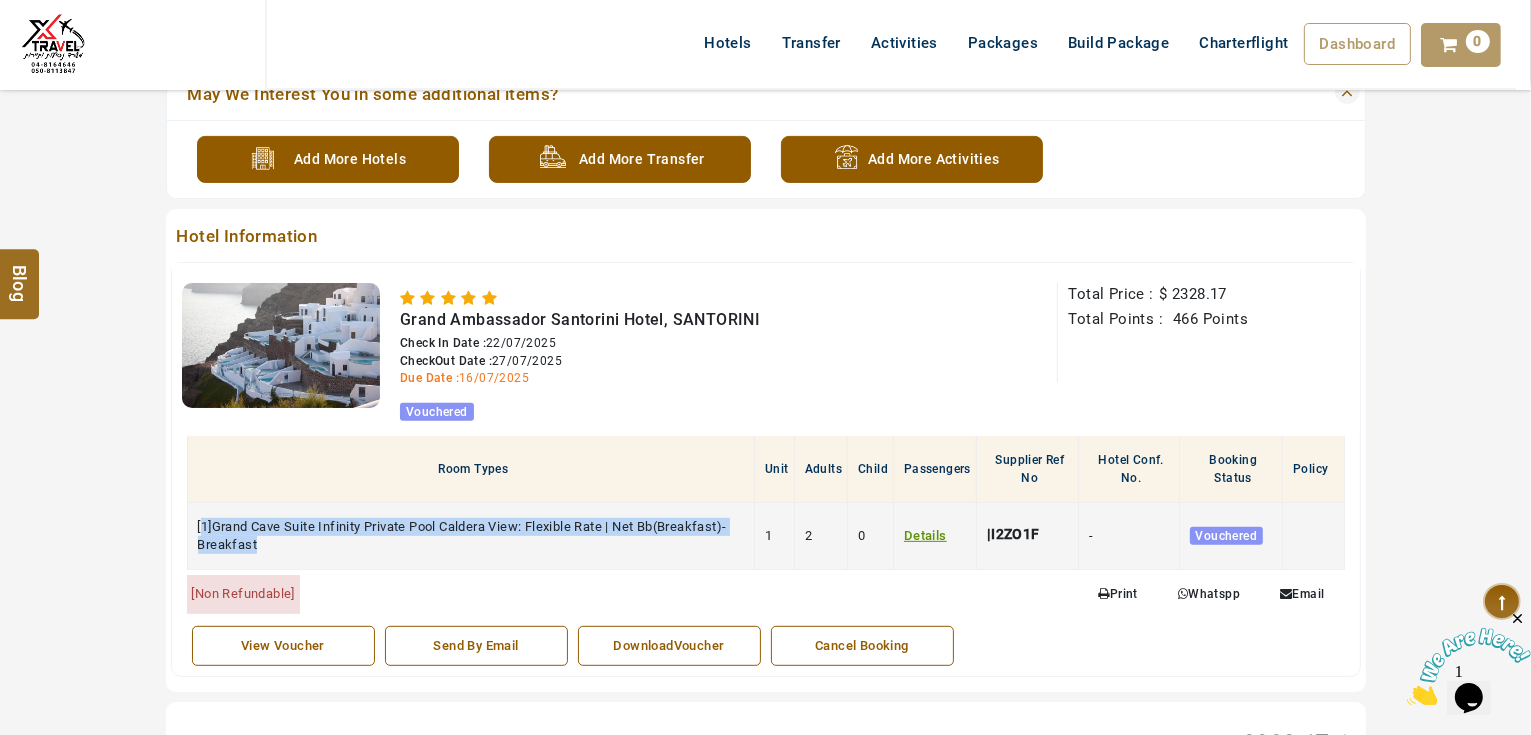 click on "[1]Grand Cave Suite Infinity Private Pool Caldera View: Flexible Rate | Net Bb(Breakfast)-Breakfast" at bounding box center (462, 535) 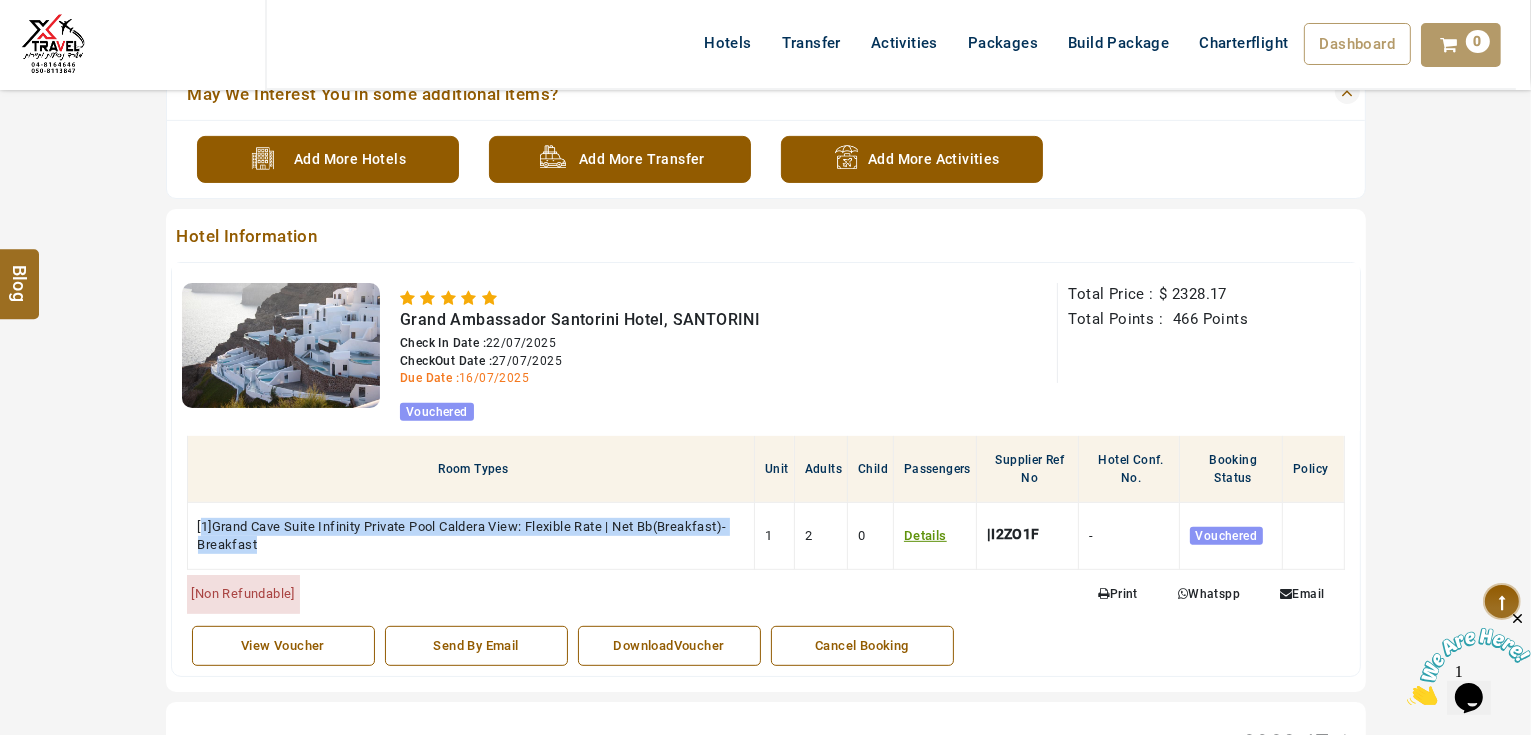 click on "Hotel Information" at bounding box center [706, 238] 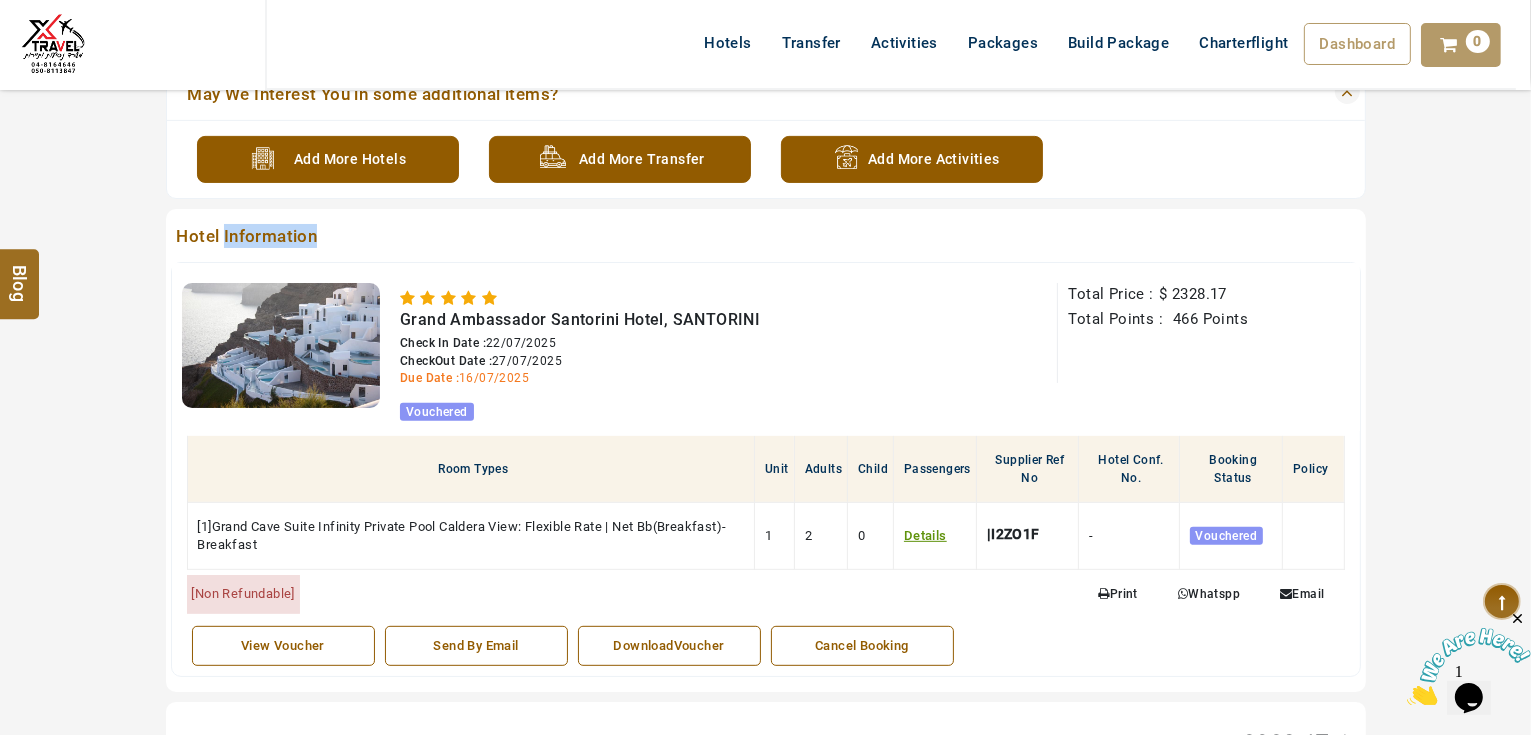 click on "Hotel Information" at bounding box center [706, 238] 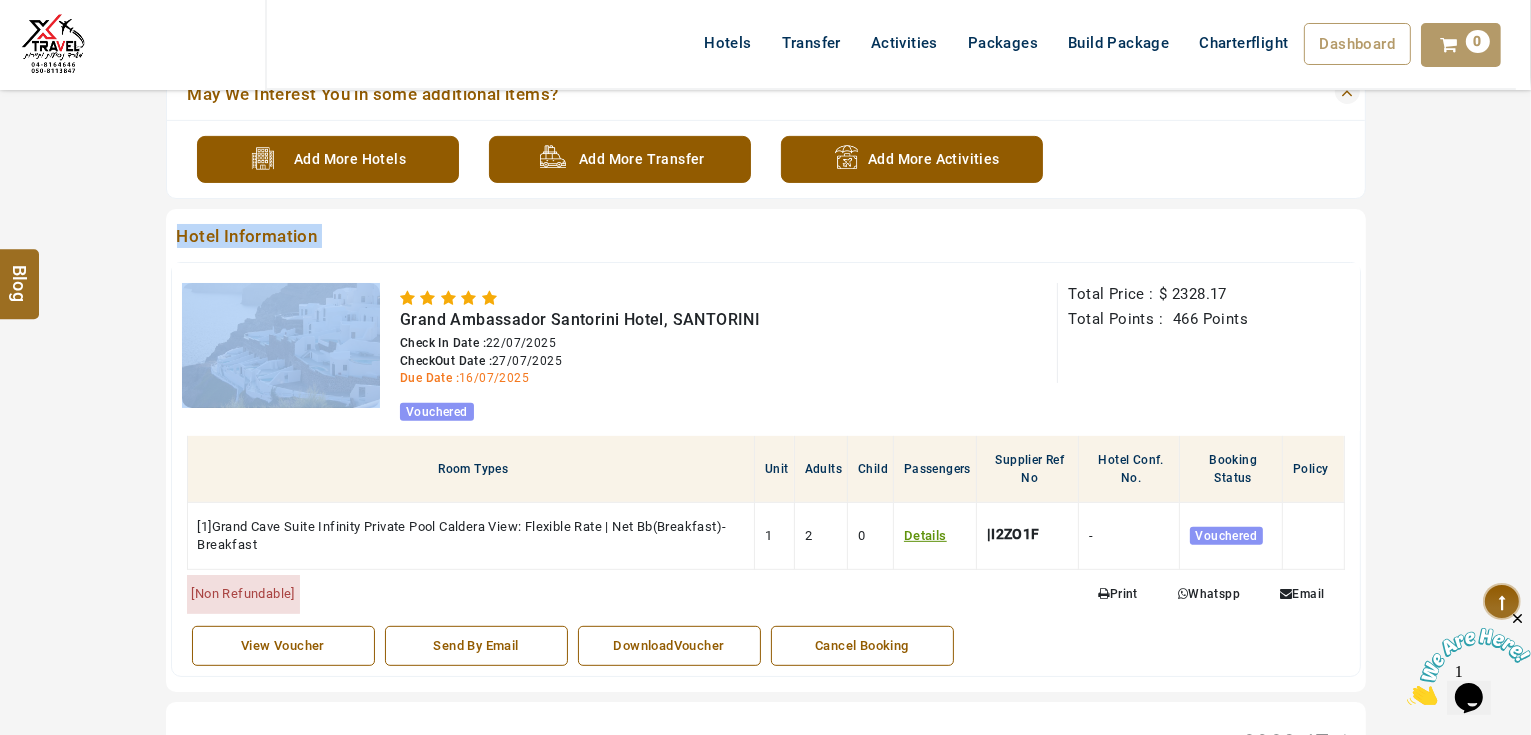 click on "Hotel Information" at bounding box center [706, 238] 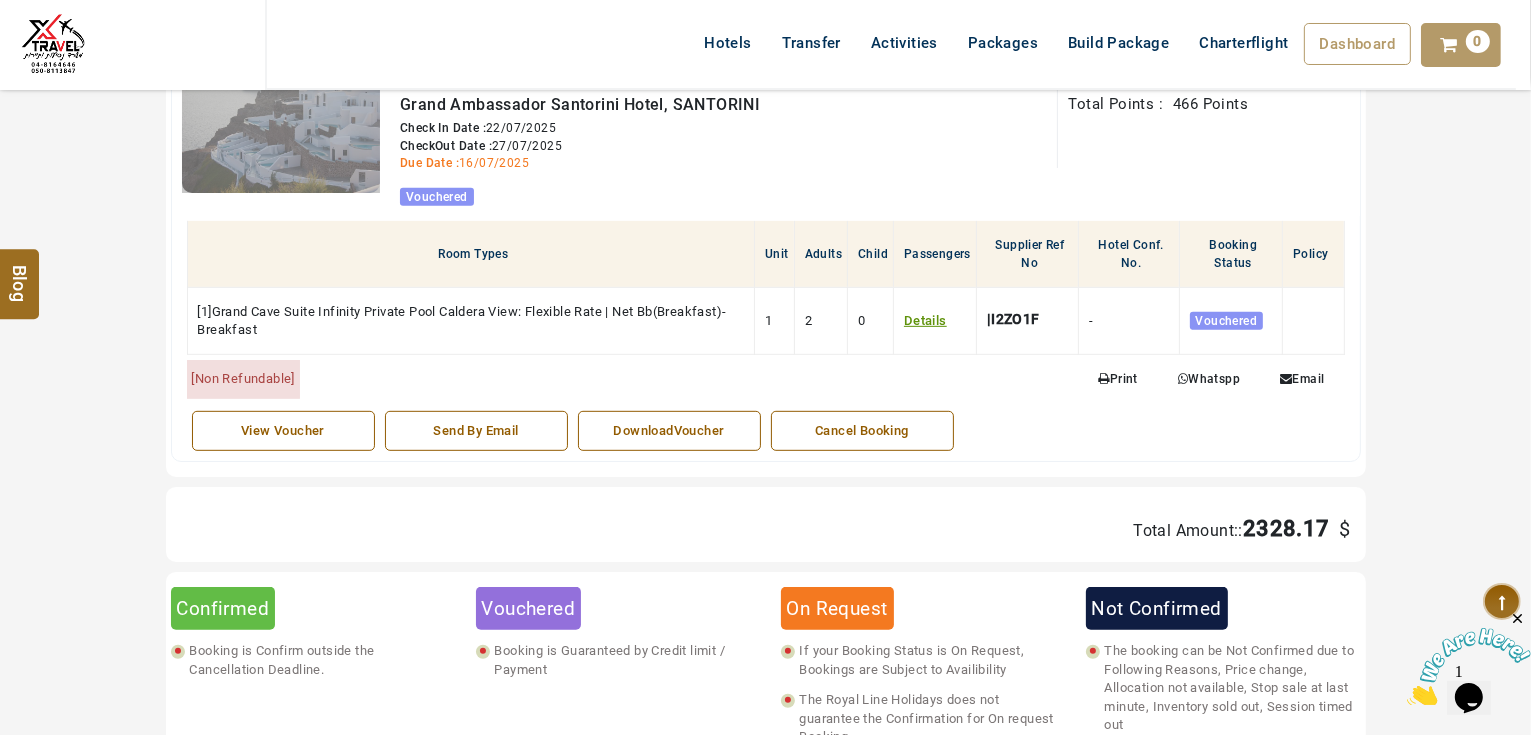 scroll, scrollTop: 880, scrollLeft: 0, axis: vertical 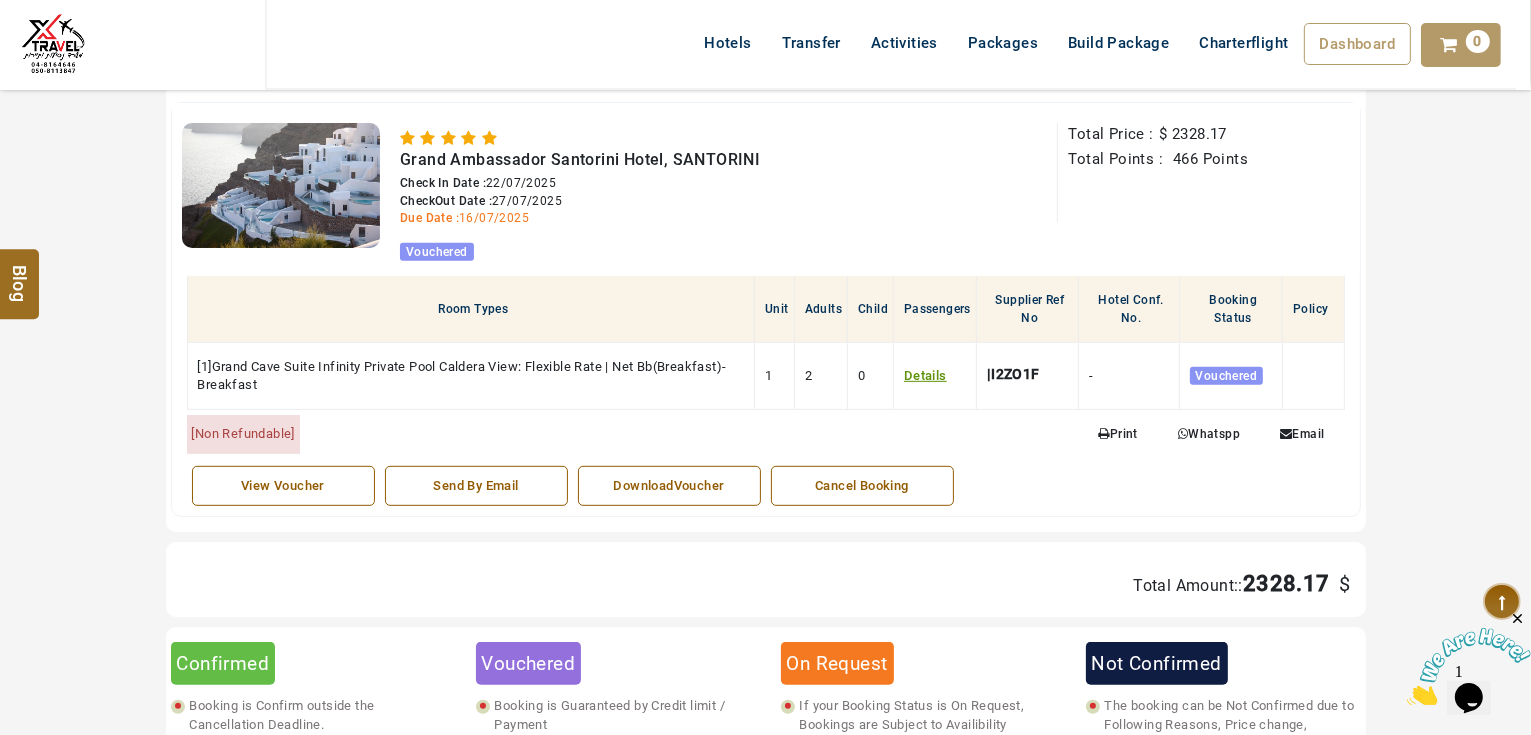 click on "View Voucher Send By Email DownloadVoucher Cancel Booking" at bounding box center (766, 491) 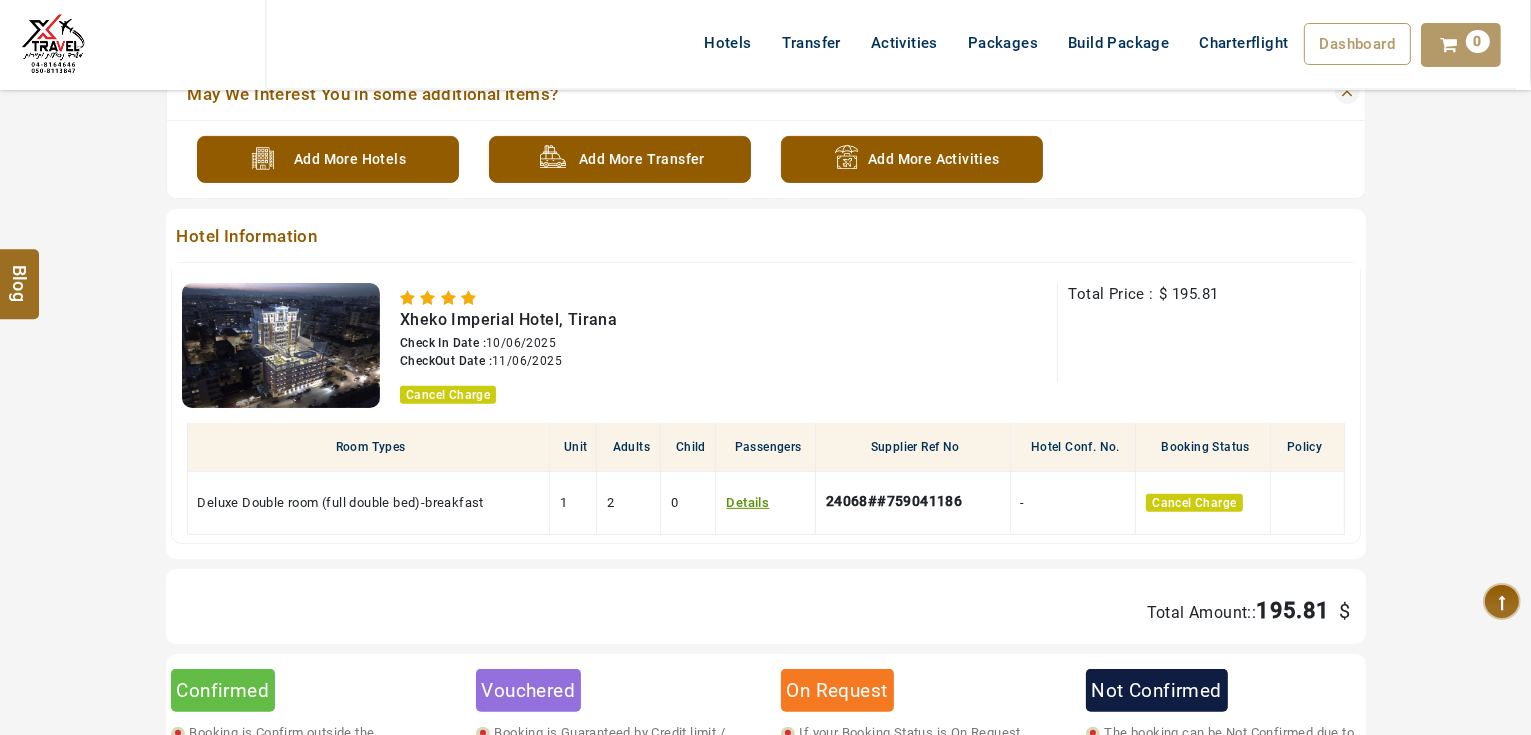 scroll, scrollTop: 480, scrollLeft: 0, axis: vertical 